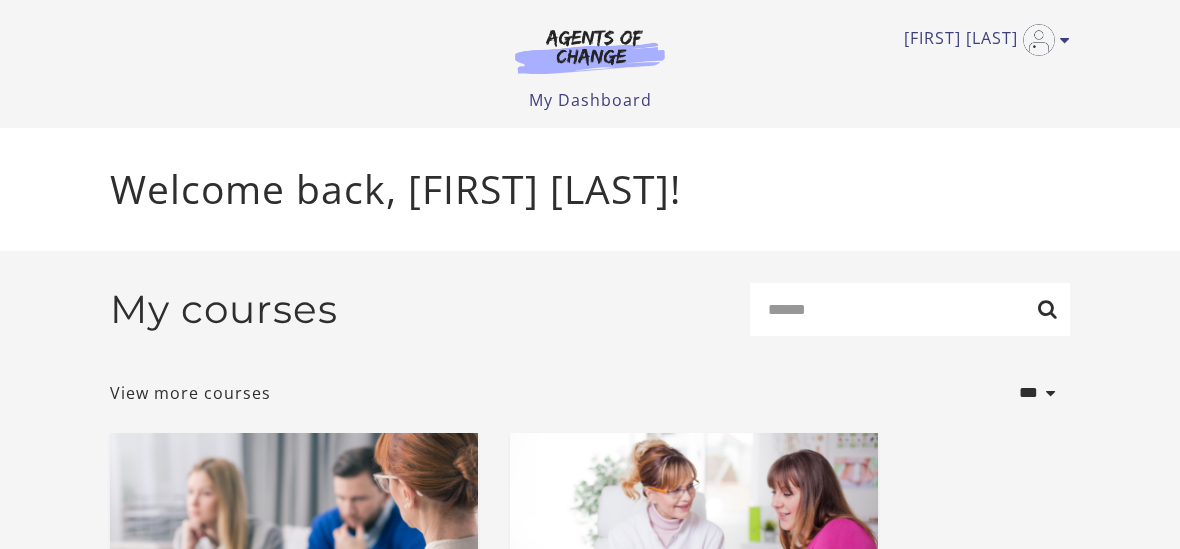 scroll, scrollTop: 0, scrollLeft: 0, axis: both 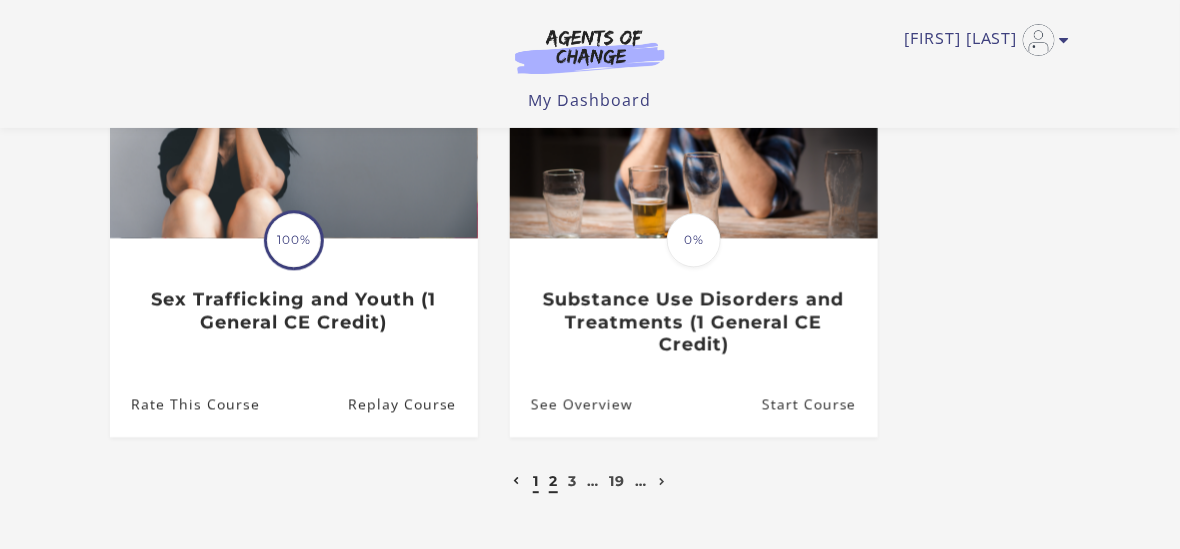 click on "2" at bounding box center [553, 481] 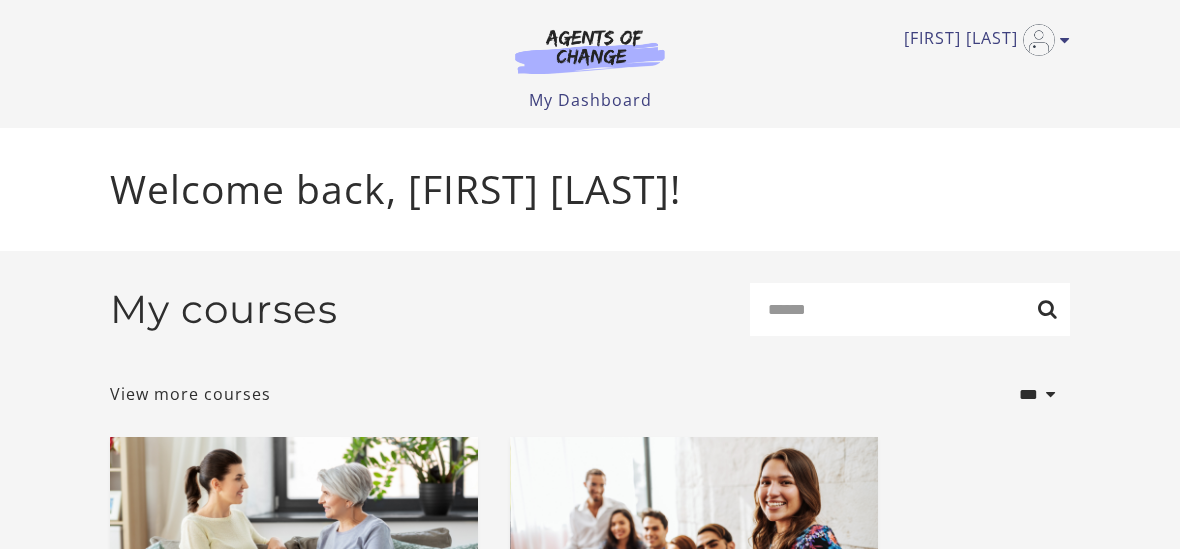 scroll, scrollTop: 0, scrollLeft: 0, axis: both 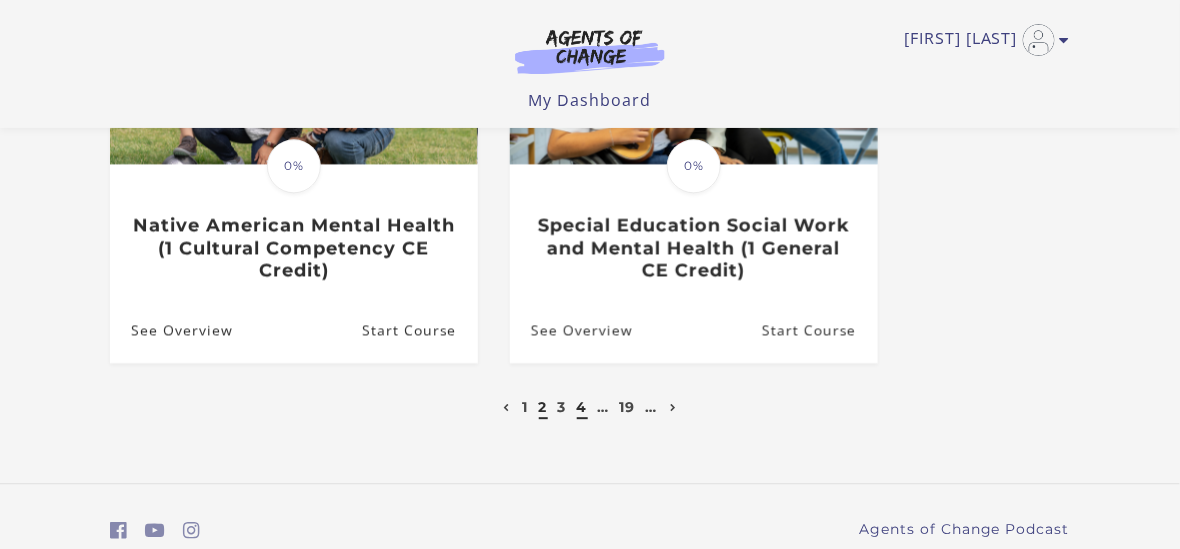 click on "4" at bounding box center [582, 407] 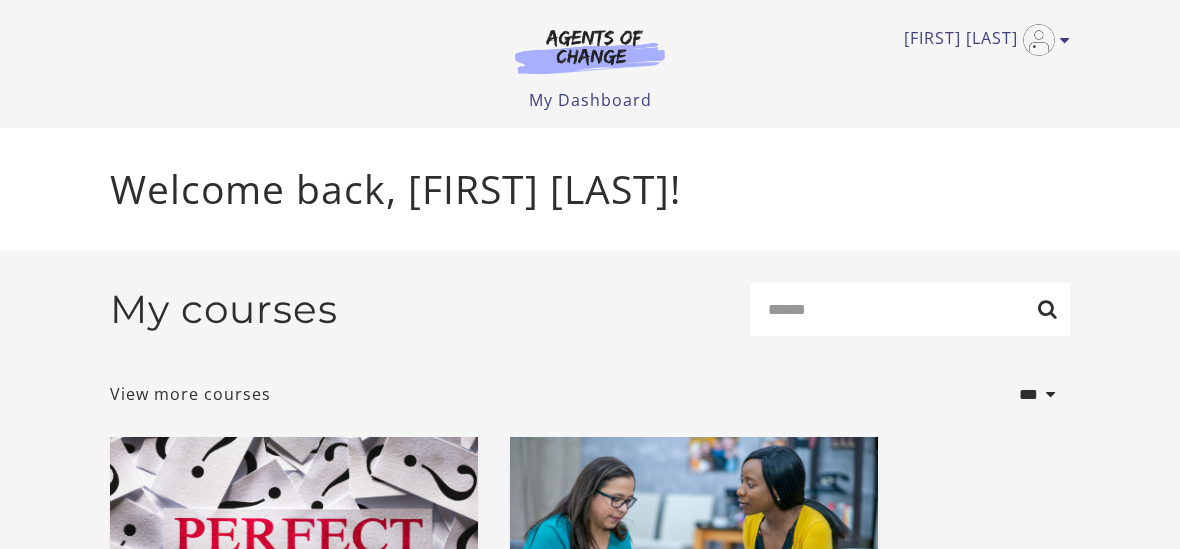 scroll, scrollTop: 0, scrollLeft: 0, axis: both 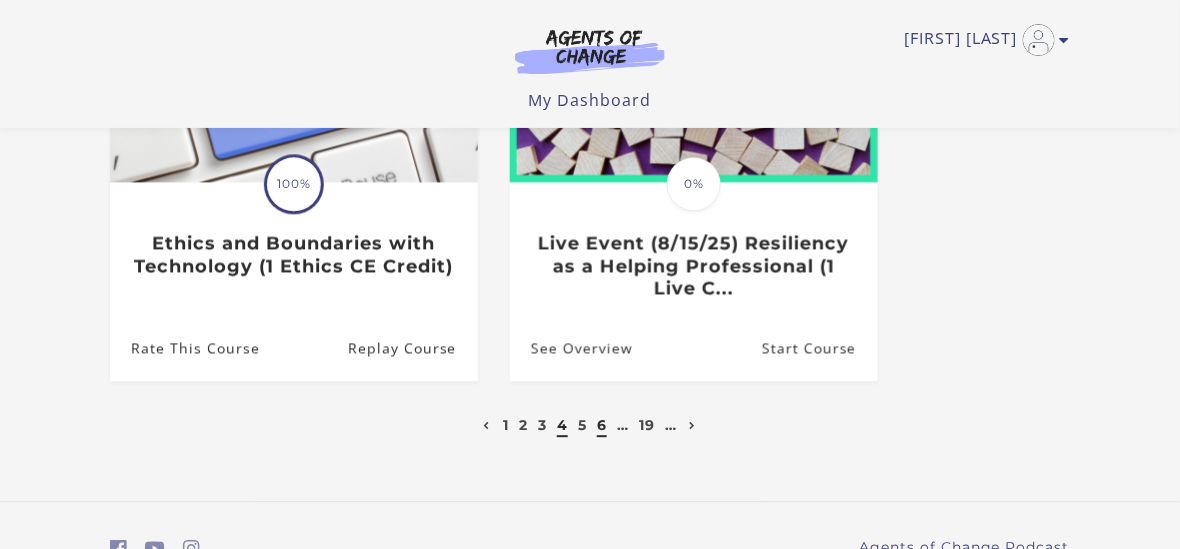 click on "6" at bounding box center [602, 425] 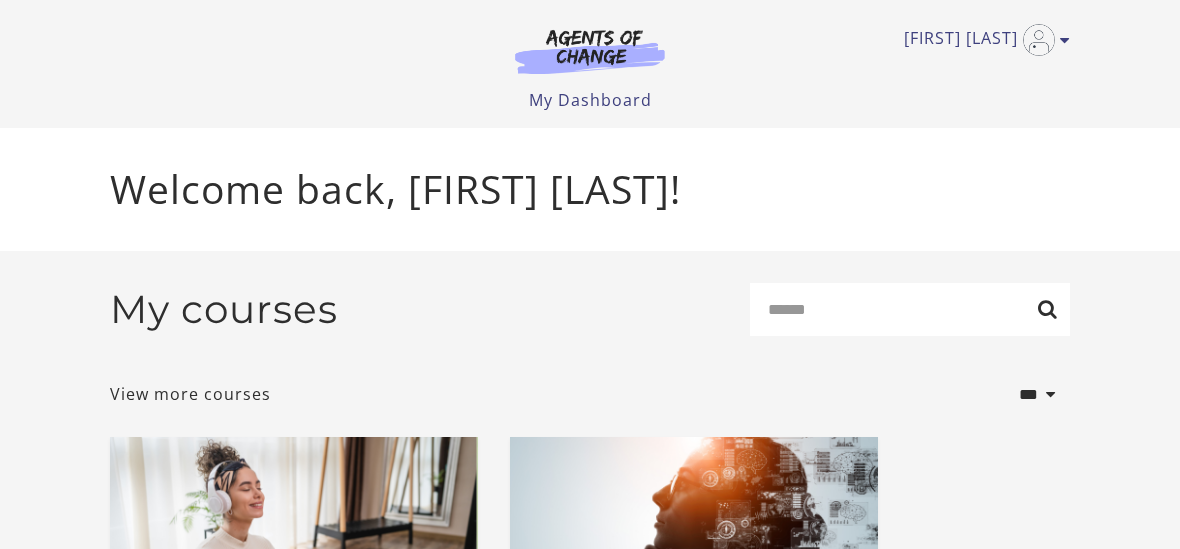 scroll, scrollTop: 286, scrollLeft: 0, axis: vertical 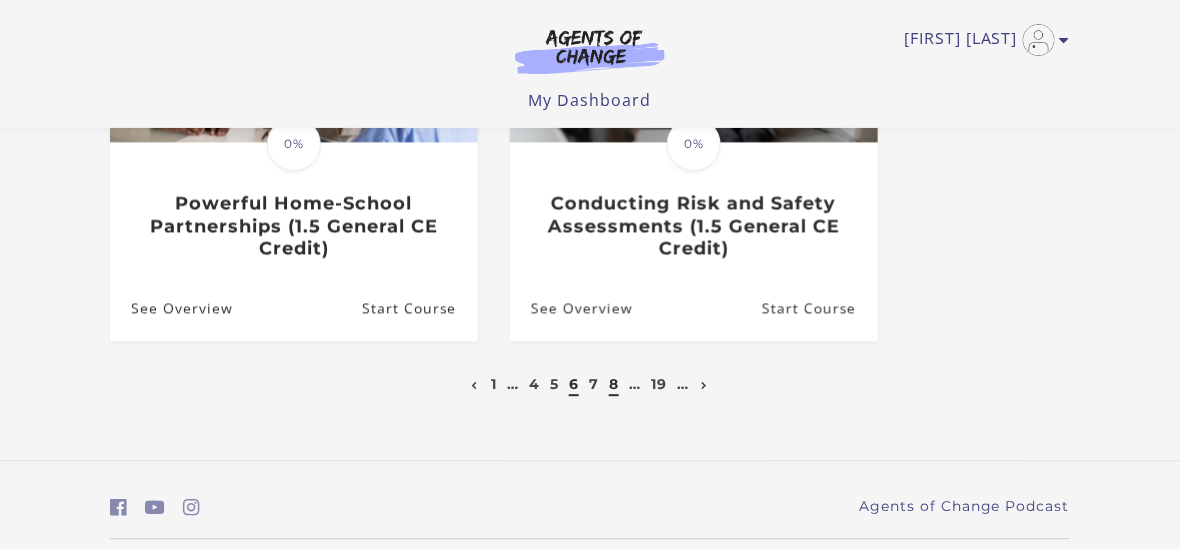 click on "8" at bounding box center (614, 384) 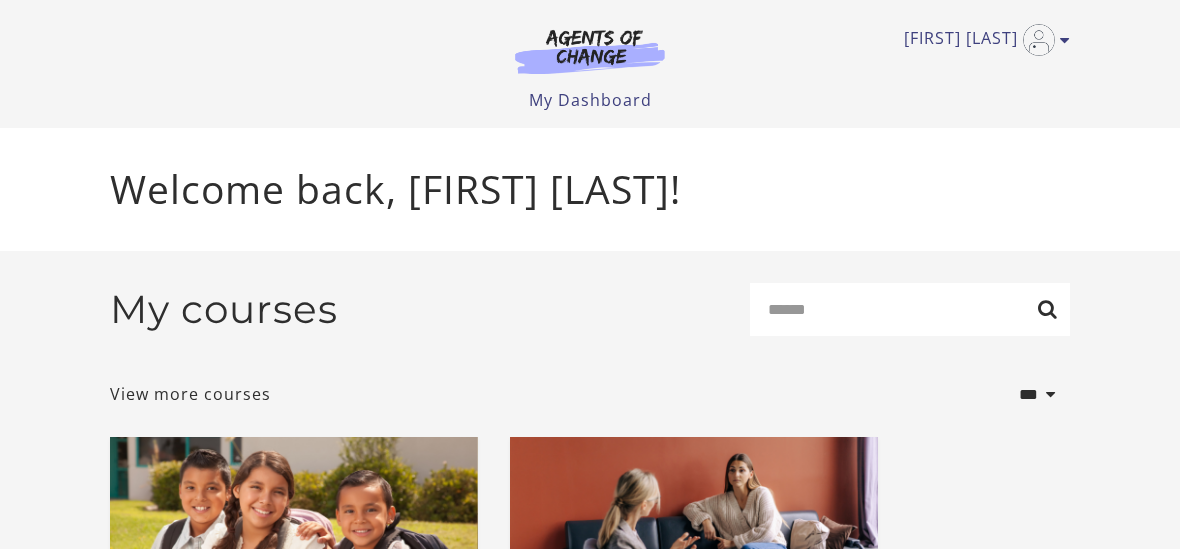 scroll, scrollTop: 0, scrollLeft: 0, axis: both 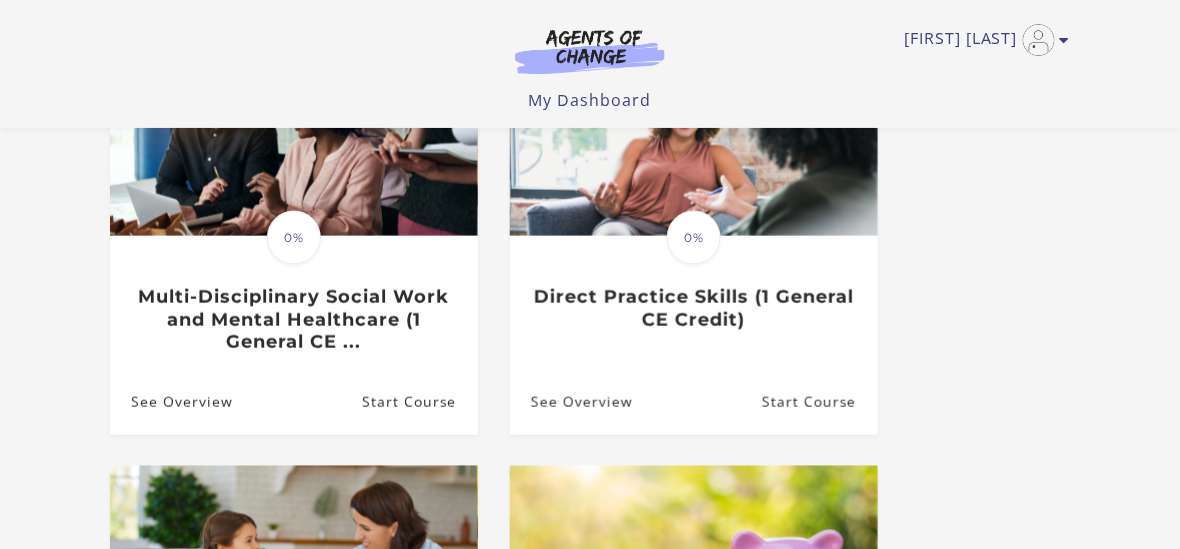 click on "See Overview" at bounding box center [571, 401] 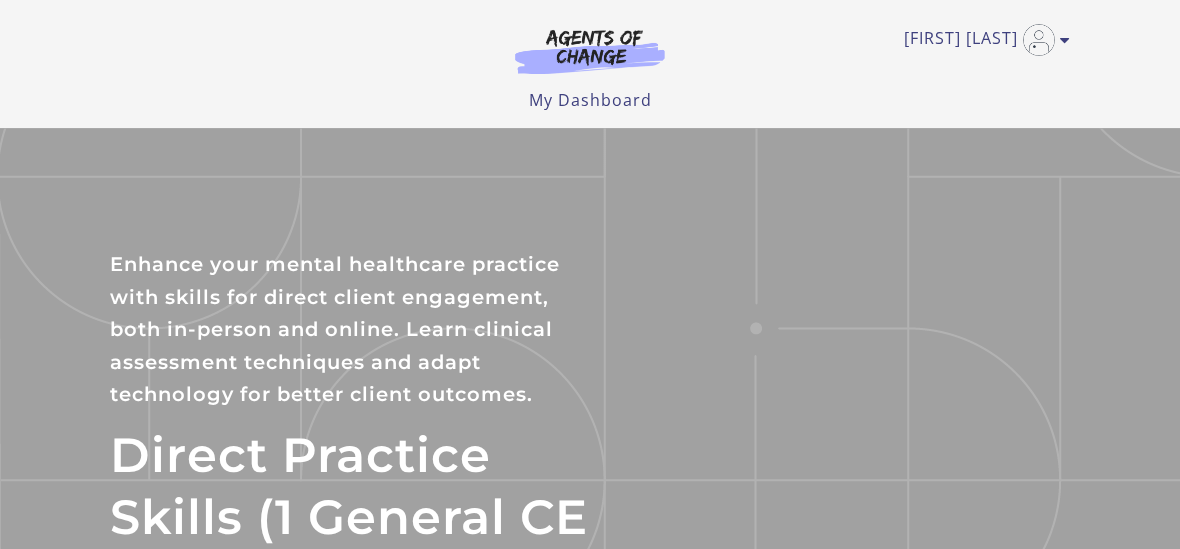 scroll, scrollTop: 0, scrollLeft: 0, axis: both 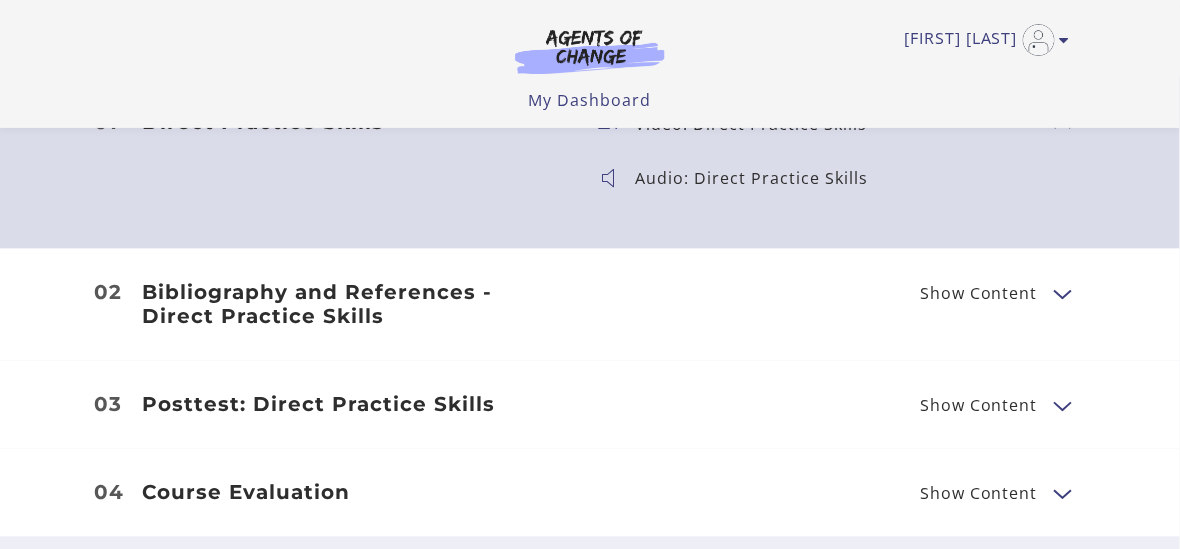 click on "Show Content" at bounding box center [979, 294] 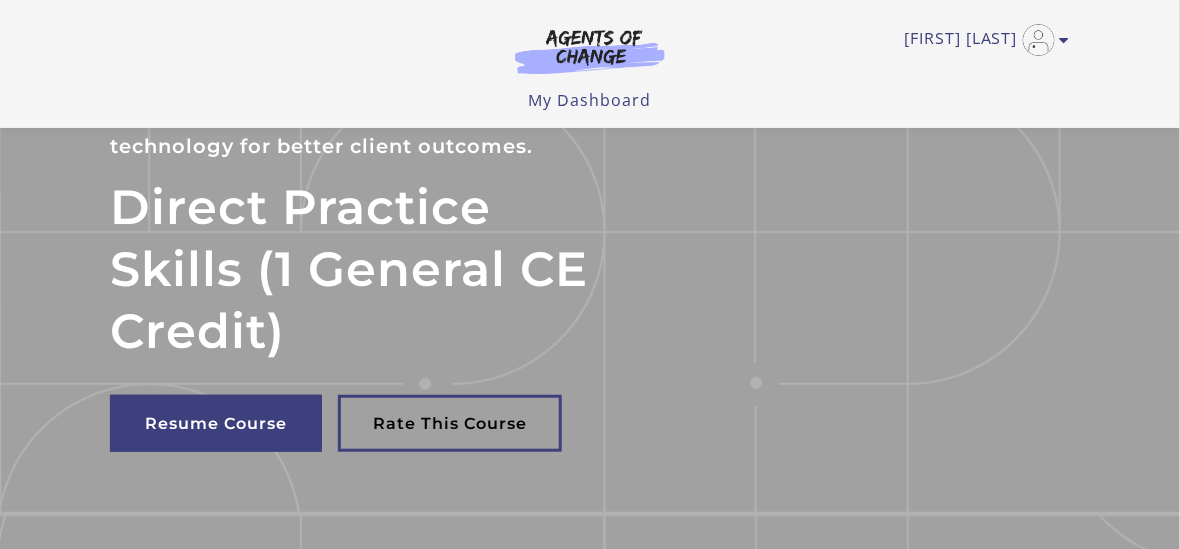 scroll, scrollTop: 29, scrollLeft: 0, axis: vertical 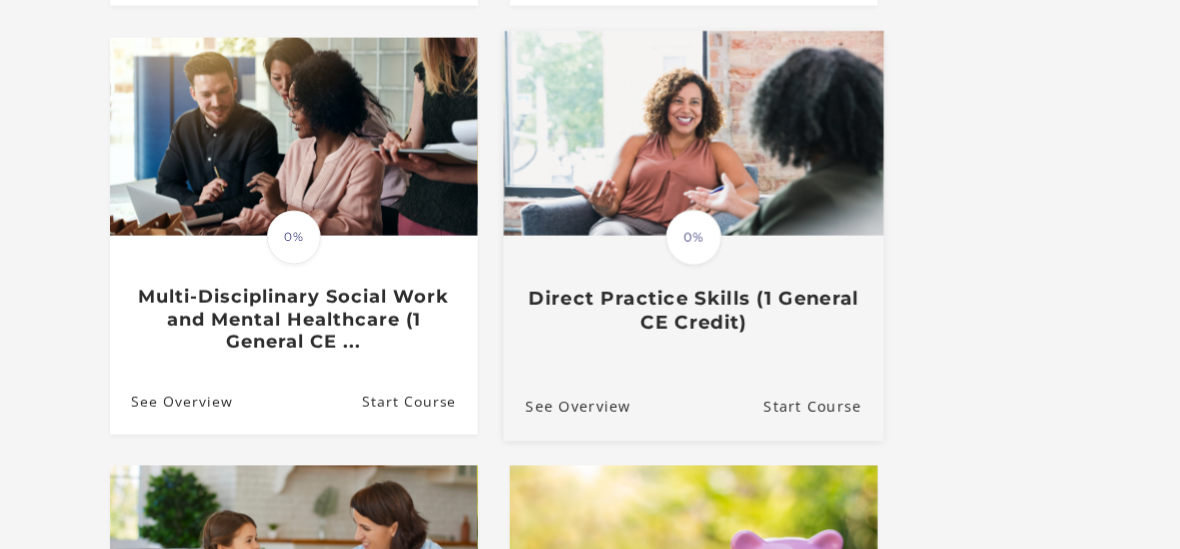 click on "Direct Practice Skills (1 General CE Credit)" at bounding box center [694, 310] 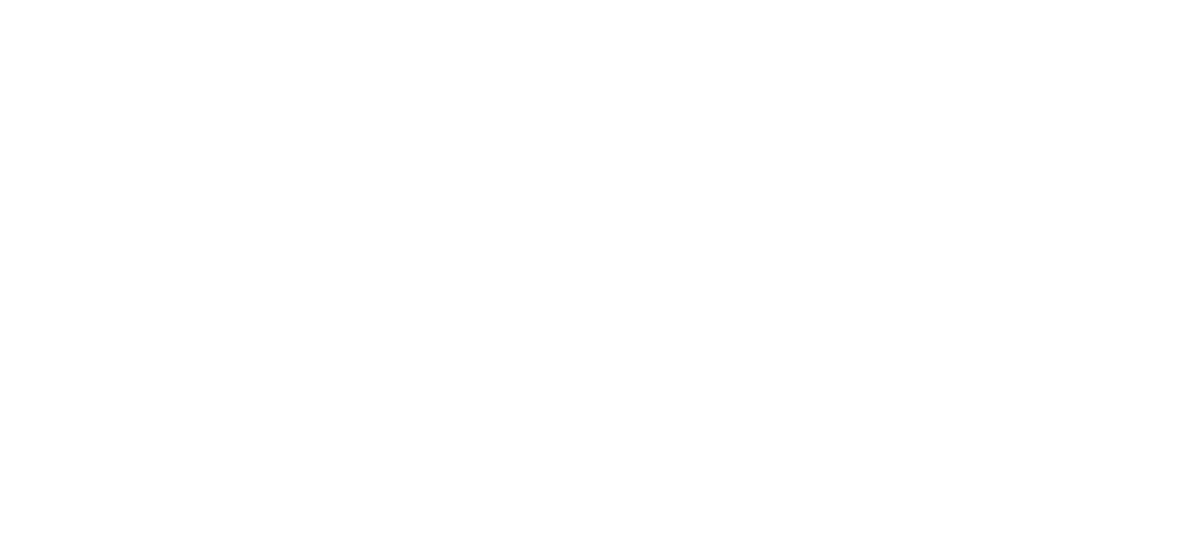scroll, scrollTop: 0, scrollLeft: 0, axis: both 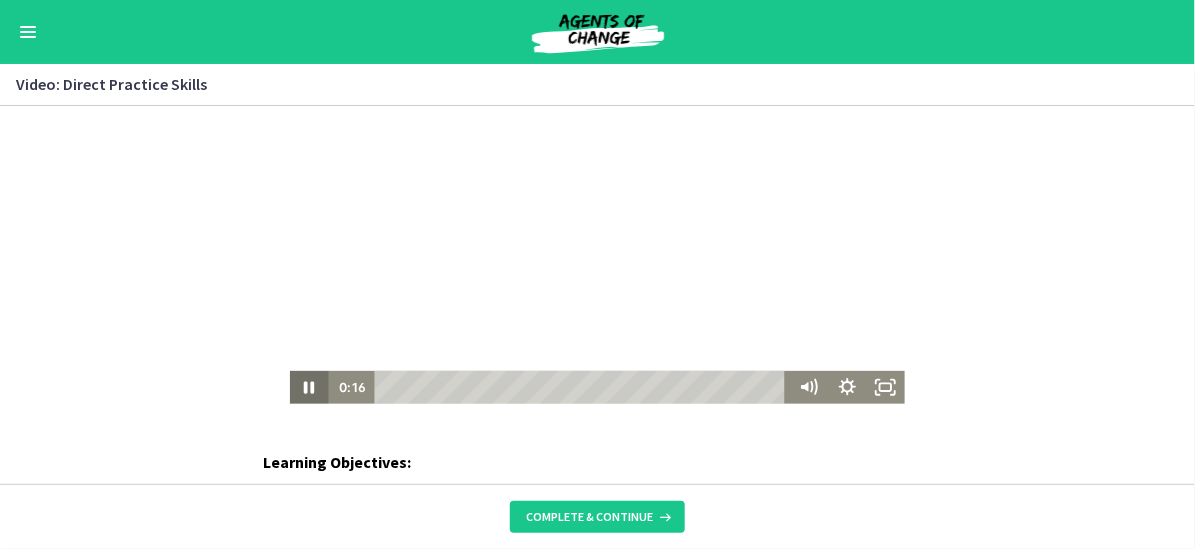 click 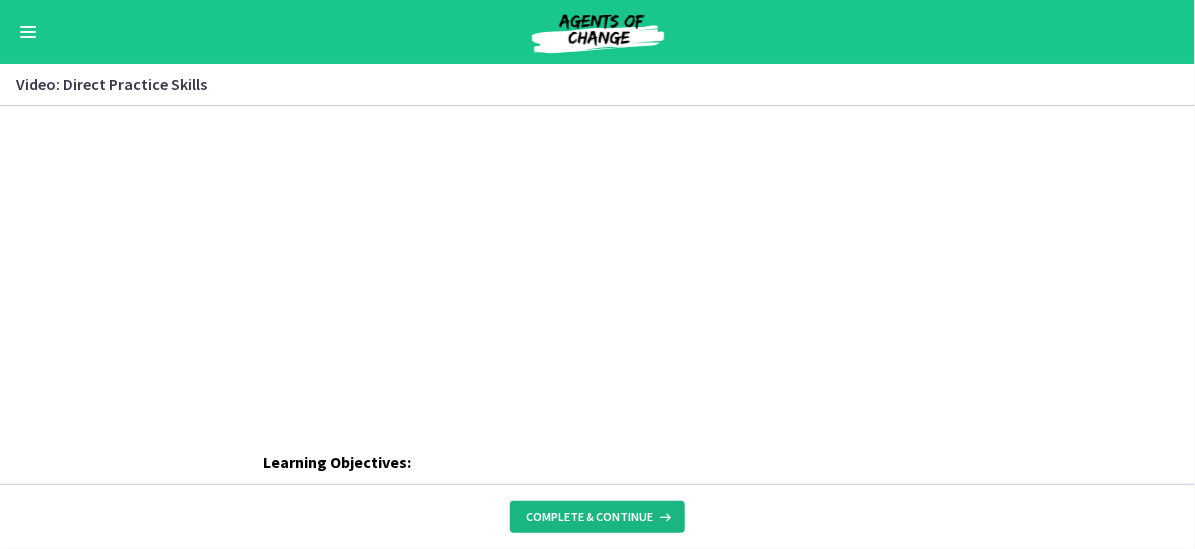 click on "Complete & continue" at bounding box center (589, 517) 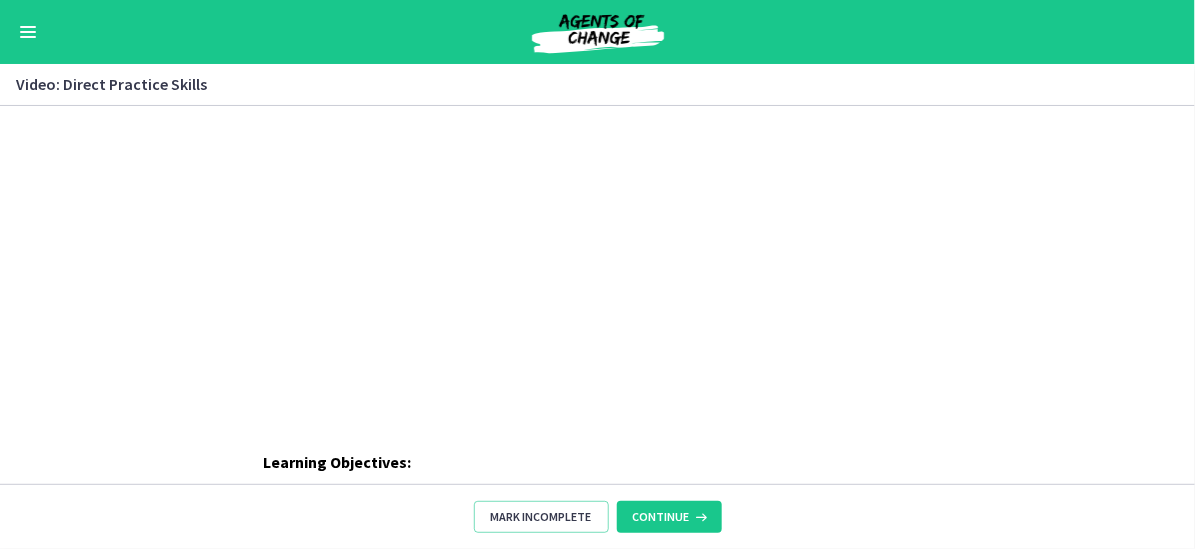 scroll, scrollTop: 0, scrollLeft: 0, axis: both 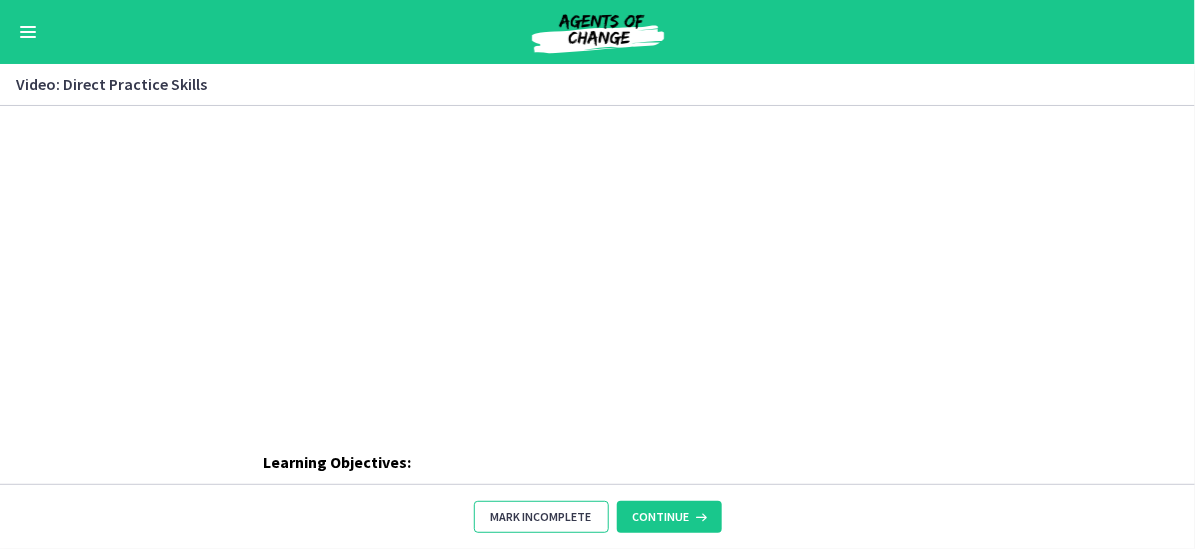 click on "Mark Incomplete" at bounding box center (541, 517) 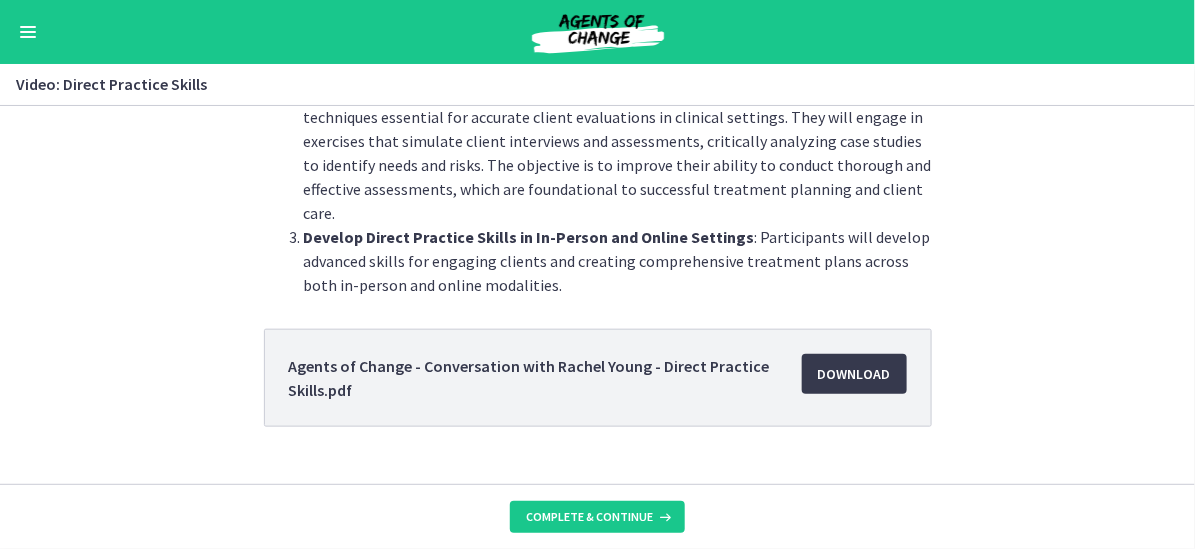 scroll, scrollTop: 567, scrollLeft: 0, axis: vertical 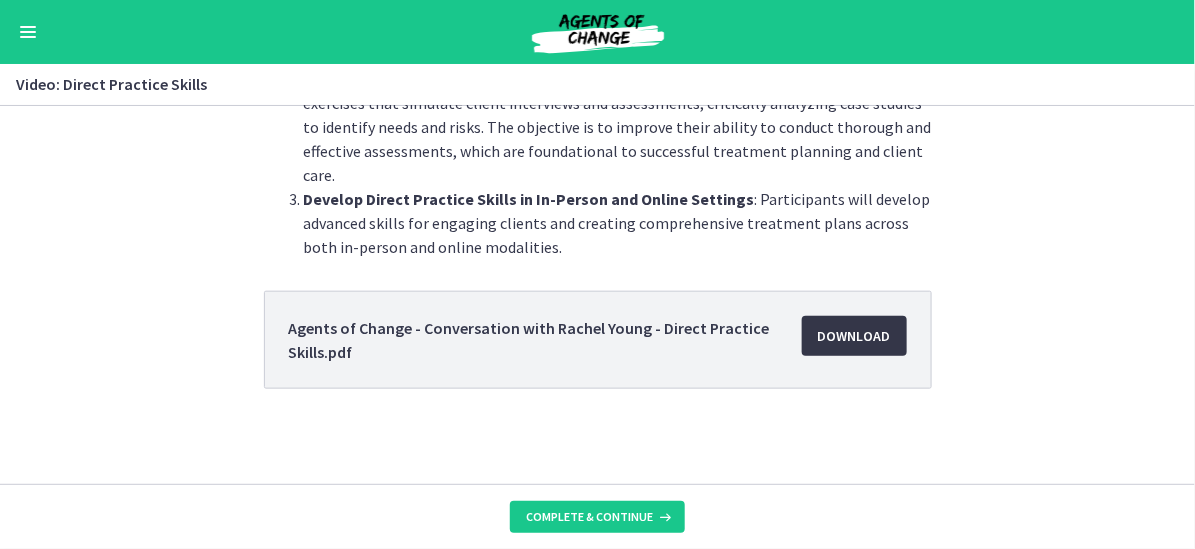 click on "Download
Opens in a new window" at bounding box center [854, 336] 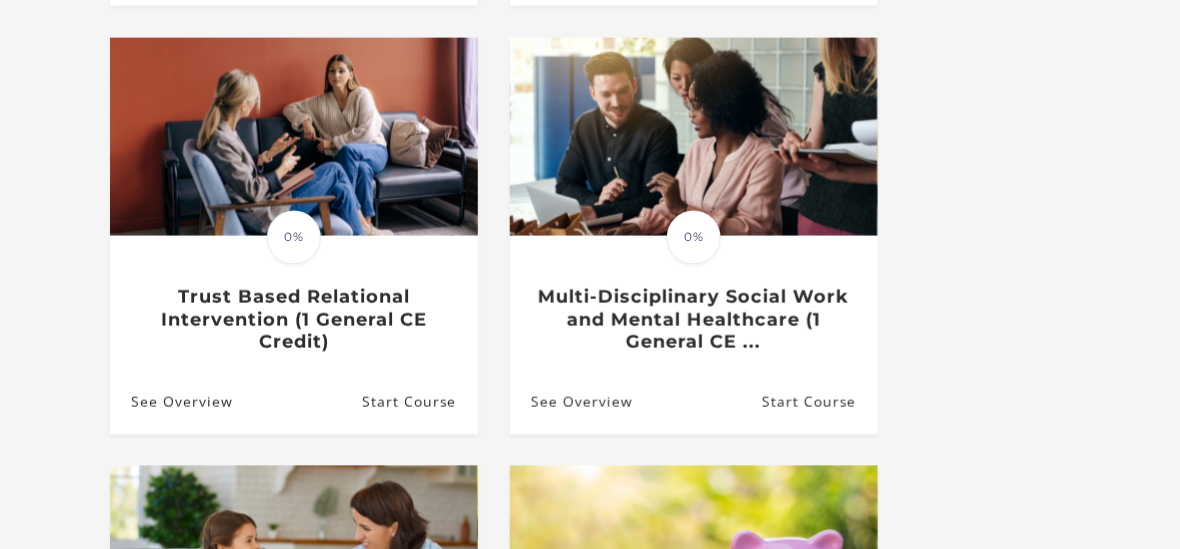 scroll, scrollTop: 828, scrollLeft: 0, axis: vertical 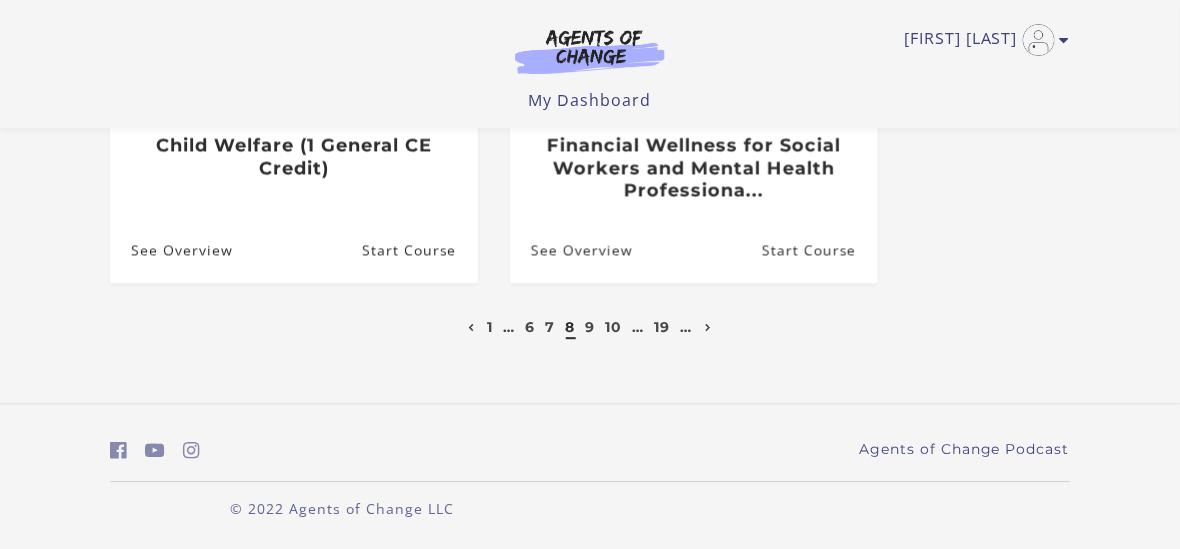 click on "9" at bounding box center [590, 327] 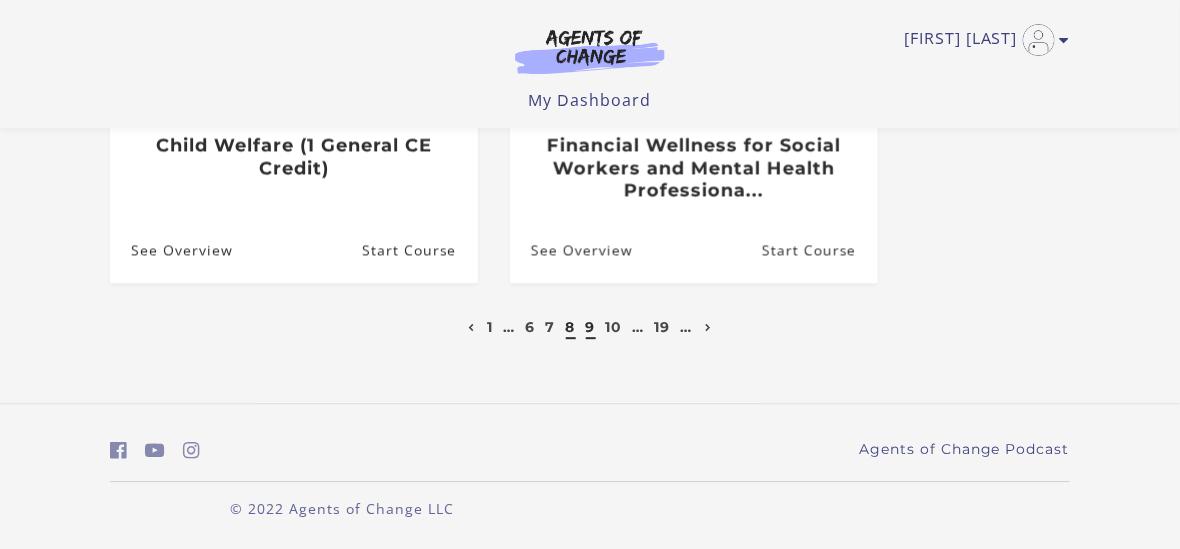 click on "9" at bounding box center (591, 327) 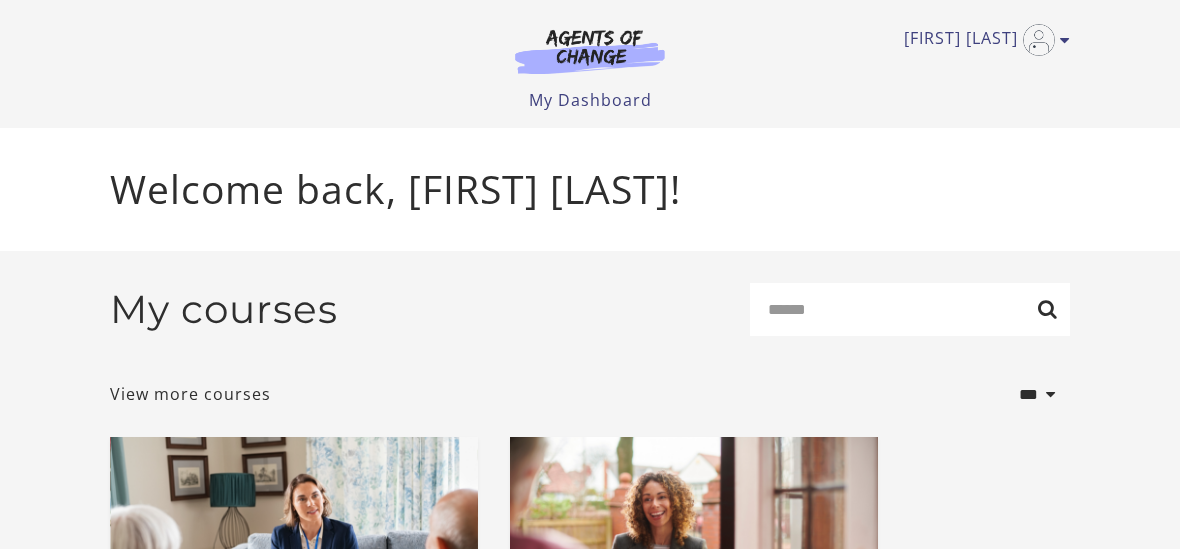 scroll, scrollTop: 0, scrollLeft: 0, axis: both 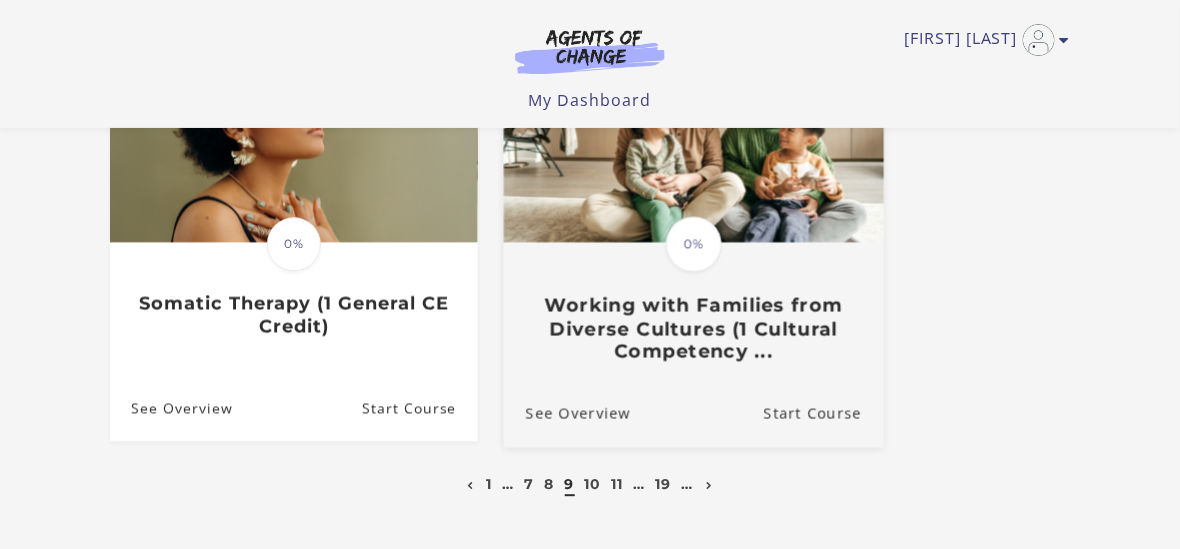 click on "Working with Families from Diverse Cultures (1 Cultural Competency ..." at bounding box center (694, 328) 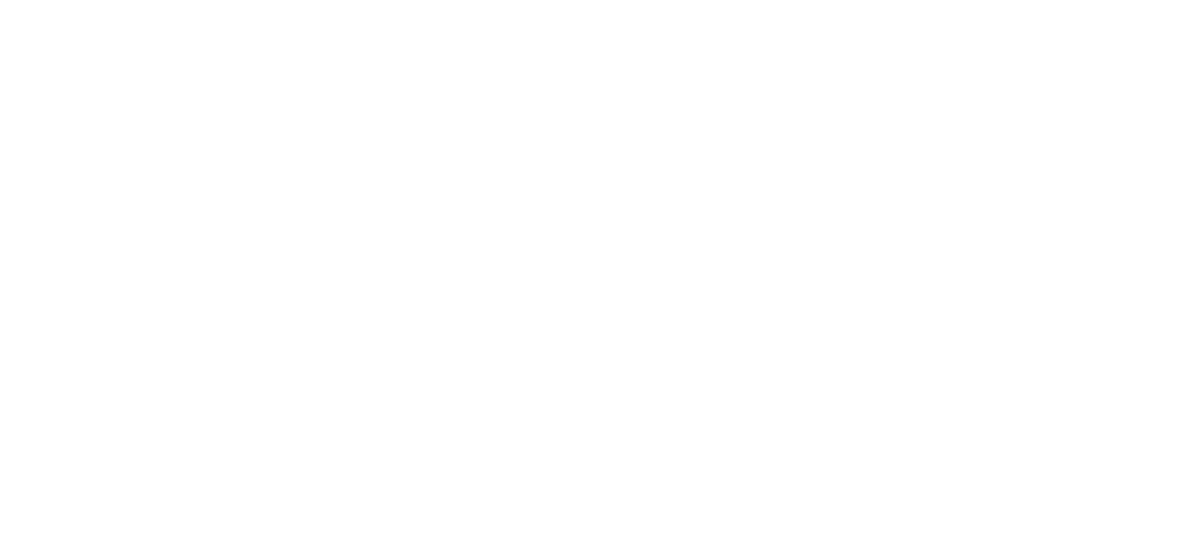 scroll, scrollTop: 0, scrollLeft: 0, axis: both 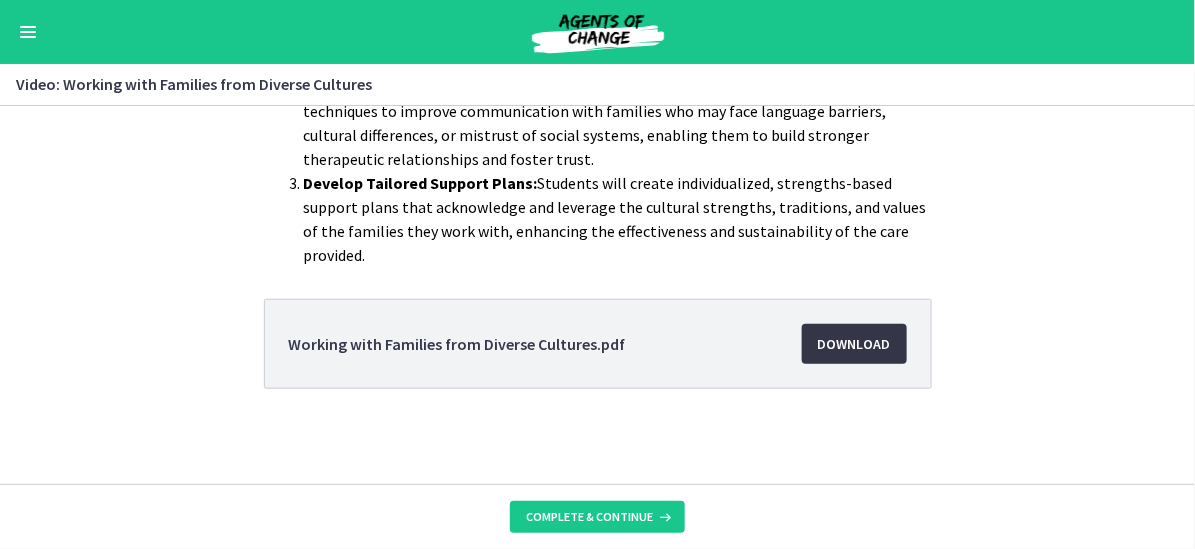 click on "Download
Opens in a new window" at bounding box center [854, 344] 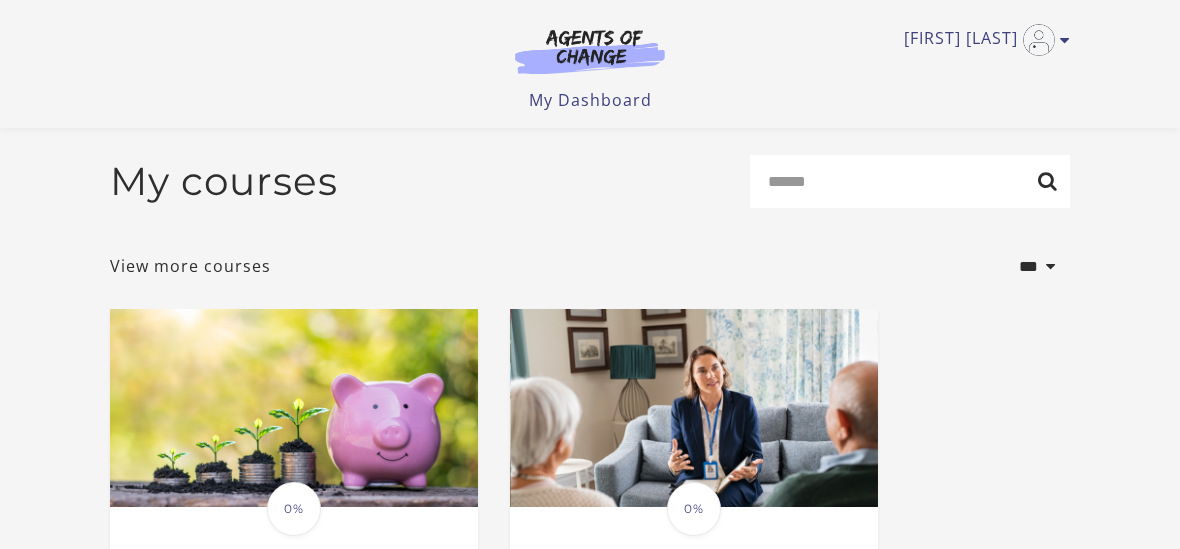 scroll, scrollTop: 1122, scrollLeft: 0, axis: vertical 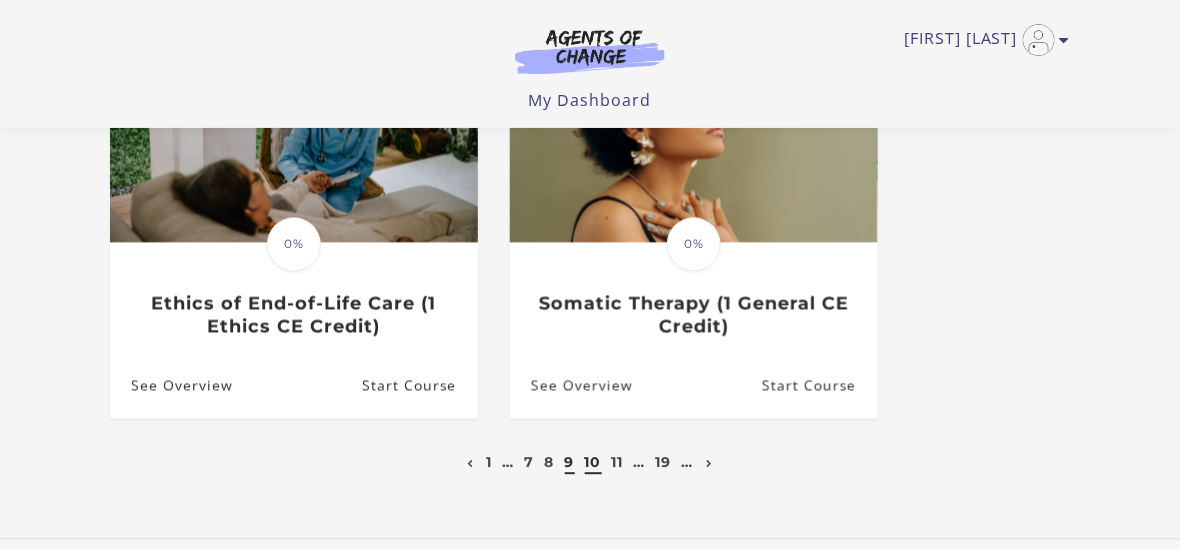 click on "10" at bounding box center (593, 462) 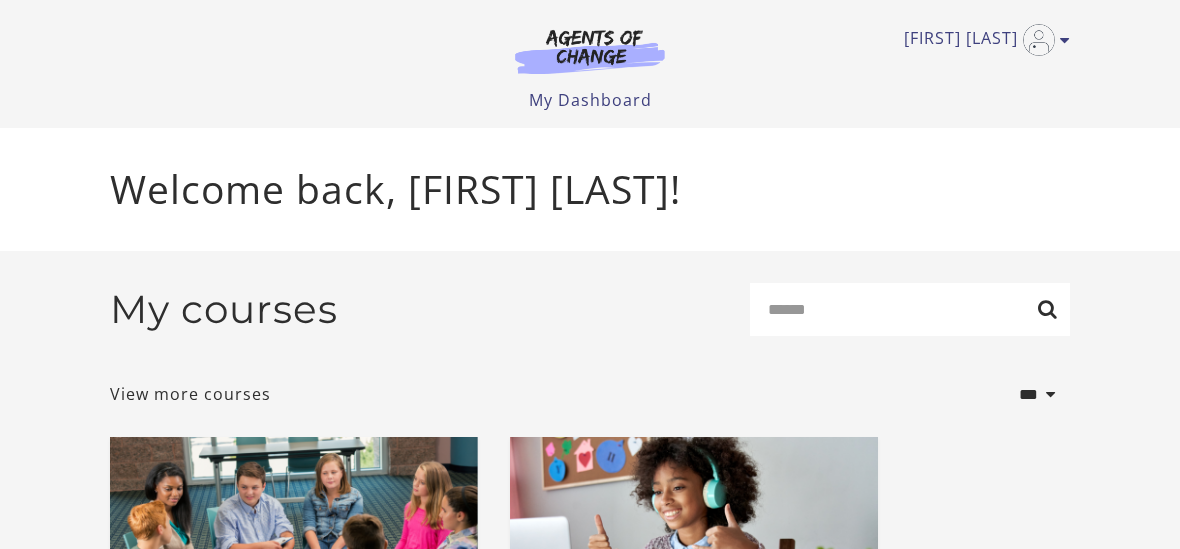 scroll, scrollTop: 0, scrollLeft: 0, axis: both 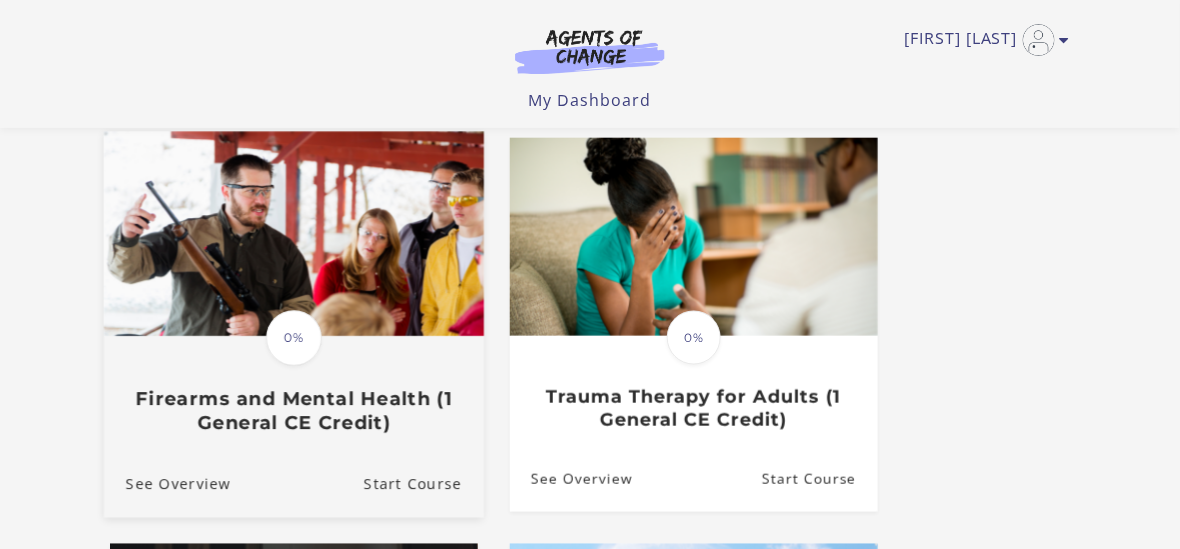 click on "Firearms and Mental Health (1 General CE Credit)" at bounding box center [294, 411] 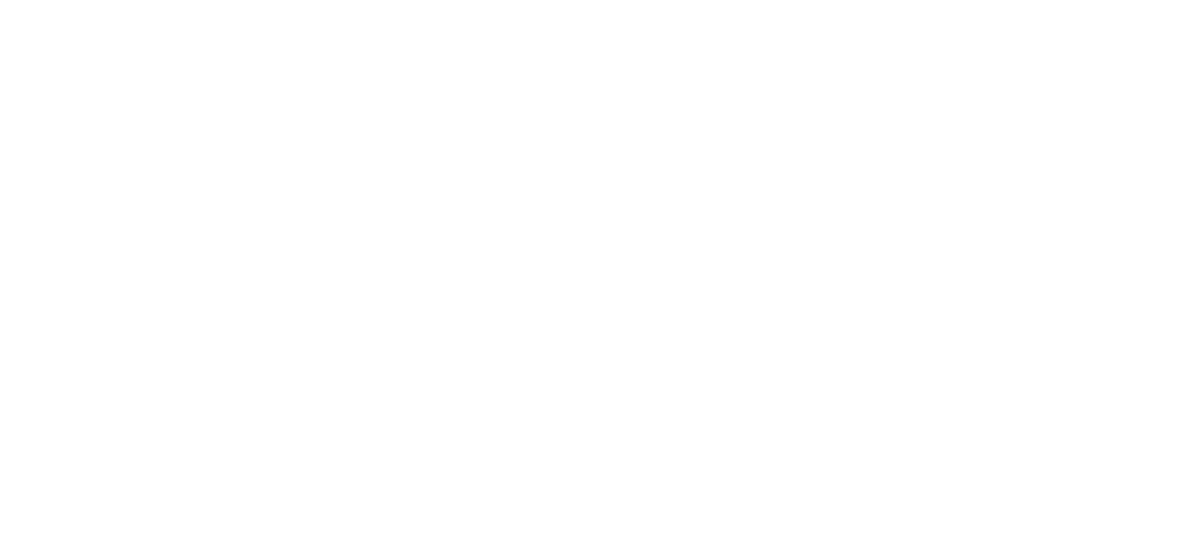 scroll, scrollTop: 0, scrollLeft: 0, axis: both 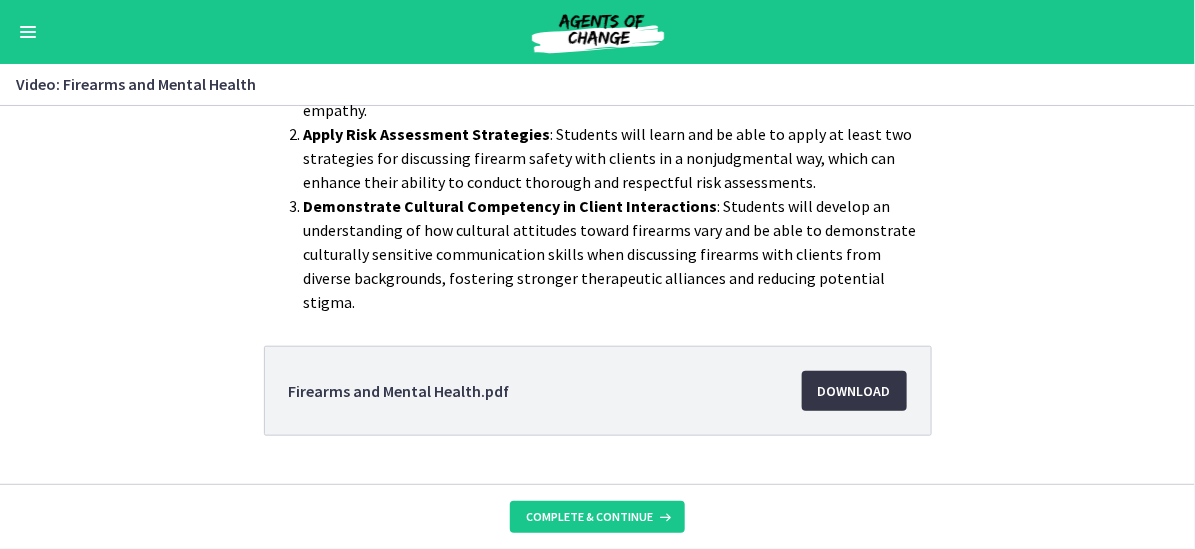 click on "Download
Opens in a new window" at bounding box center [854, 391] 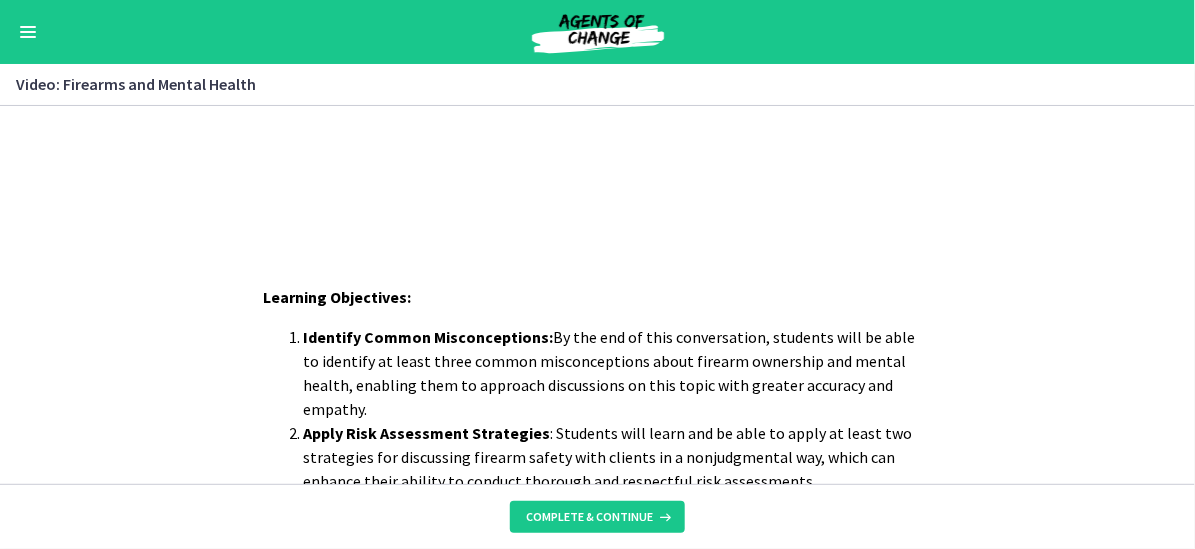 scroll, scrollTop: 0, scrollLeft: 0, axis: both 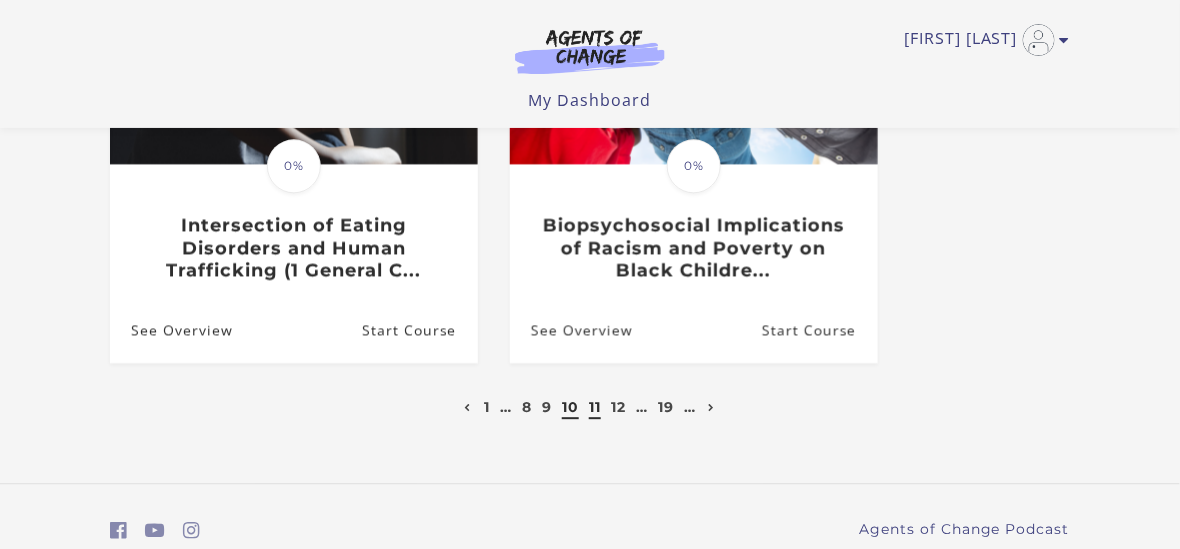 click on "11" at bounding box center [595, 407] 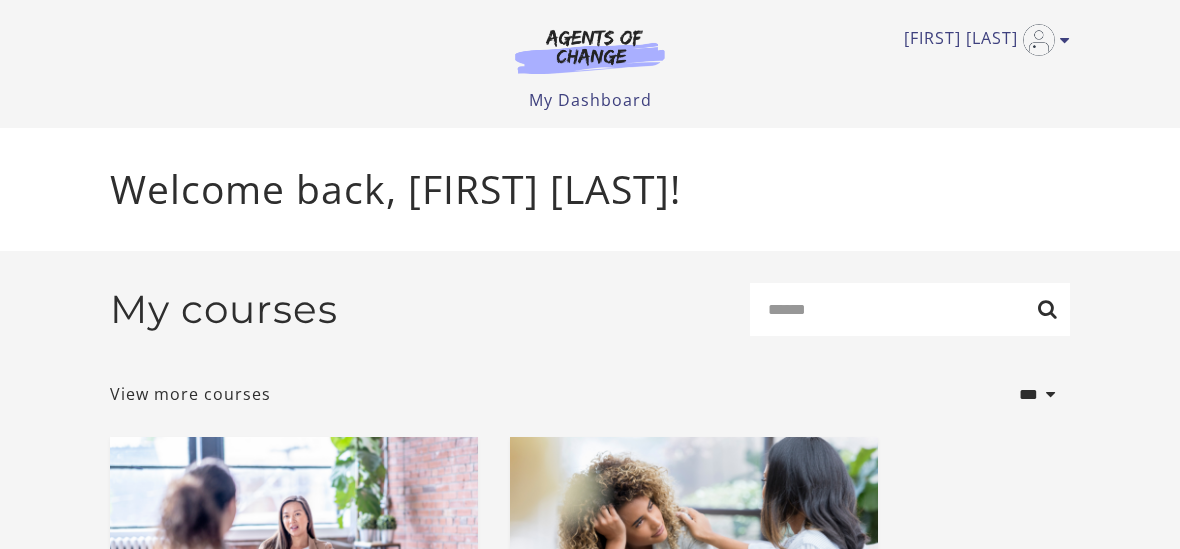 scroll, scrollTop: 0, scrollLeft: 0, axis: both 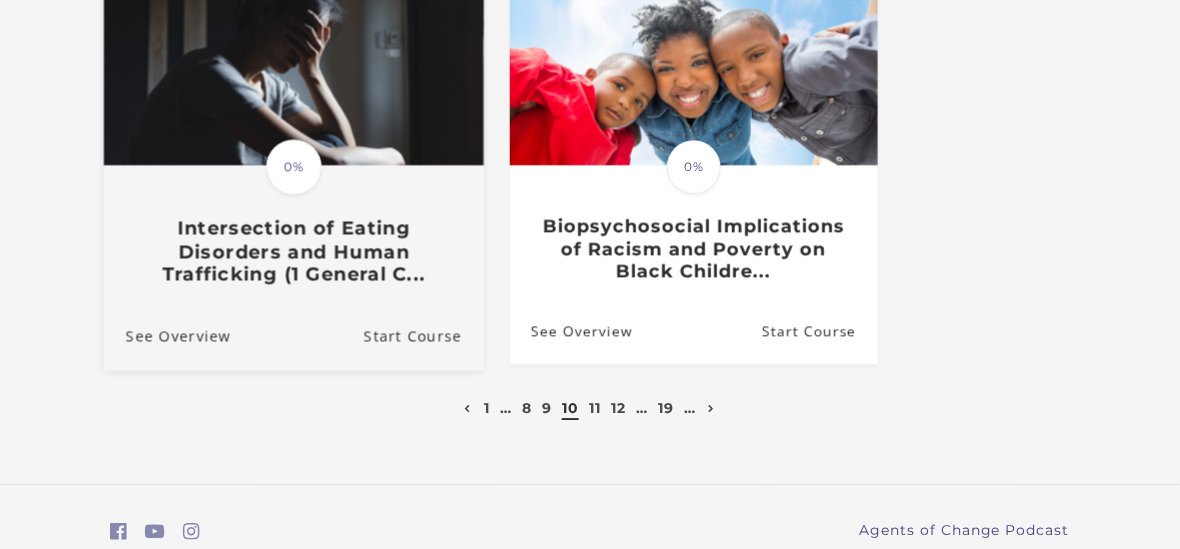 click on "Intersection of Eating Disorders and Human Trafficking (1 General C..." at bounding box center [294, 252] 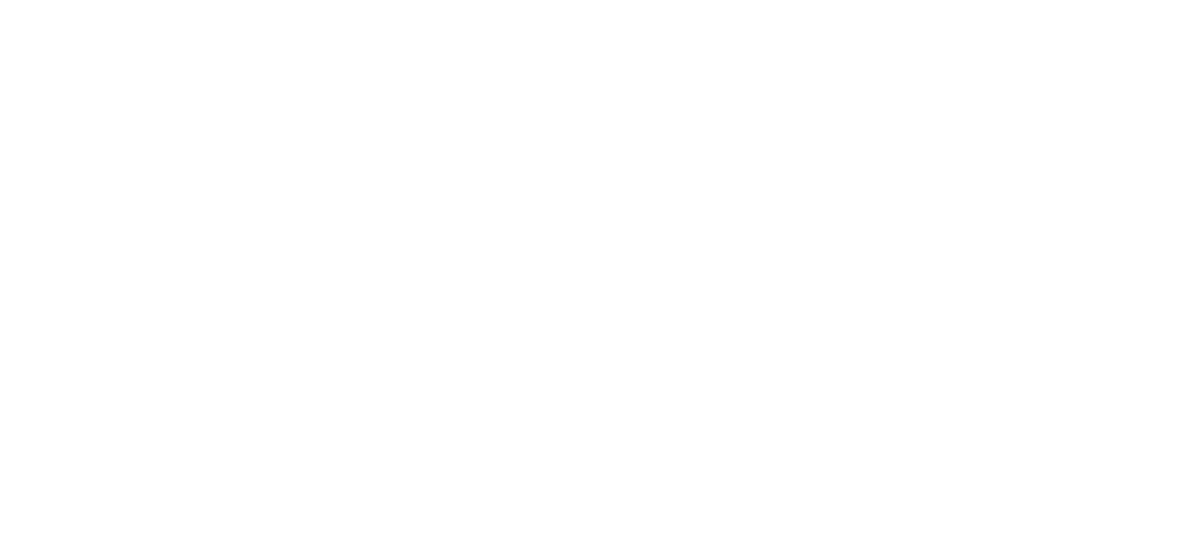 scroll, scrollTop: 0, scrollLeft: 0, axis: both 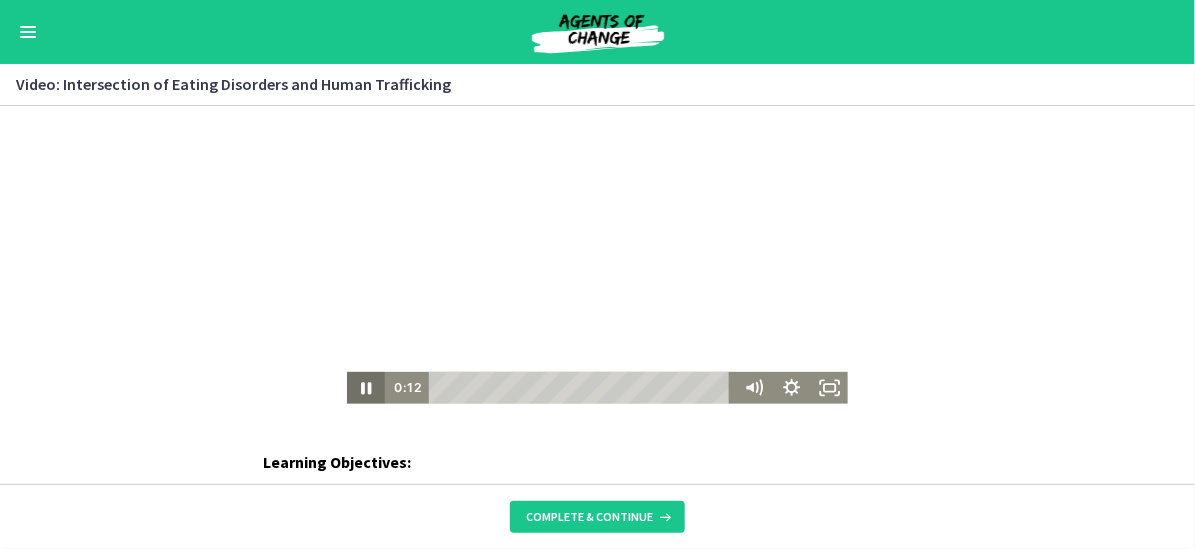 click 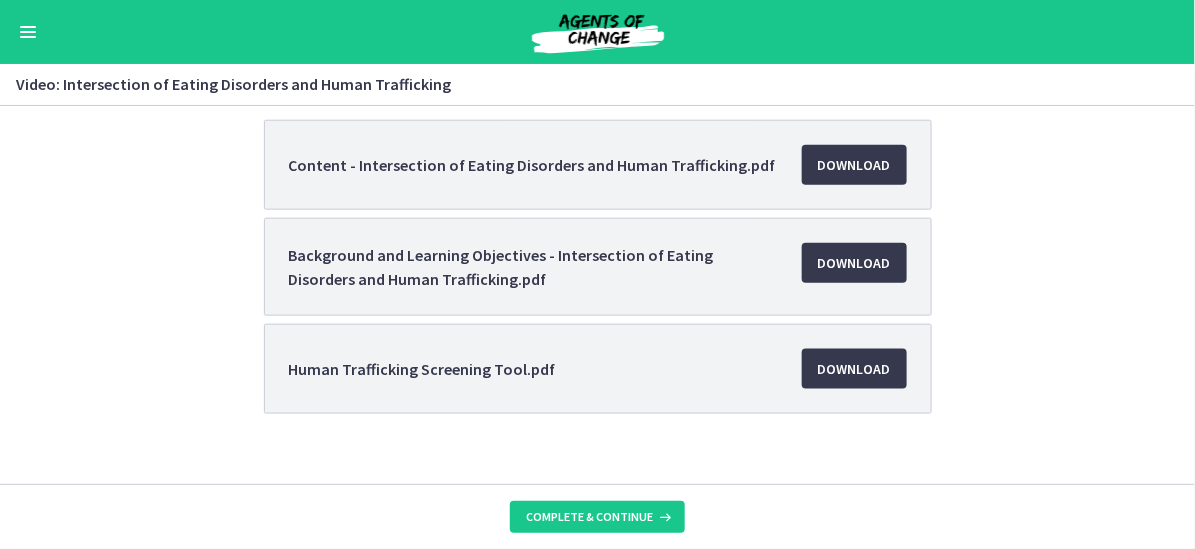scroll, scrollTop: 667, scrollLeft: 0, axis: vertical 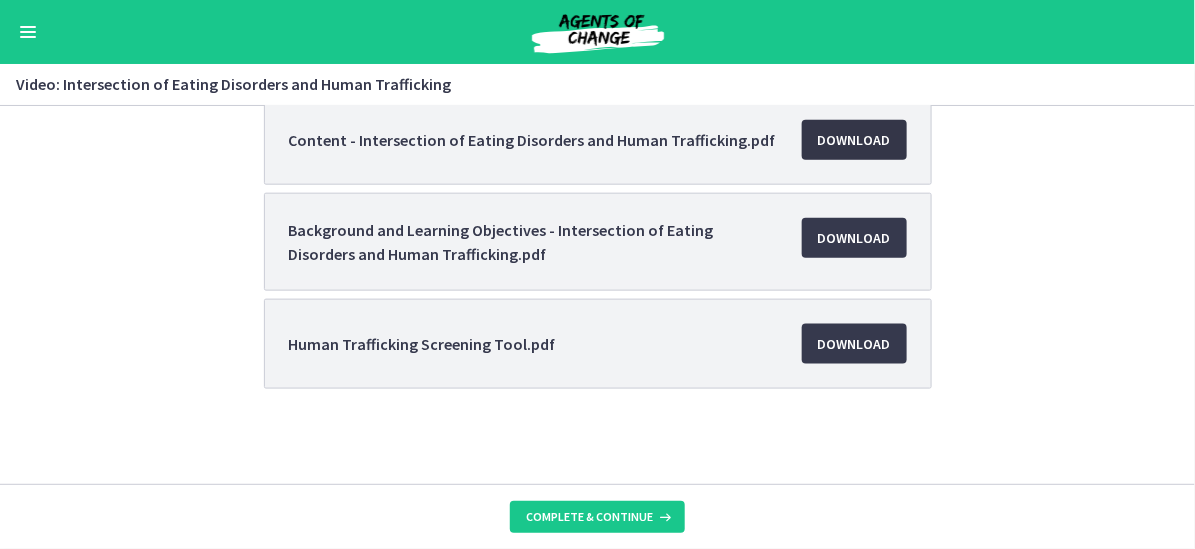 click on "Download
Opens in a new window" at bounding box center [854, 140] 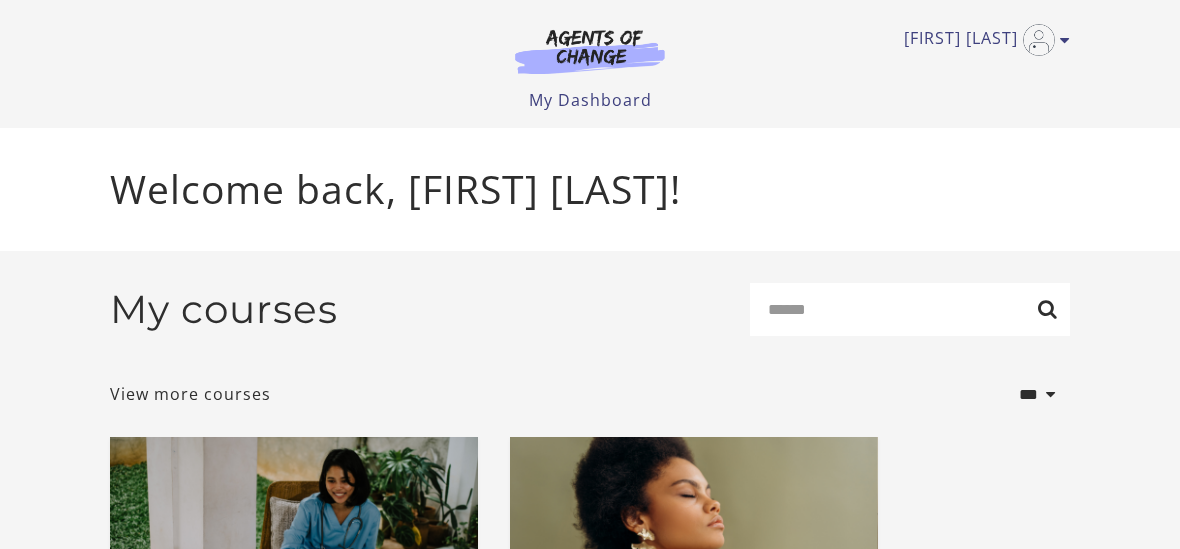 scroll, scrollTop: 1311, scrollLeft: 0, axis: vertical 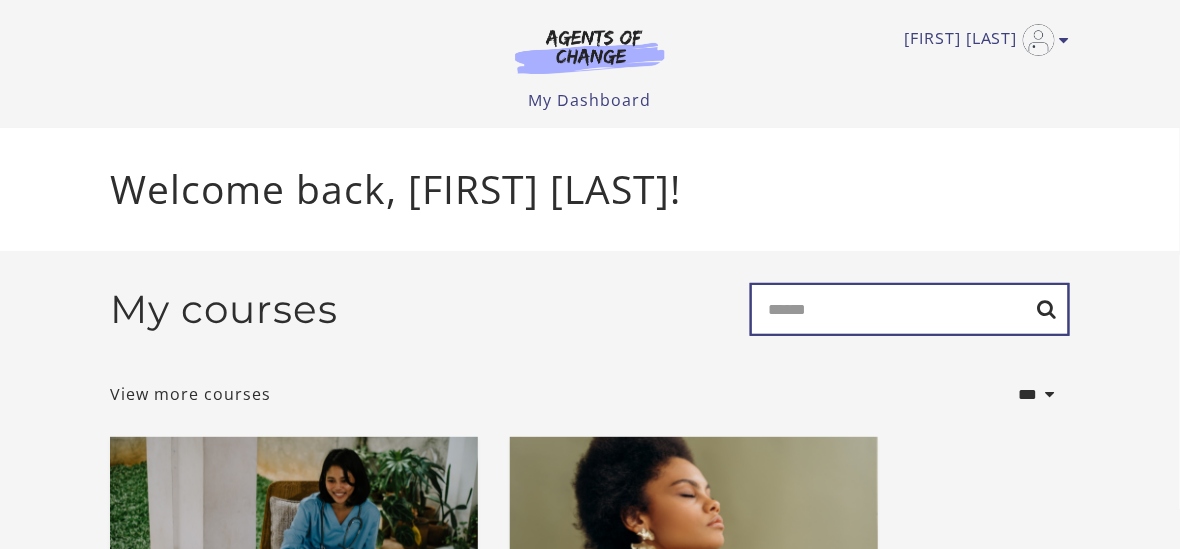click on "Search" at bounding box center (910, 309) 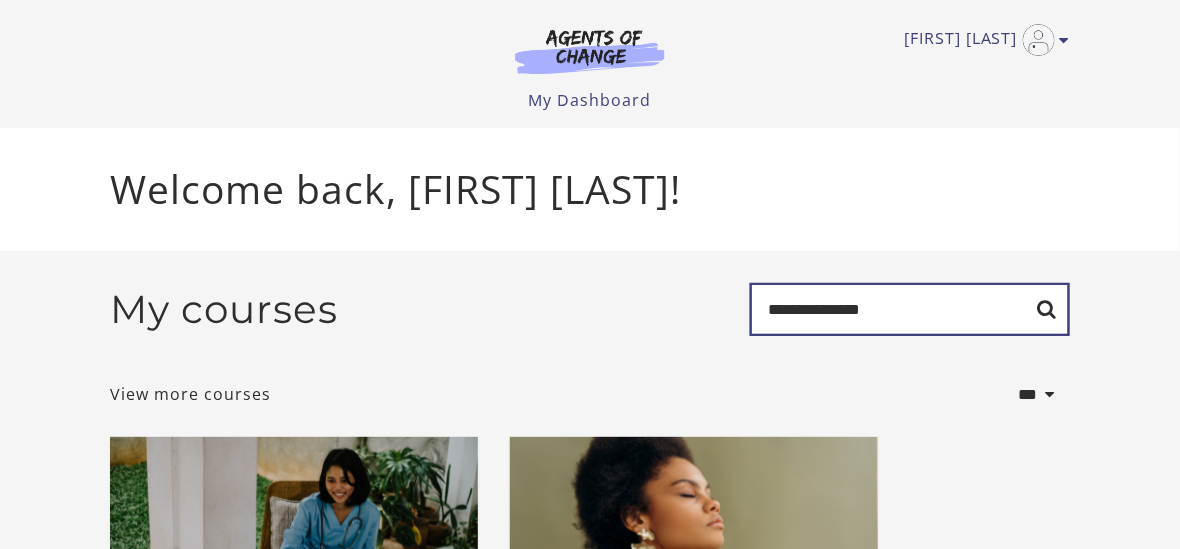 type on "**********" 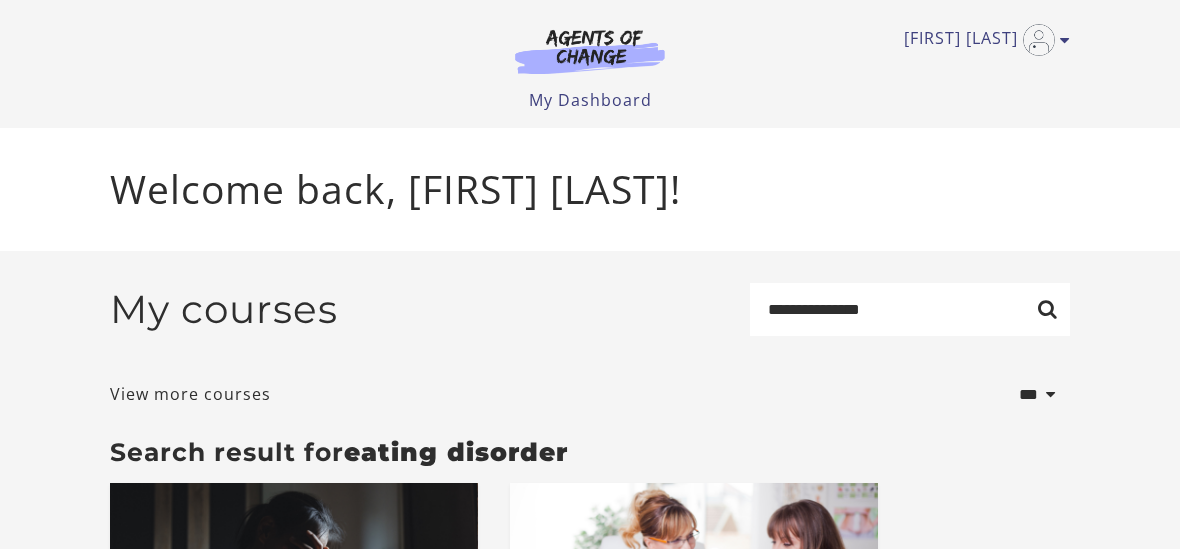 scroll, scrollTop: 0, scrollLeft: 0, axis: both 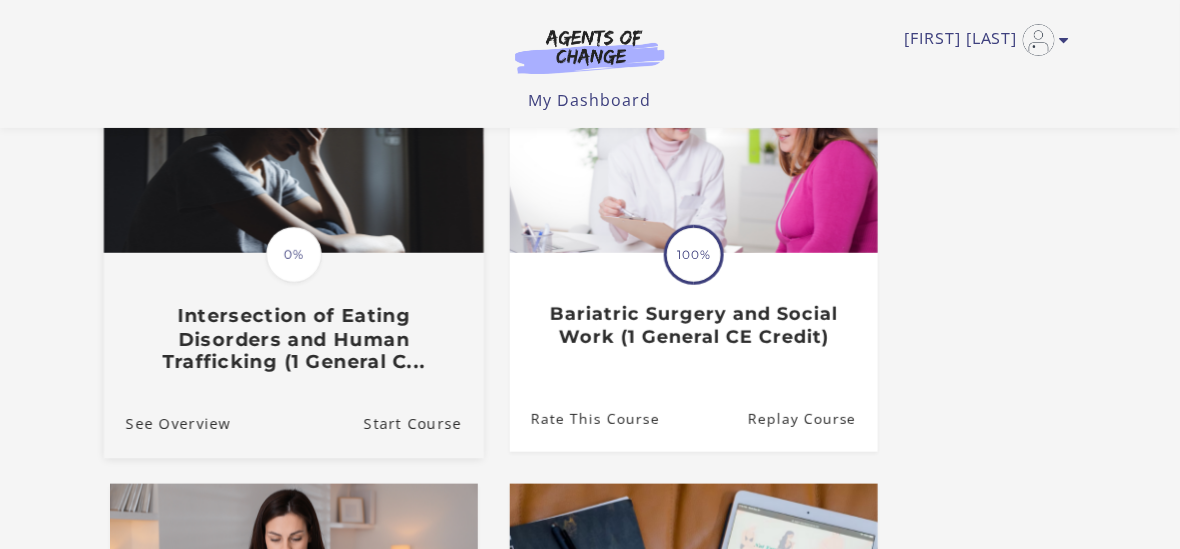 click on "Intersection of Eating Disorders and Human Trafficking (1 General C..." at bounding box center [294, 340] 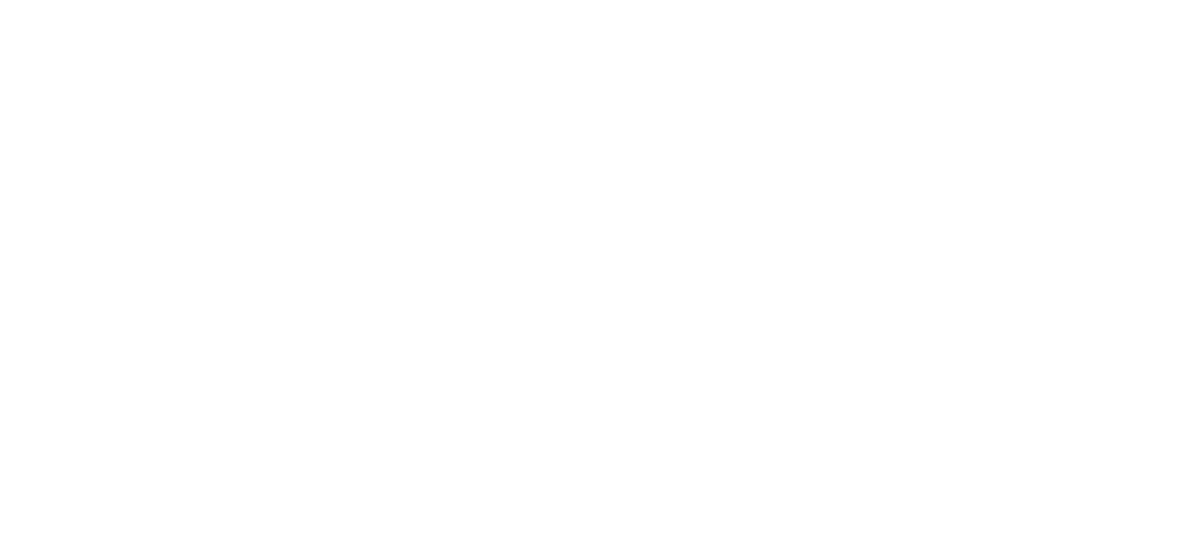scroll, scrollTop: 0, scrollLeft: 0, axis: both 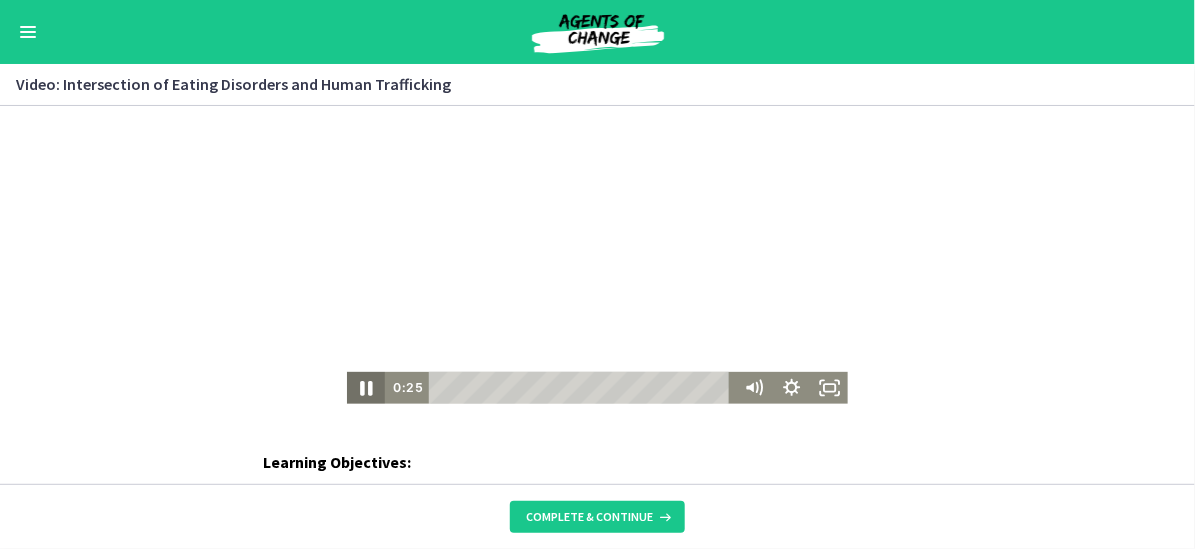 click 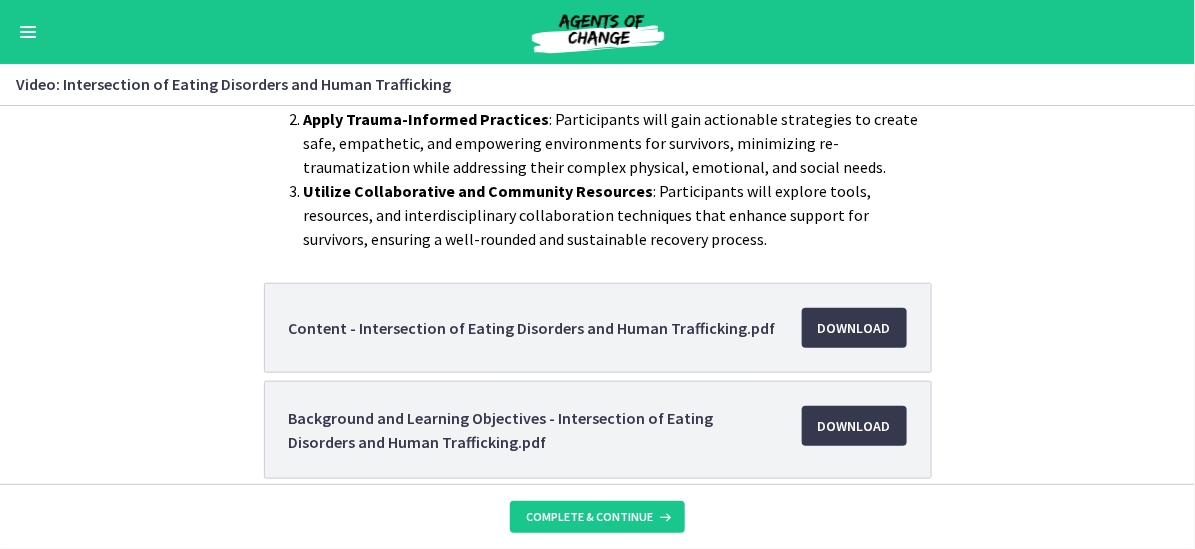 scroll, scrollTop: 500, scrollLeft: 0, axis: vertical 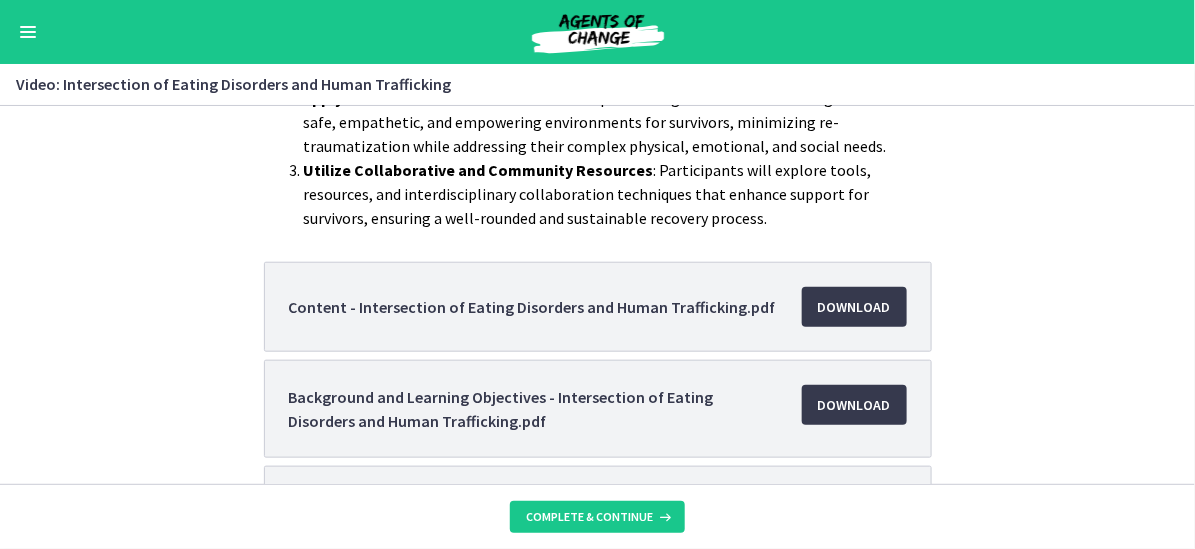 click on "Content - Intersection of Eating Disorders and Human Trafficking.pdf" at bounding box center (532, 307) 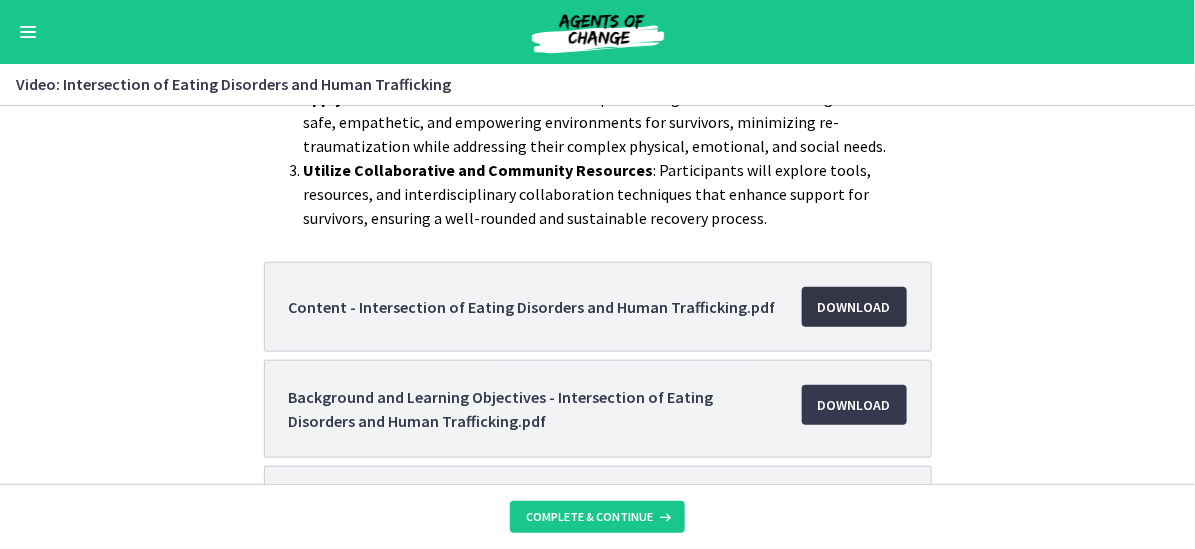 click on "Download
Opens in a new window" at bounding box center (854, 307) 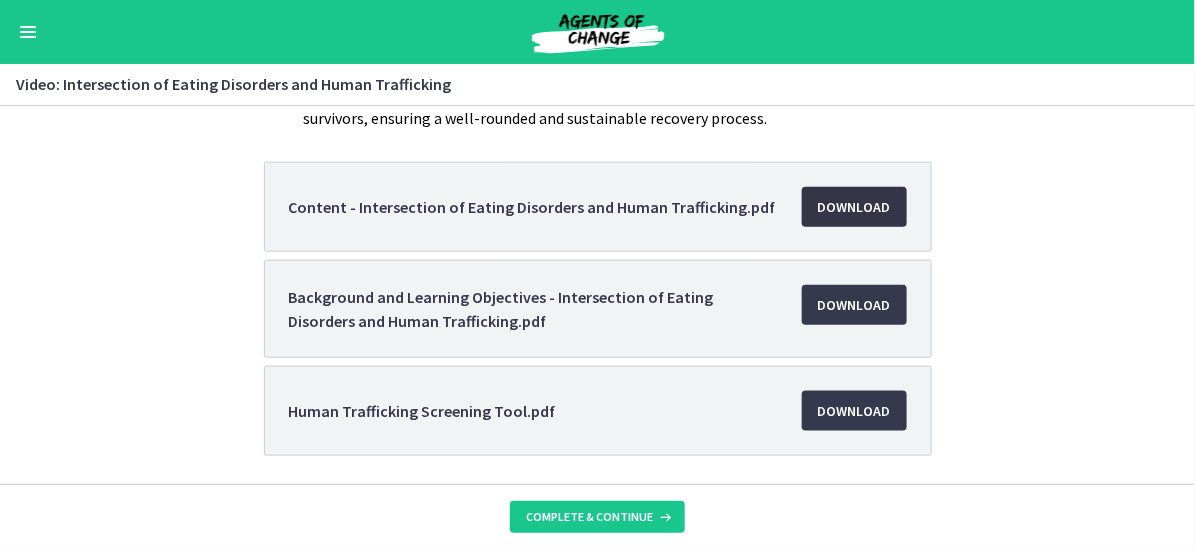 scroll, scrollTop: 667, scrollLeft: 0, axis: vertical 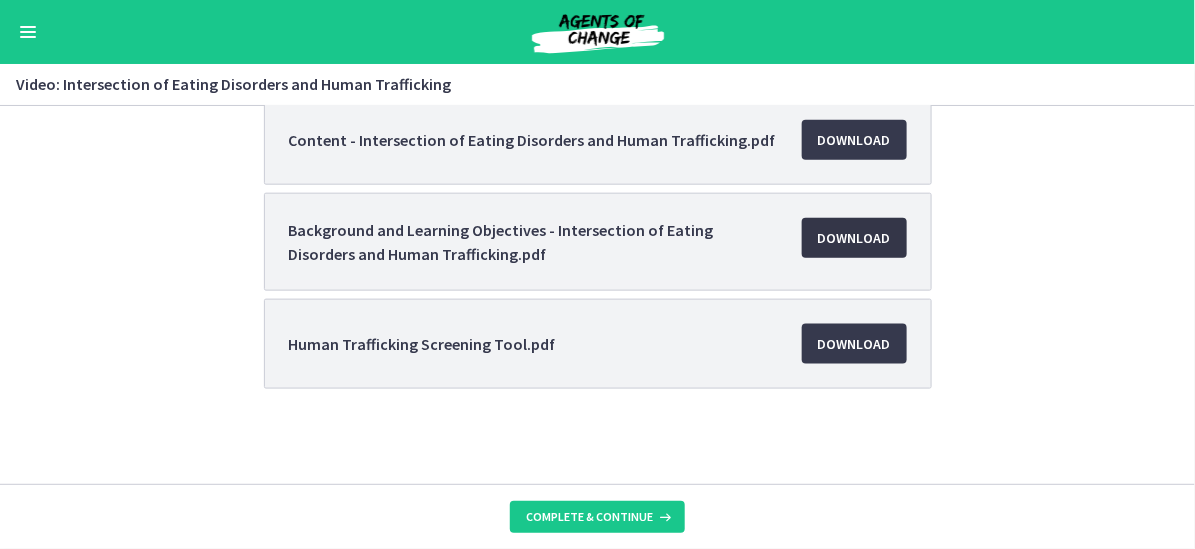 click on "Download
Opens in a new window" at bounding box center (854, 238) 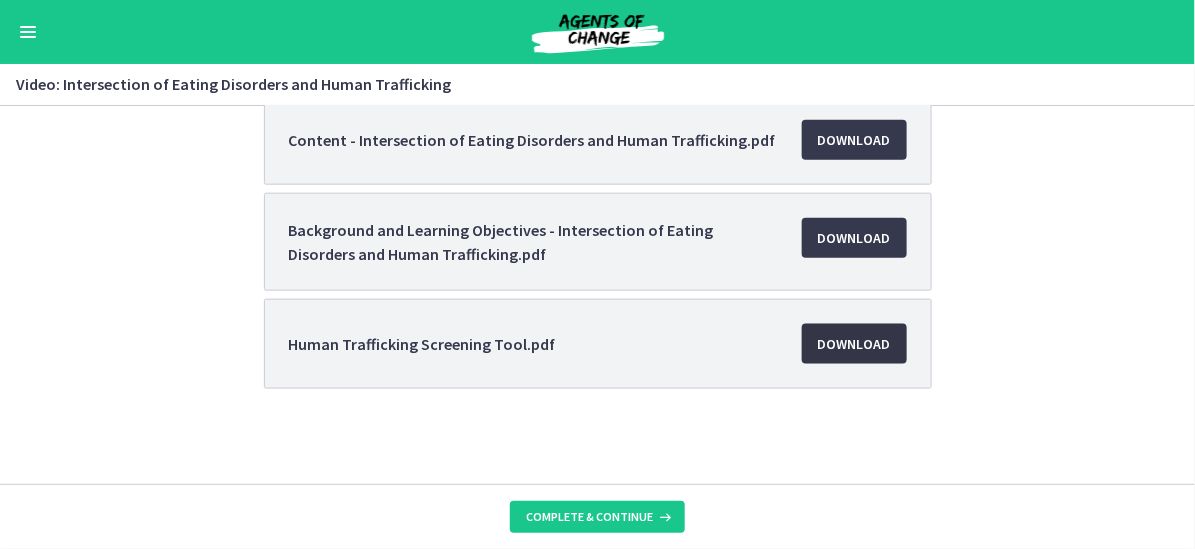 click on "Download
Opens in a new window" at bounding box center (854, 344) 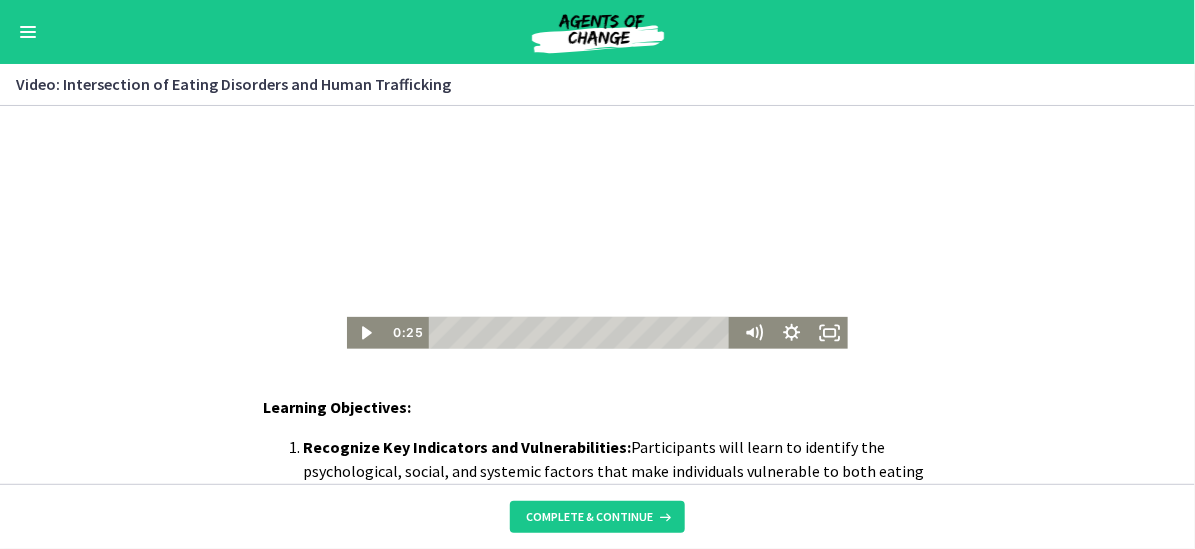 scroll, scrollTop: 0, scrollLeft: 0, axis: both 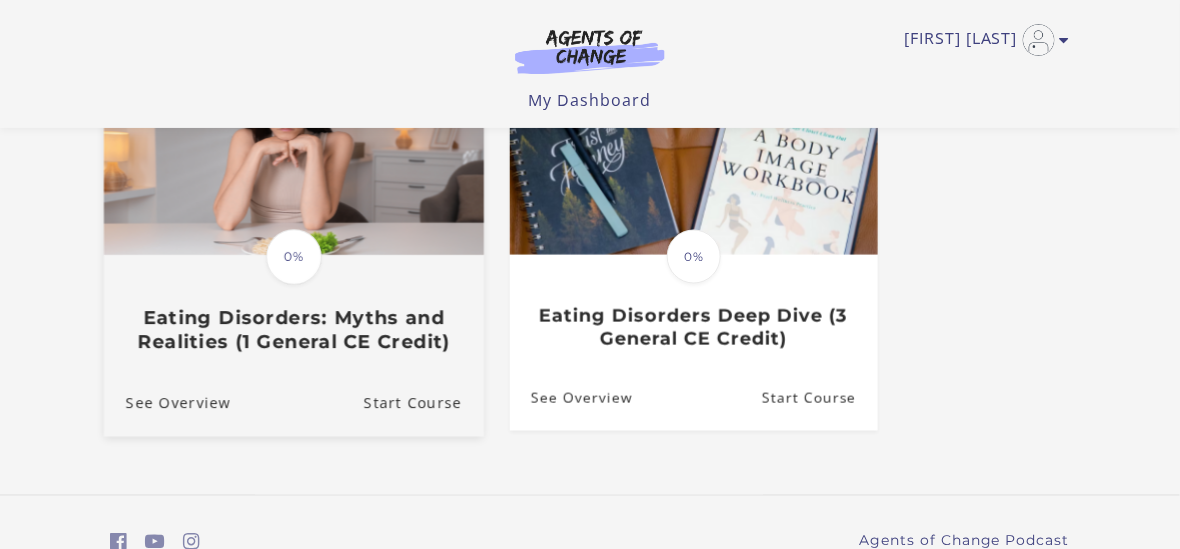 click on "Eating Disorders: Myths and Realities (1 General CE Credit)" at bounding box center [294, 330] 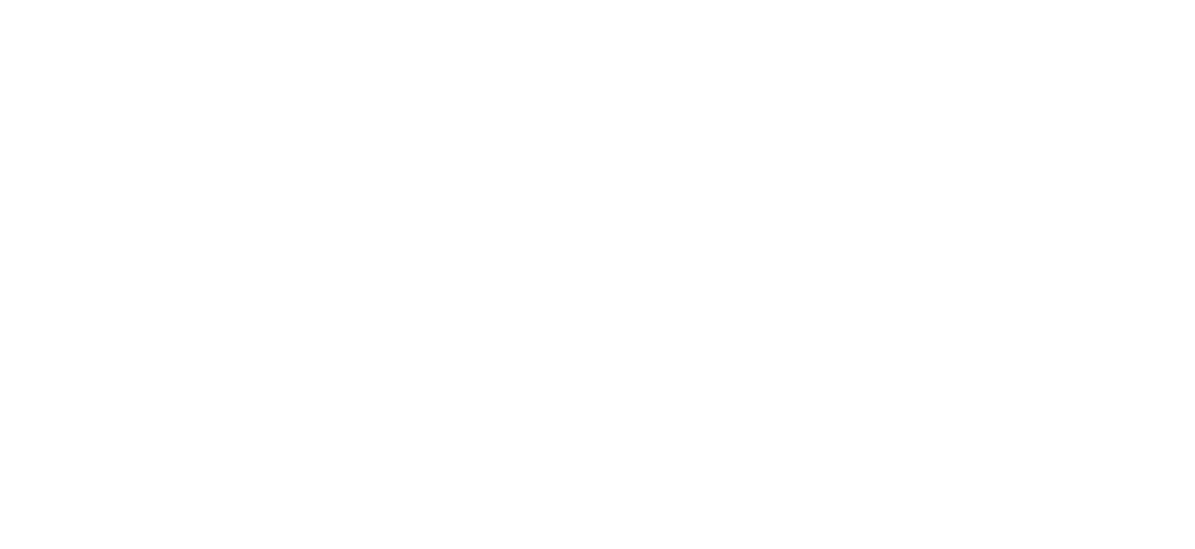 scroll, scrollTop: 0, scrollLeft: 0, axis: both 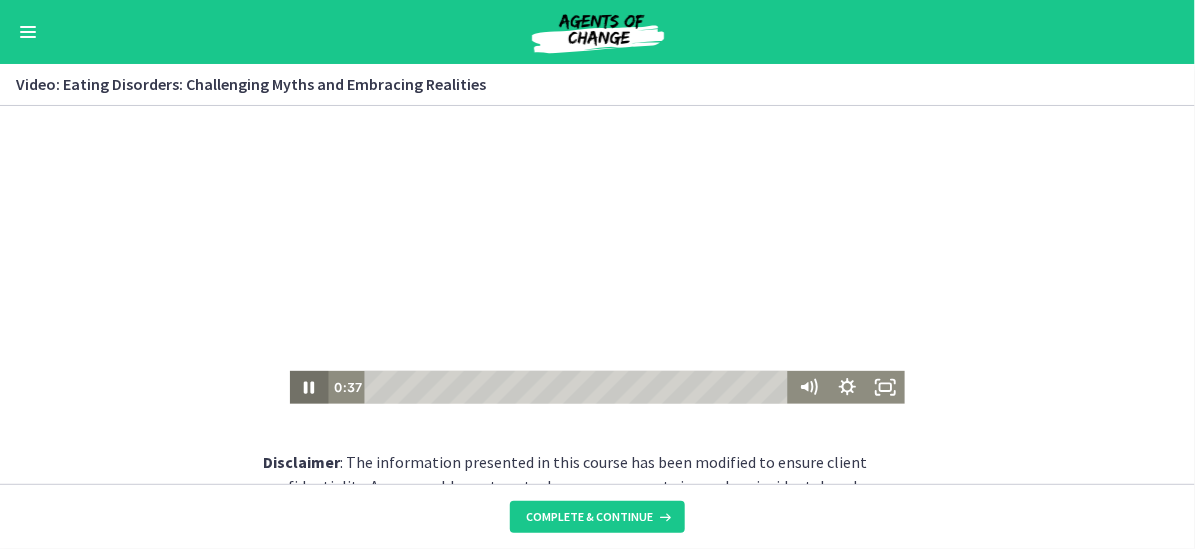 click 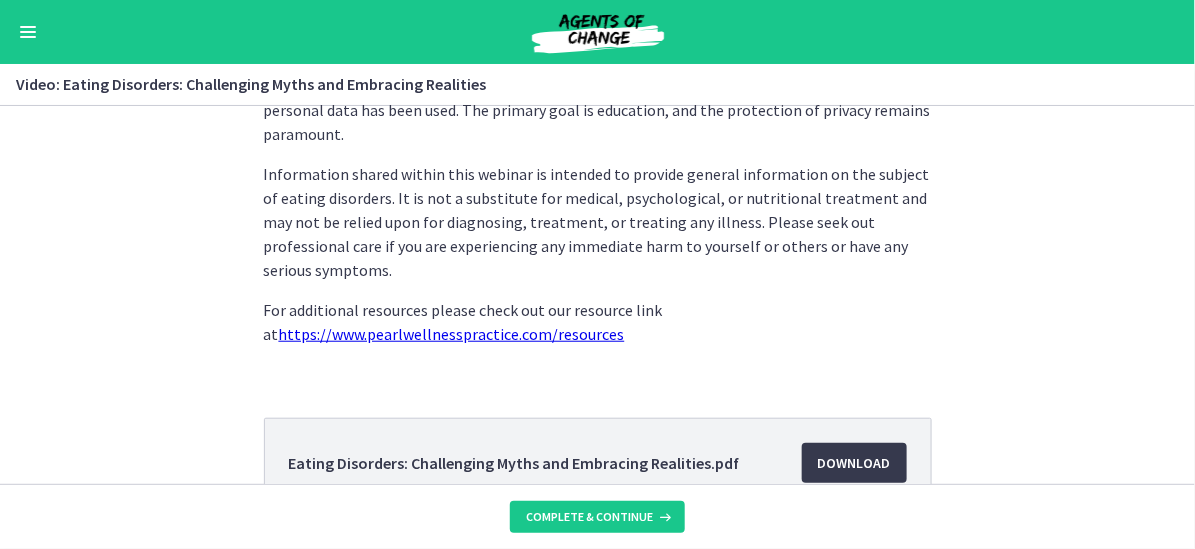 scroll, scrollTop: 500, scrollLeft: 0, axis: vertical 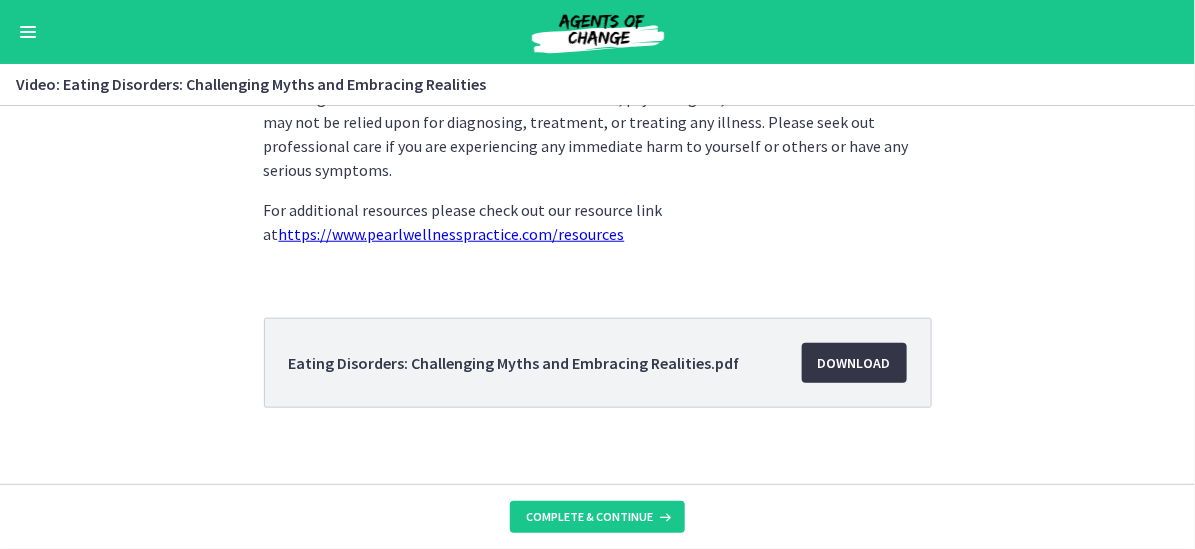 click on "Download
Opens in a new window" at bounding box center [854, 363] 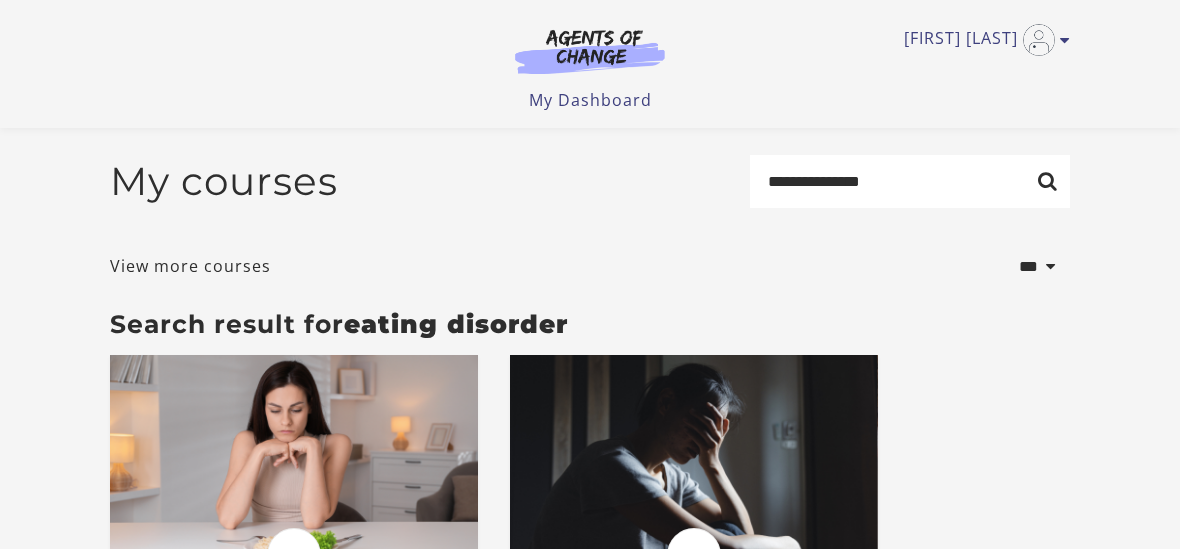 scroll, scrollTop: 821, scrollLeft: 0, axis: vertical 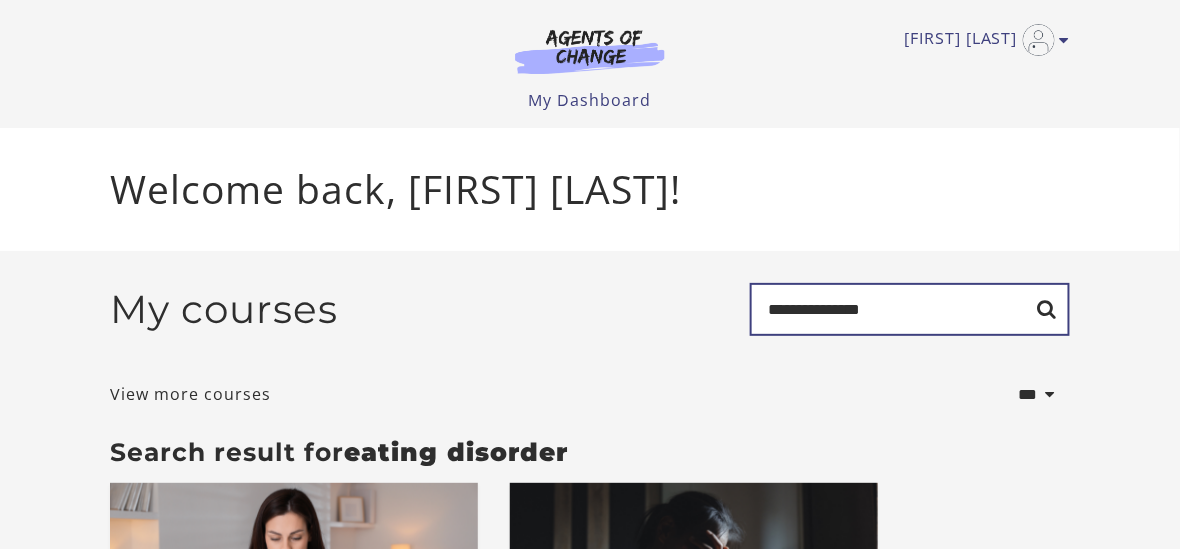 drag, startPoint x: 929, startPoint y: 311, endPoint x: 740, endPoint y: 317, distance: 189.09521 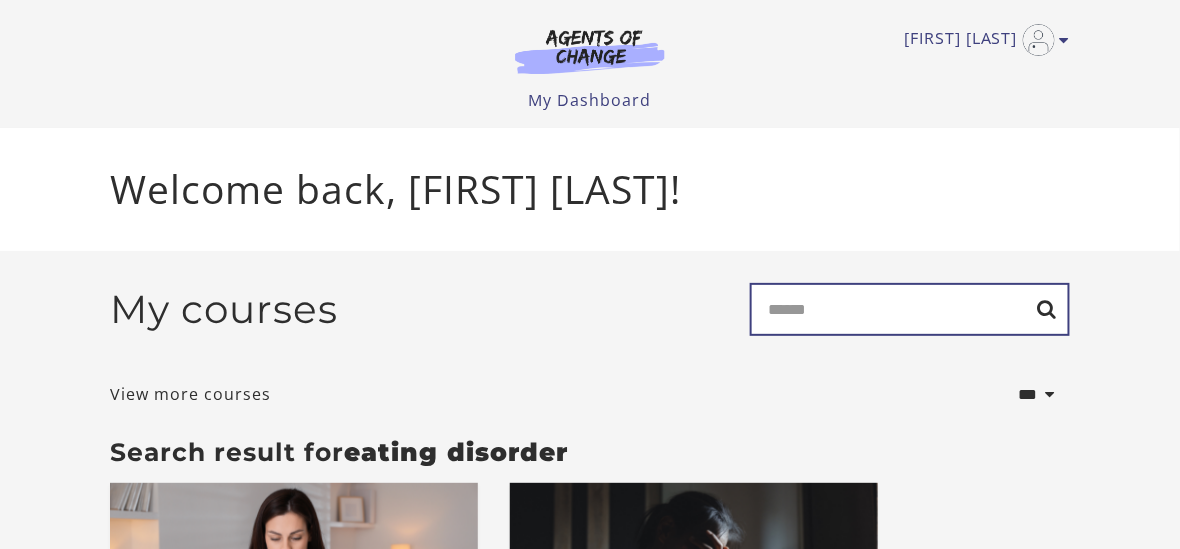type 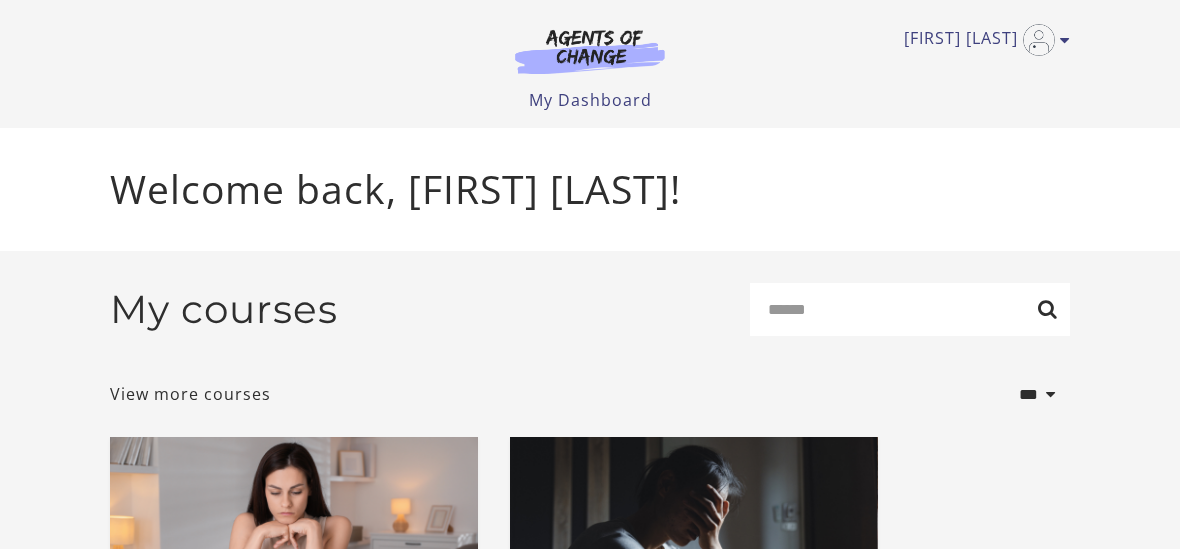 scroll, scrollTop: 0, scrollLeft: 0, axis: both 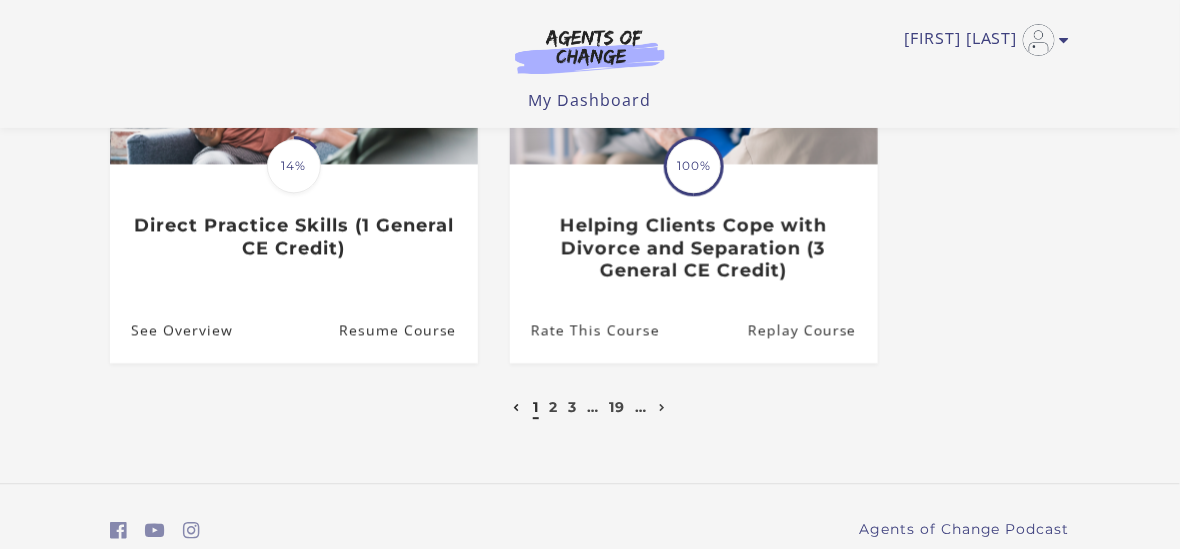 click on "3" at bounding box center [573, 407] 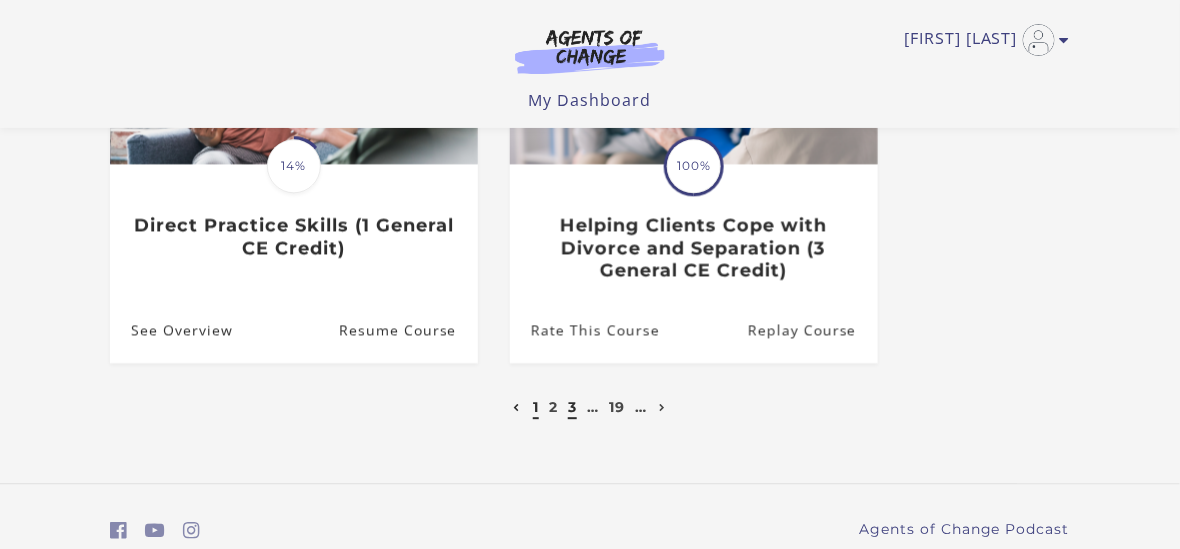 click on "3" at bounding box center (572, 407) 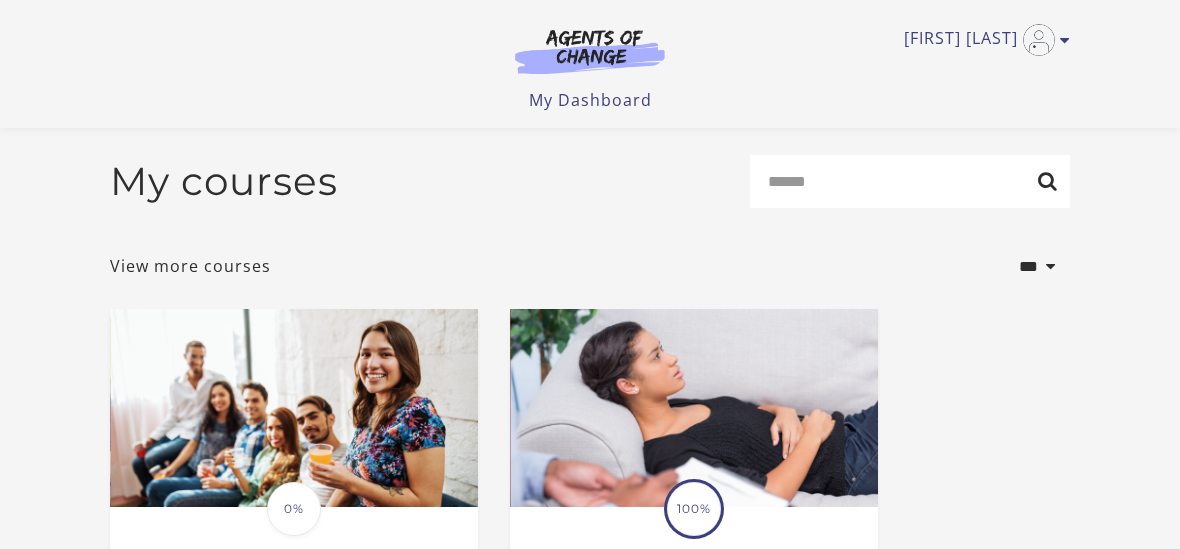 scroll, scrollTop: 600, scrollLeft: 0, axis: vertical 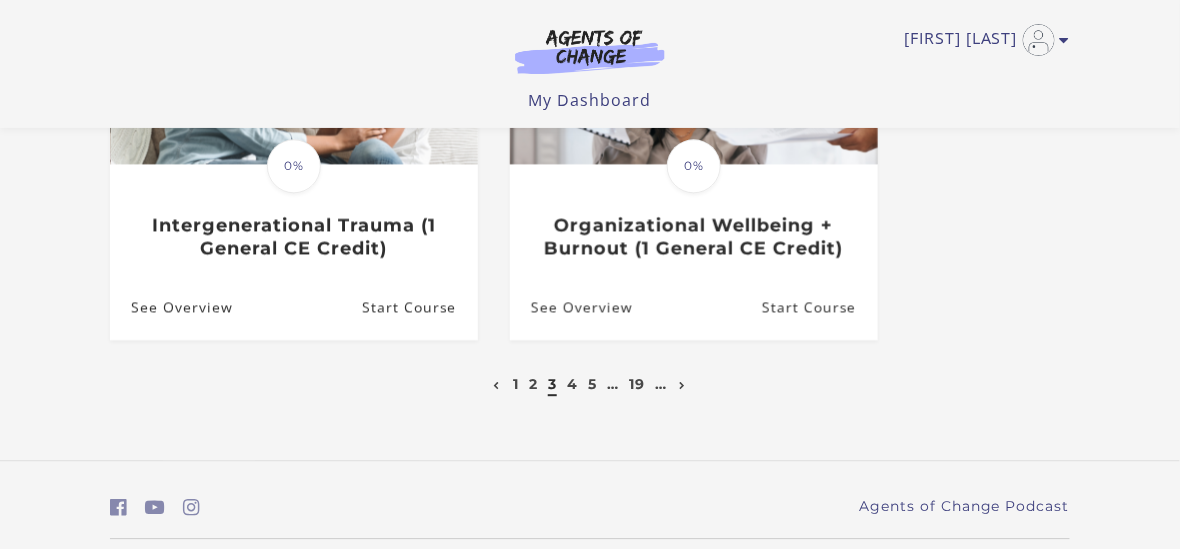 click on "1
2
3
4
5
…
19
…" at bounding box center (590, 384) 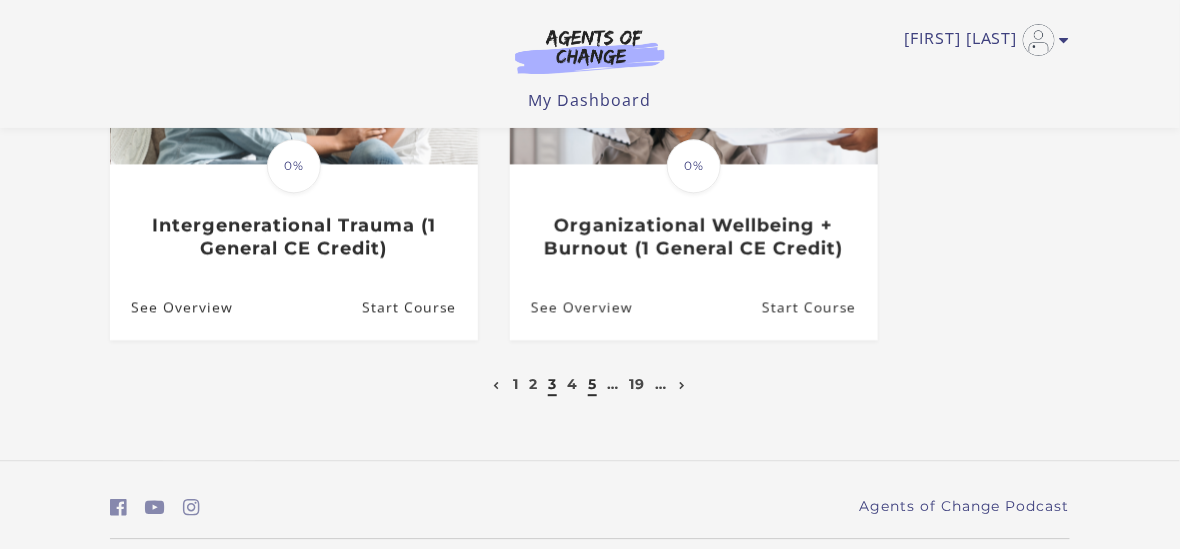click on "5" at bounding box center [592, 384] 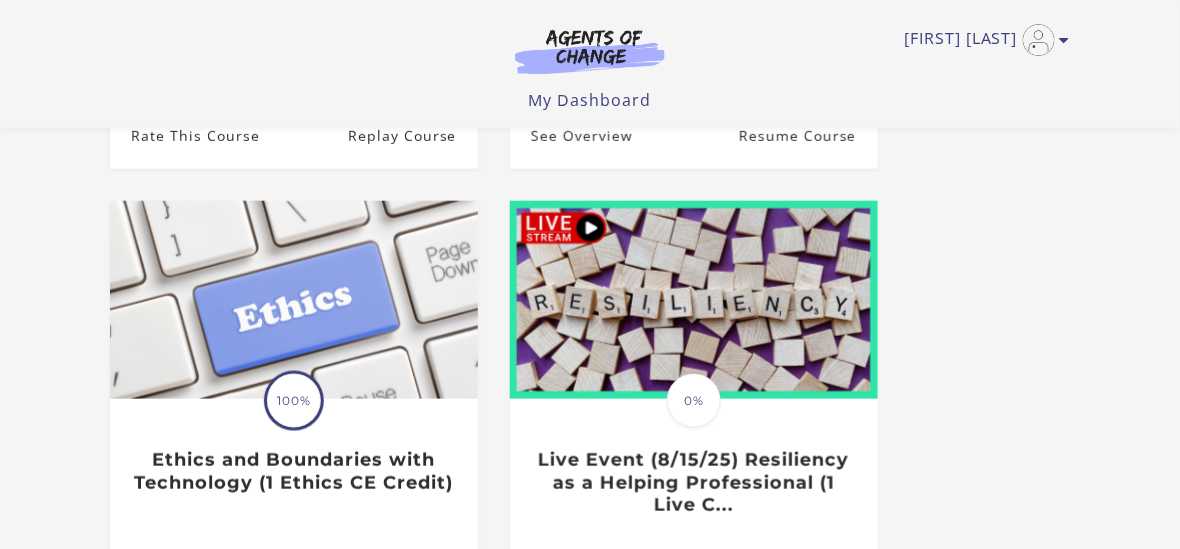 scroll, scrollTop: 0, scrollLeft: 0, axis: both 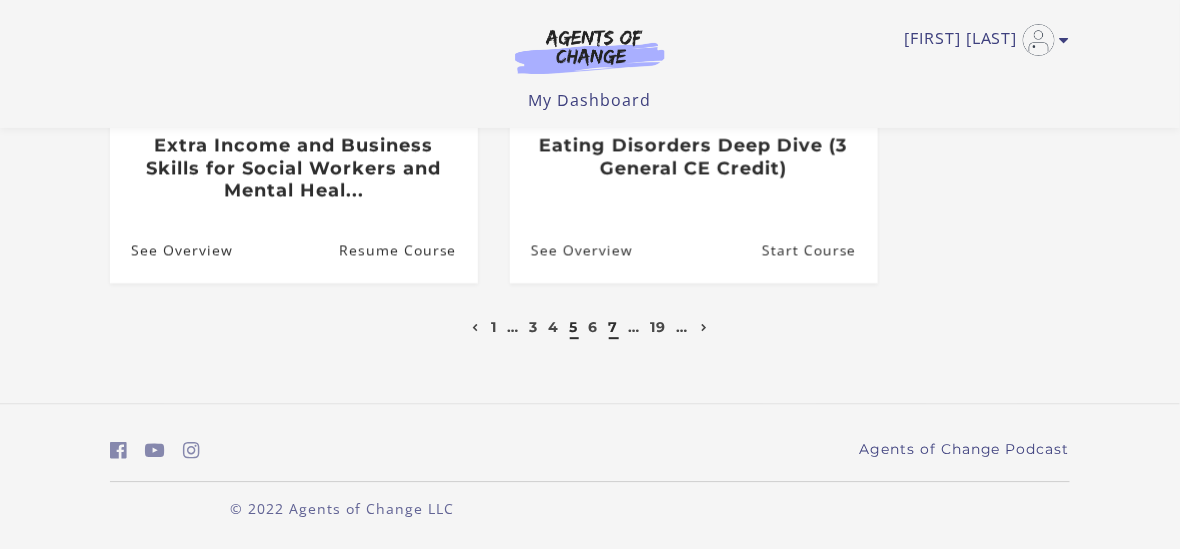click on "7" at bounding box center [614, 327] 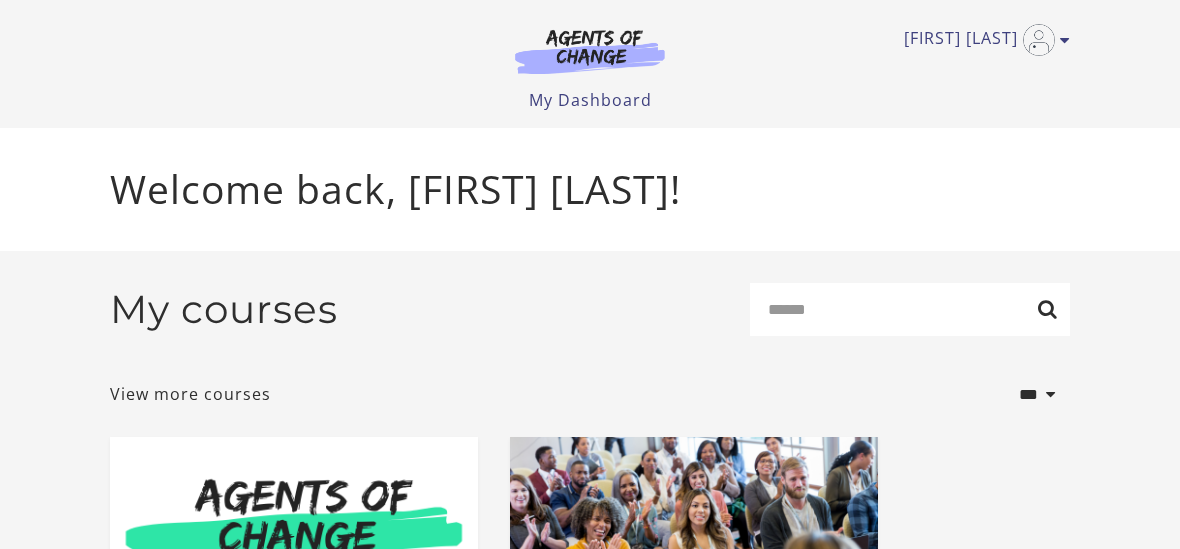 scroll, scrollTop: 0, scrollLeft: 0, axis: both 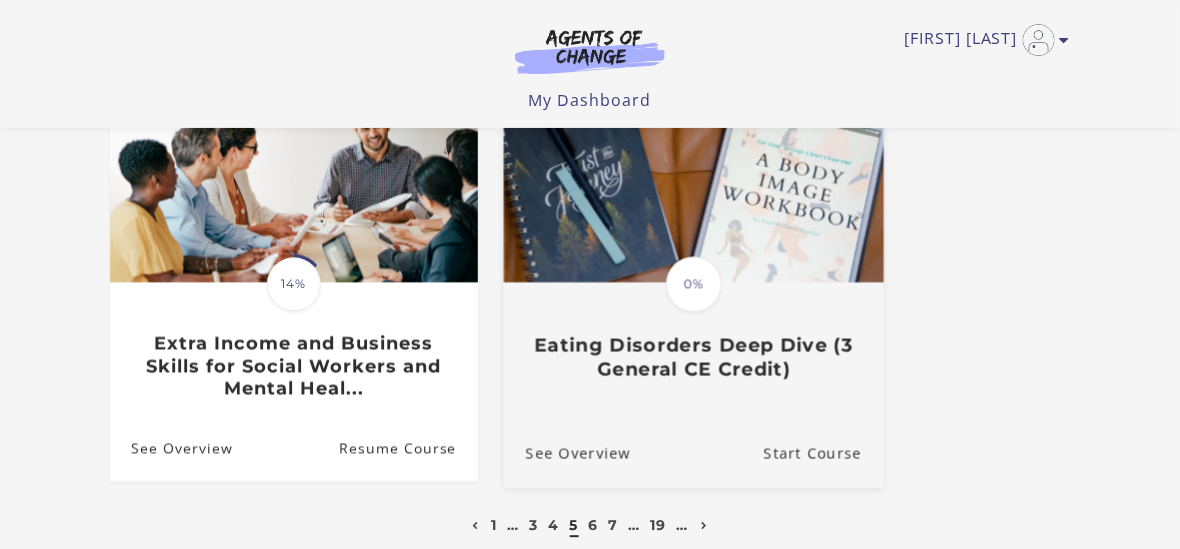 click on "Eating Disorders Deep Dive (3 General CE Credit)" at bounding box center (694, 357) 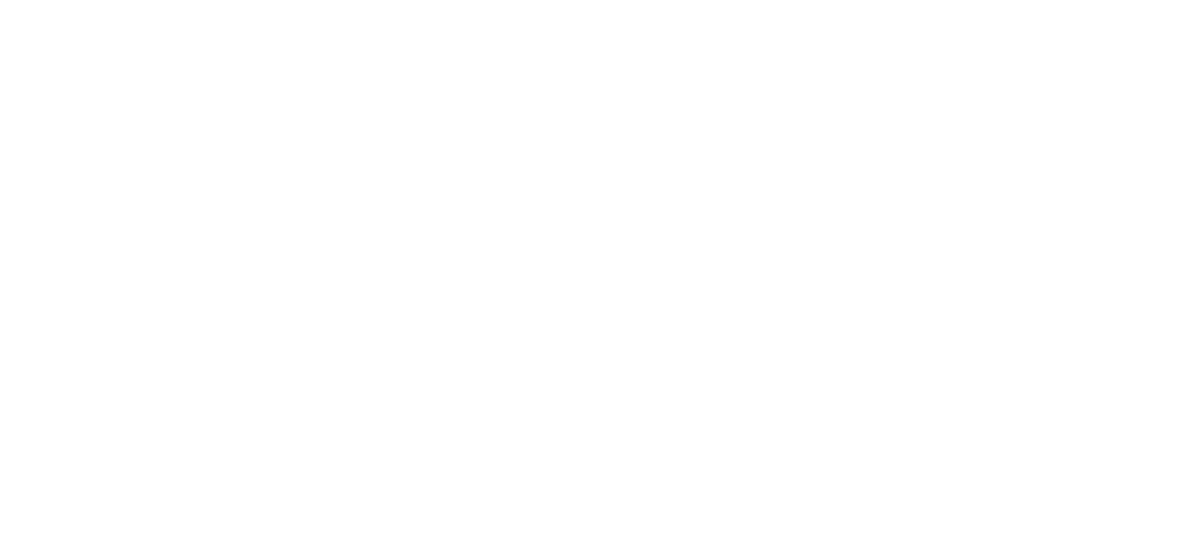 scroll, scrollTop: 0, scrollLeft: 0, axis: both 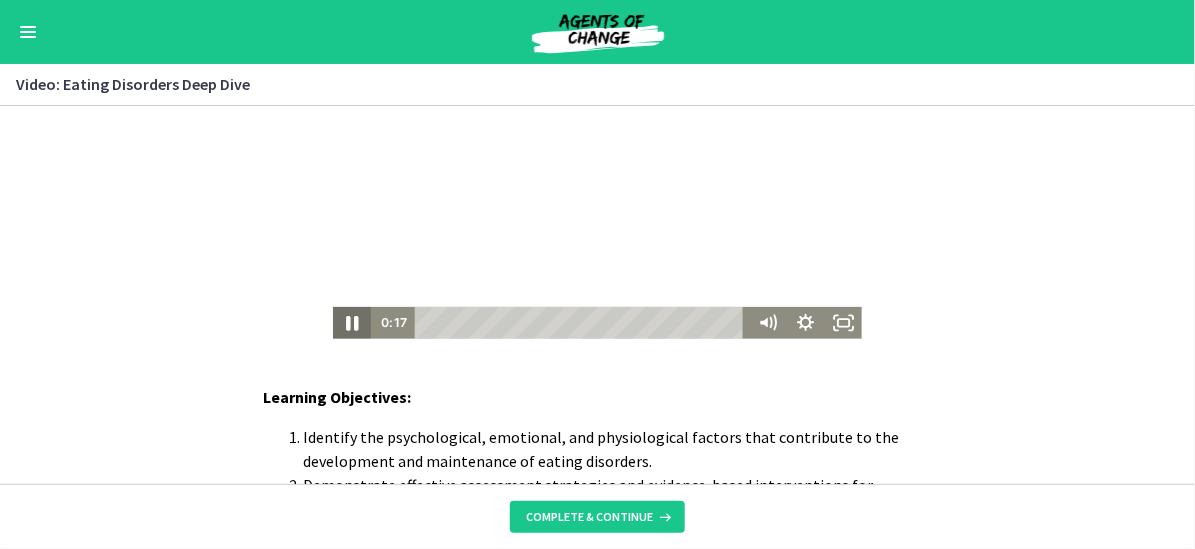 click 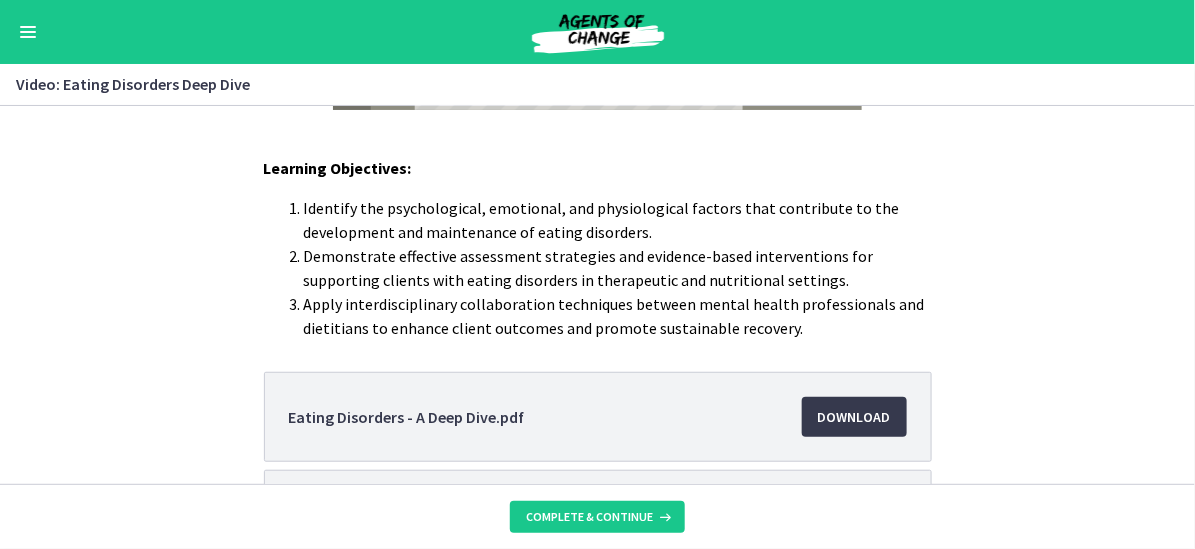 scroll, scrollTop: 365, scrollLeft: 0, axis: vertical 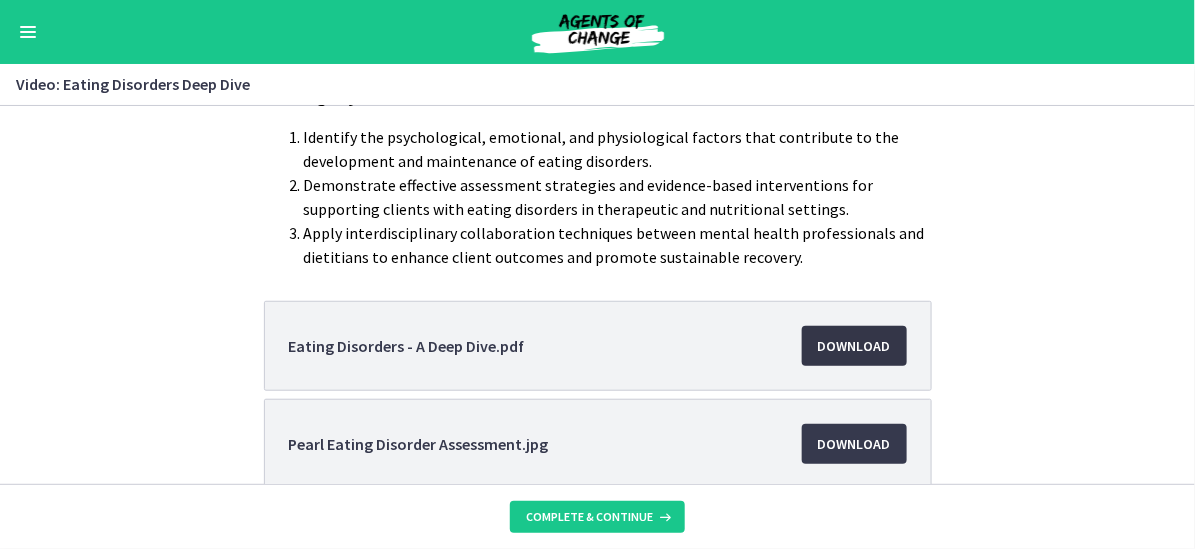 click on "Download
Opens in a new window" at bounding box center (854, 346) 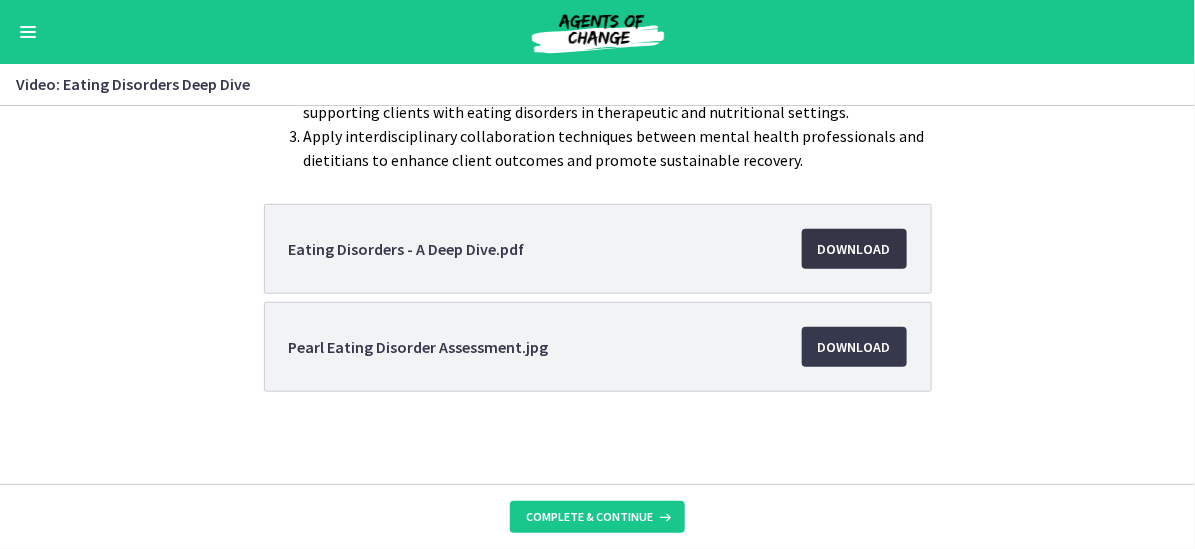 scroll, scrollTop: 465, scrollLeft: 0, axis: vertical 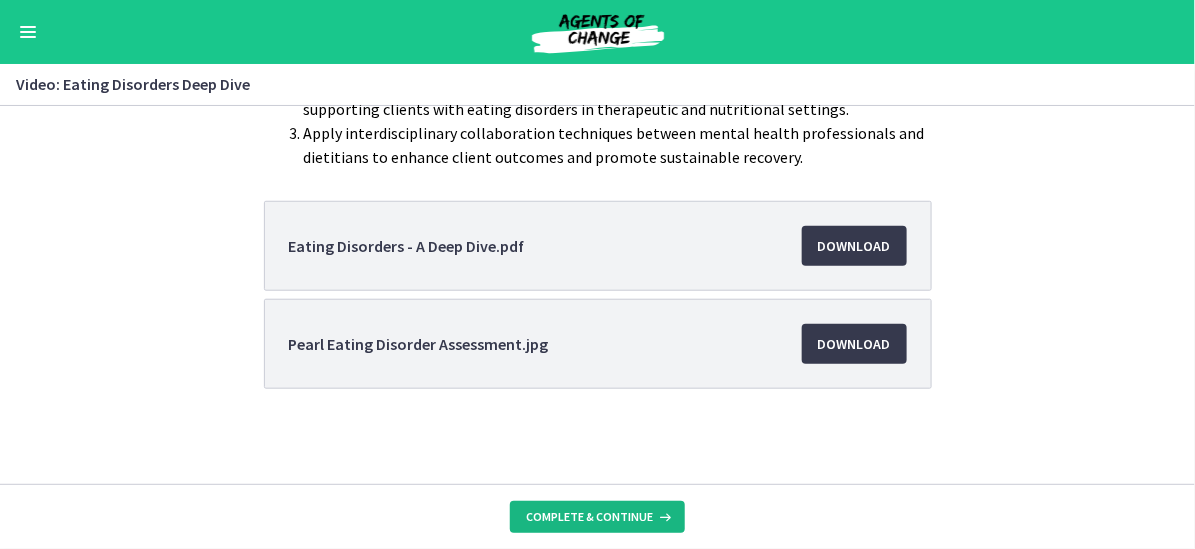 click on "Complete & continue" at bounding box center (589, 517) 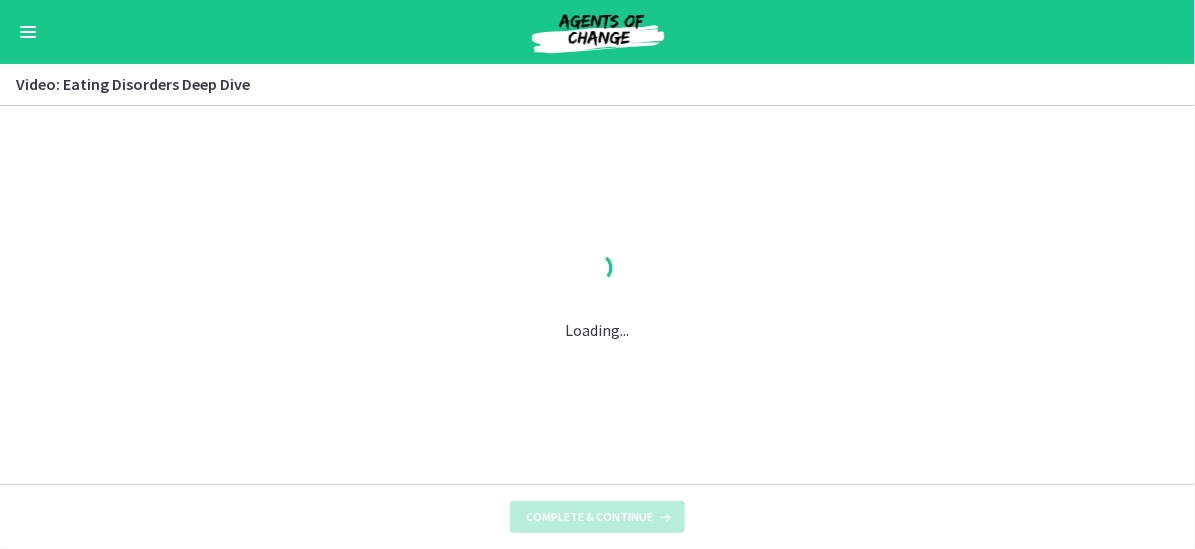 scroll, scrollTop: 0, scrollLeft: 0, axis: both 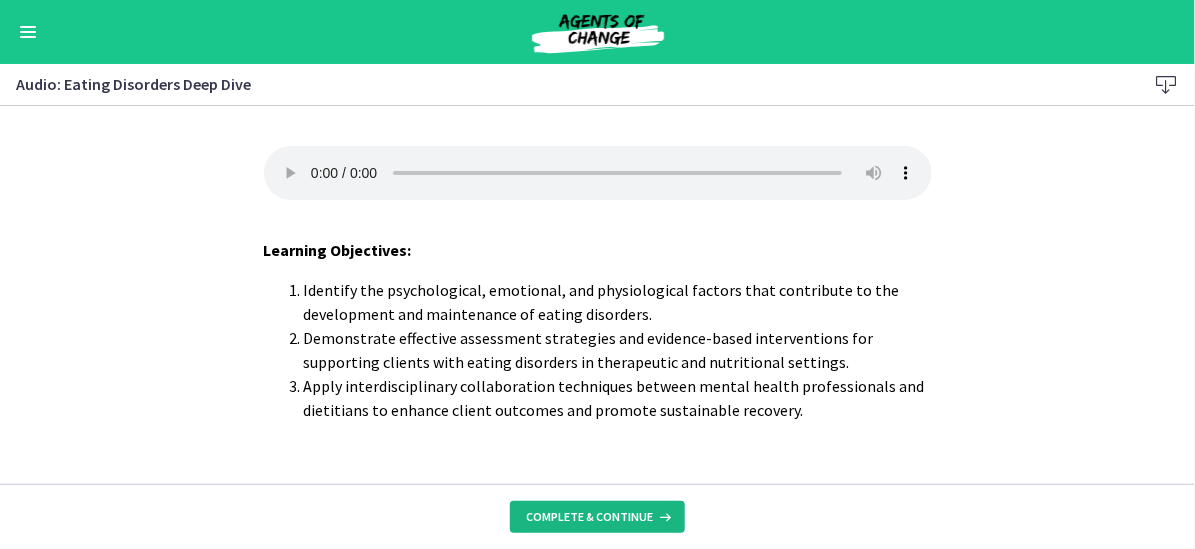 click on "Complete & continue" at bounding box center (589, 517) 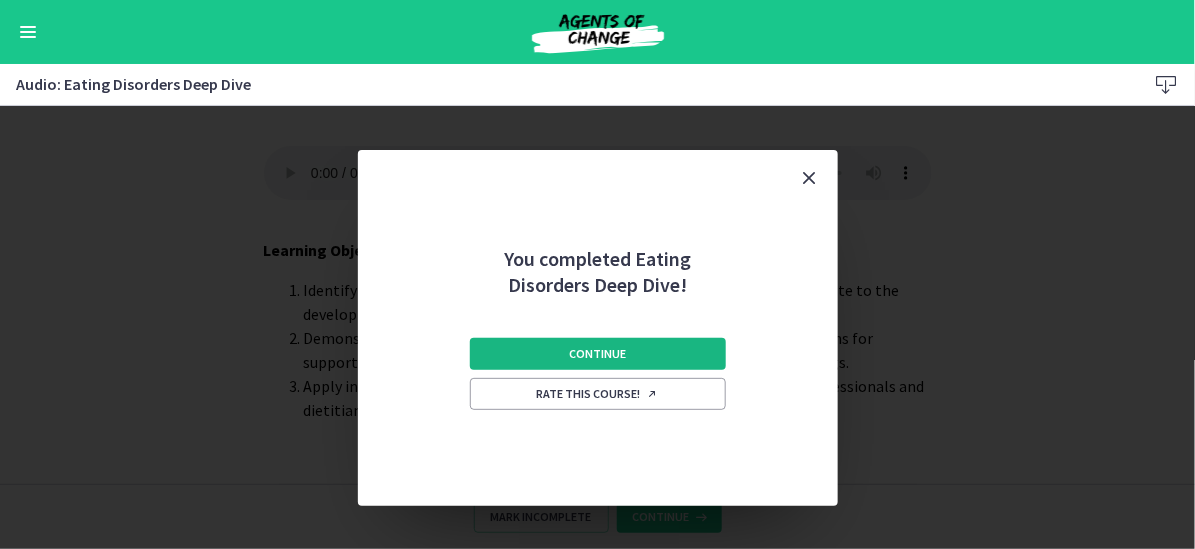 click on "Continue" at bounding box center (598, 354) 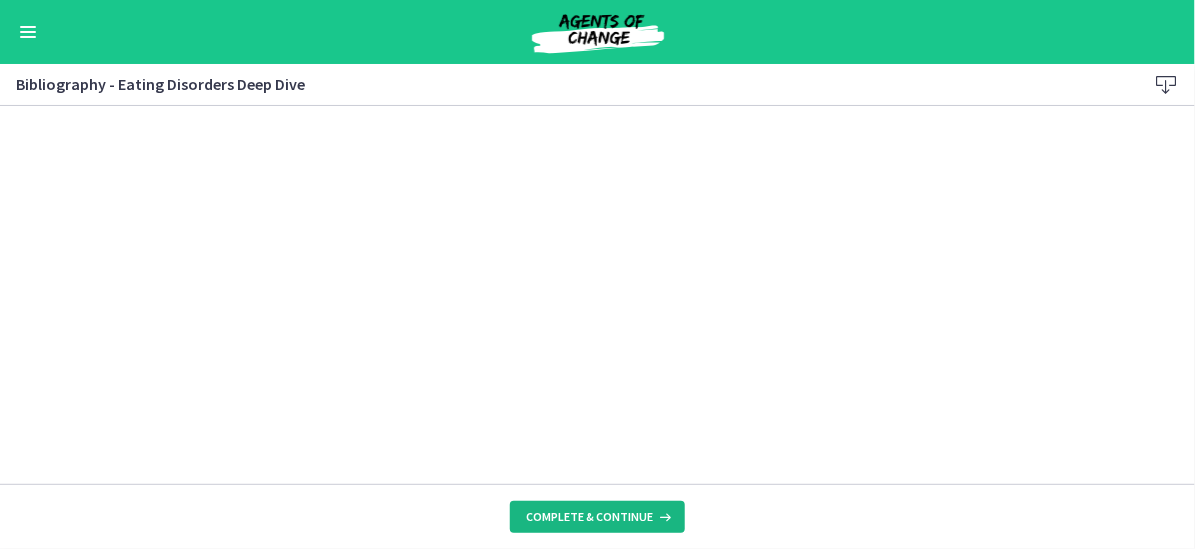 click on "Complete & continue" at bounding box center [589, 517] 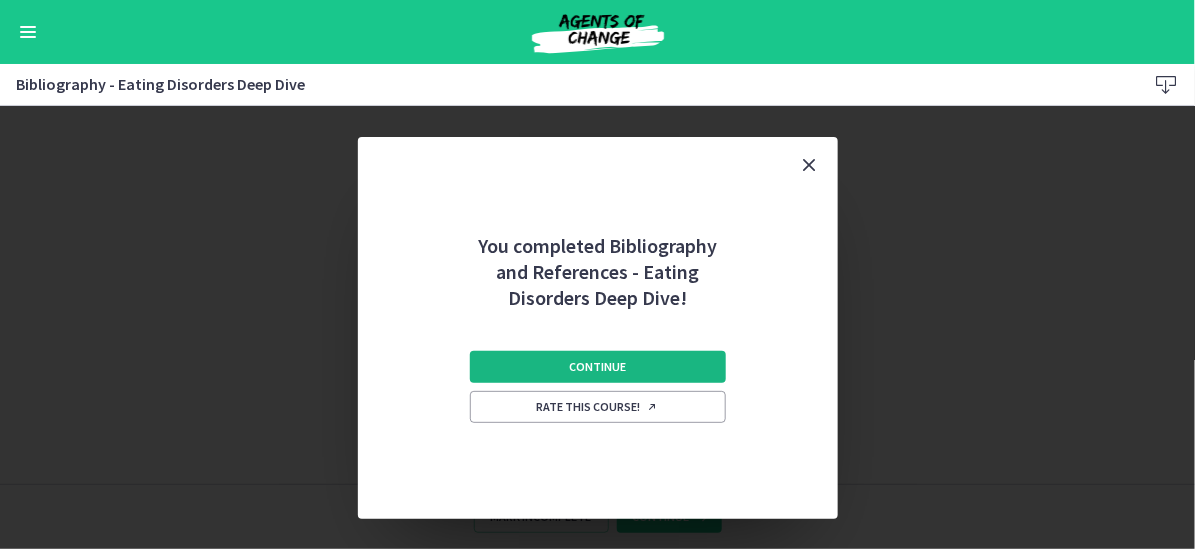 click on "Continue" at bounding box center (597, 367) 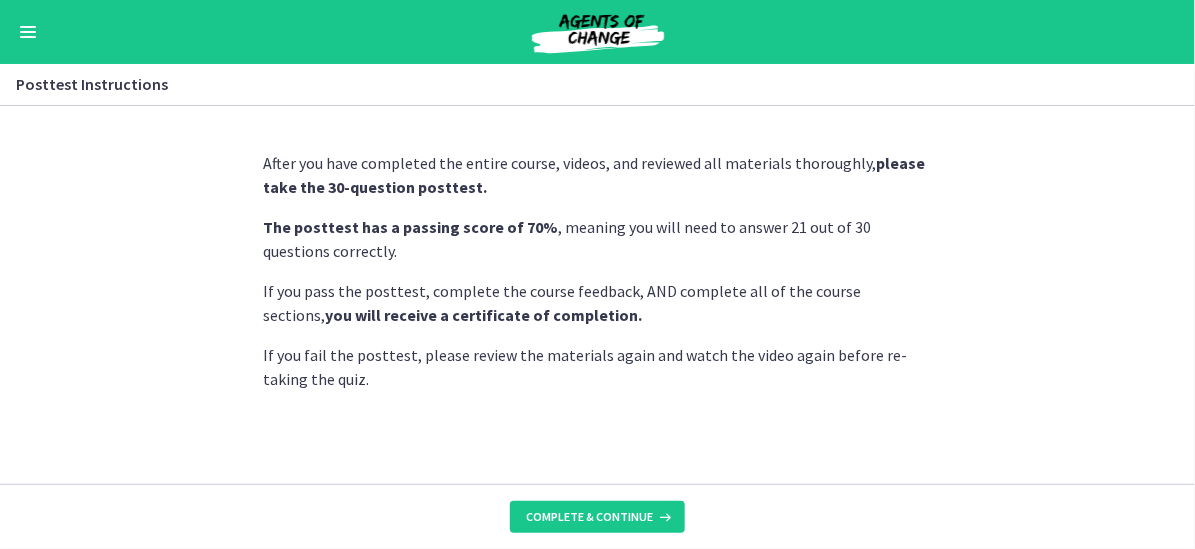 scroll, scrollTop: 13, scrollLeft: 0, axis: vertical 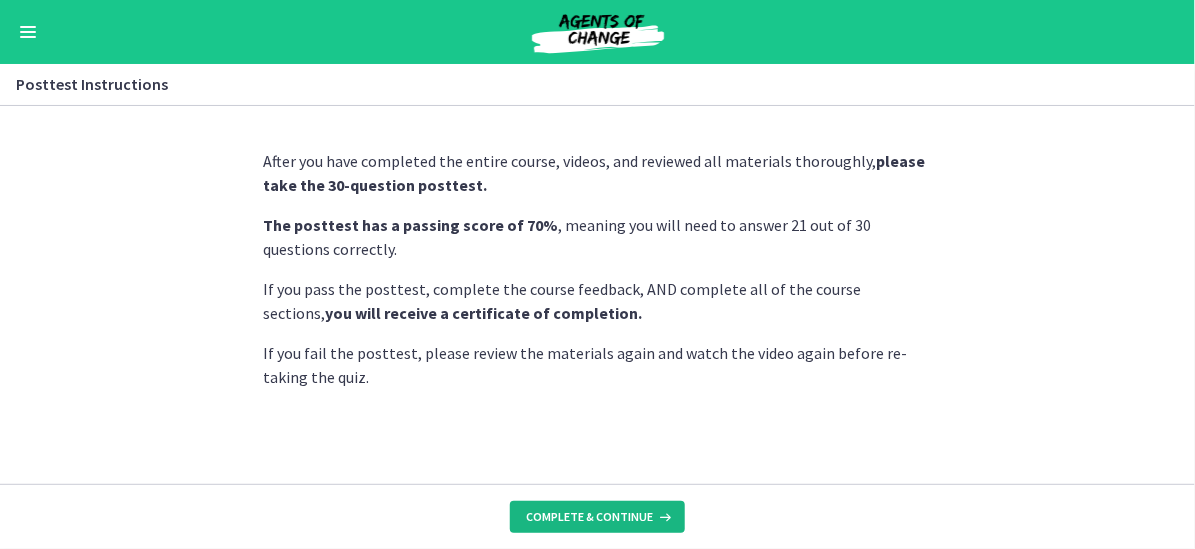click on "Complete & continue" at bounding box center [589, 517] 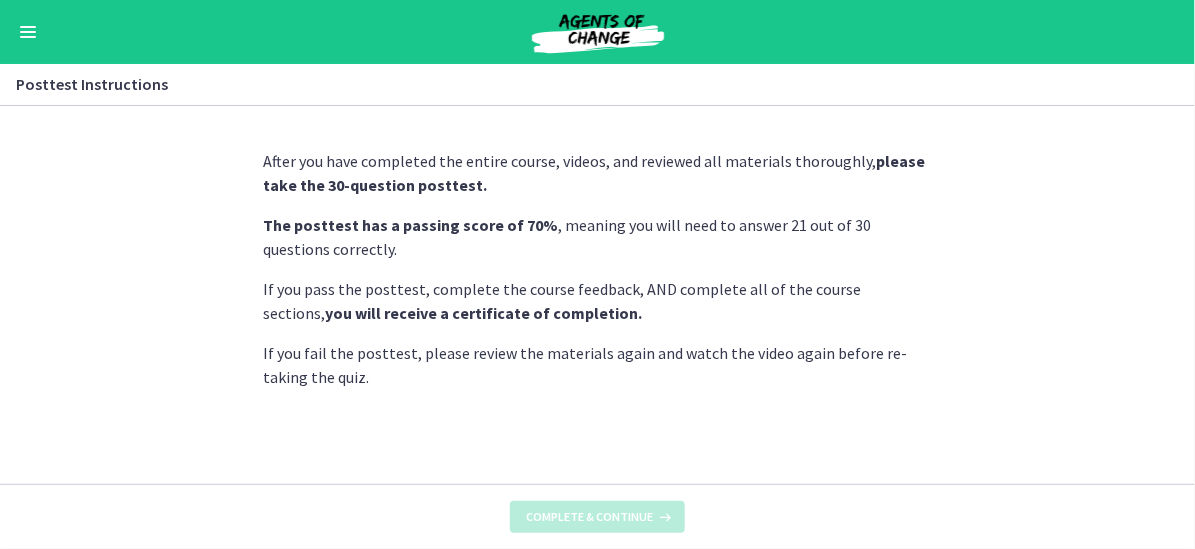scroll, scrollTop: 0, scrollLeft: 0, axis: both 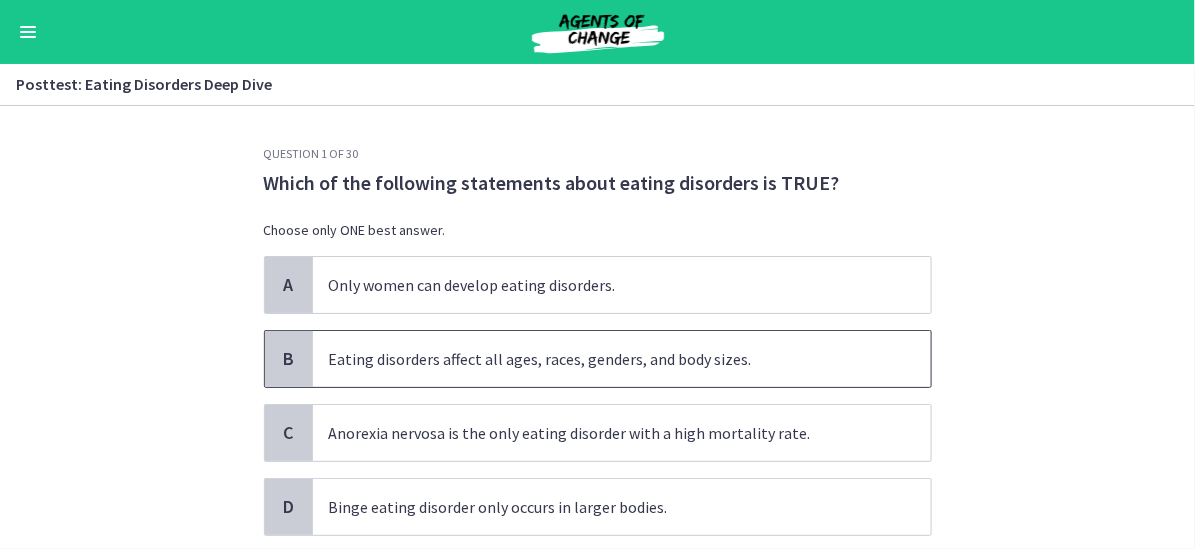 click on "Eating disorders affect all ages, races, genders, and body sizes." at bounding box center (622, 359) 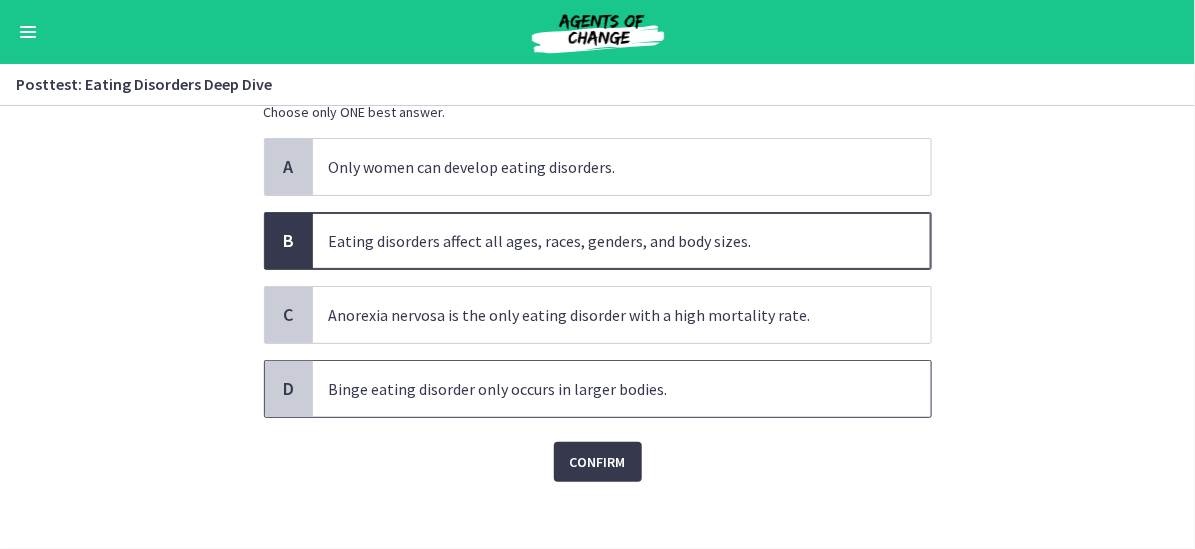 scroll, scrollTop: 128, scrollLeft: 0, axis: vertical 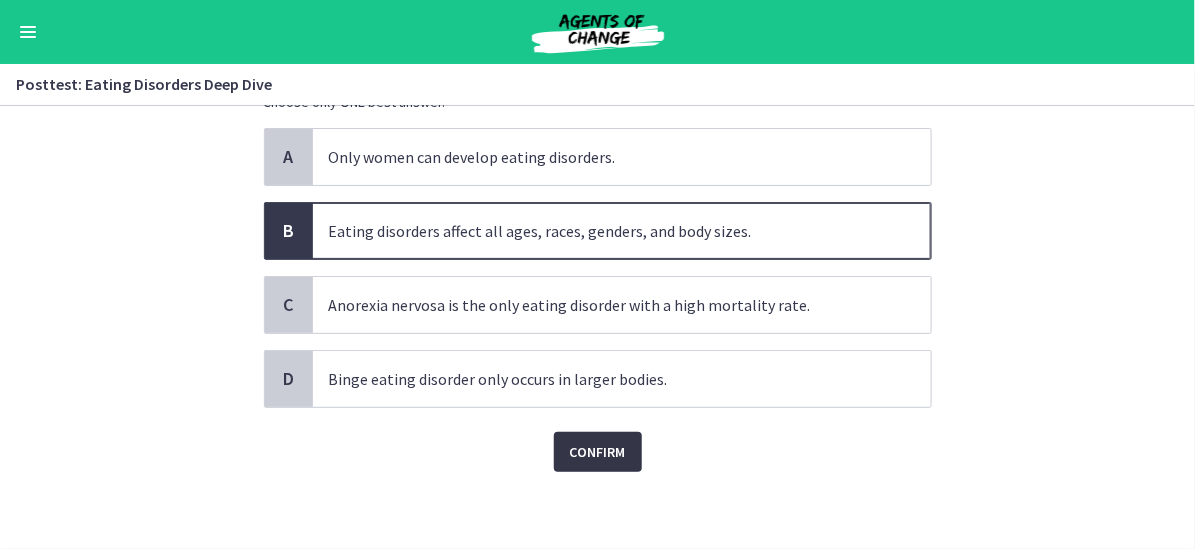 click on "Confirm" at bounding box center (598, 452) 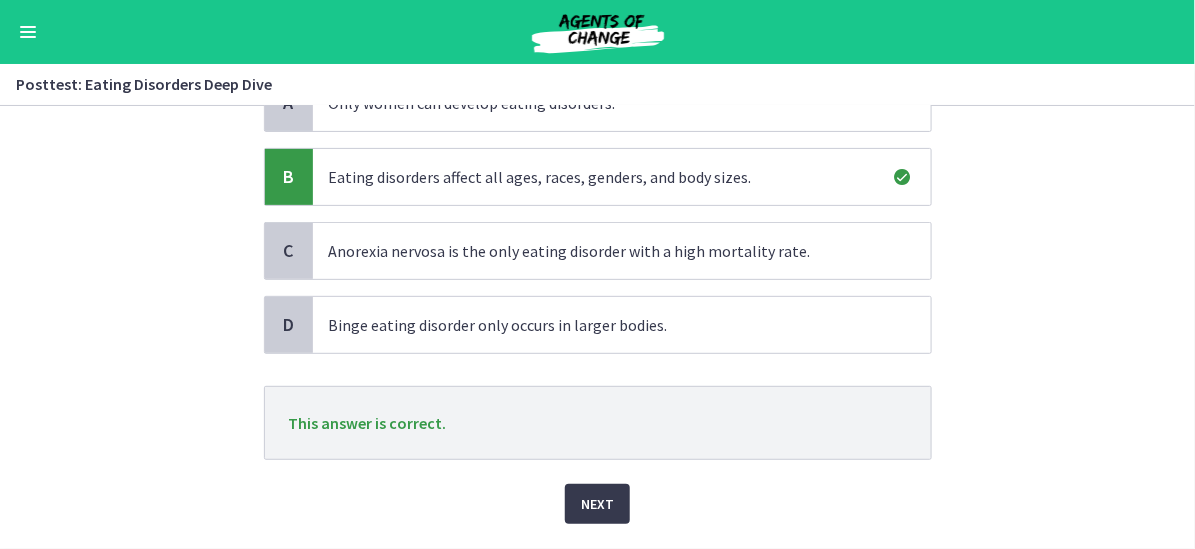 scroll, scrollTop: 228, scrollLeft: 0, axis: vertical 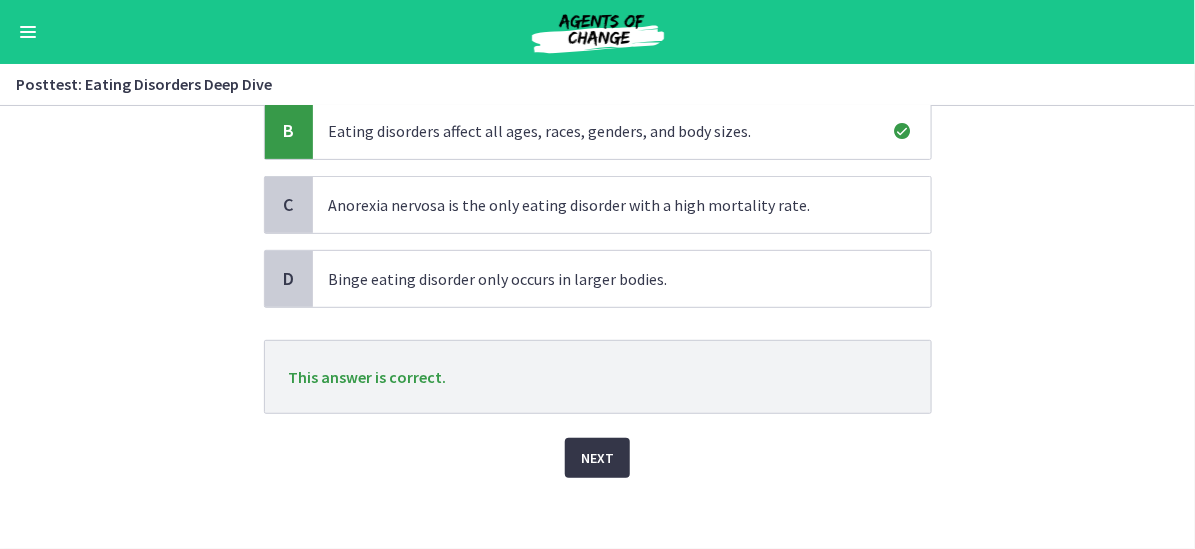 click on "Next" at bounding box center (597, 458) 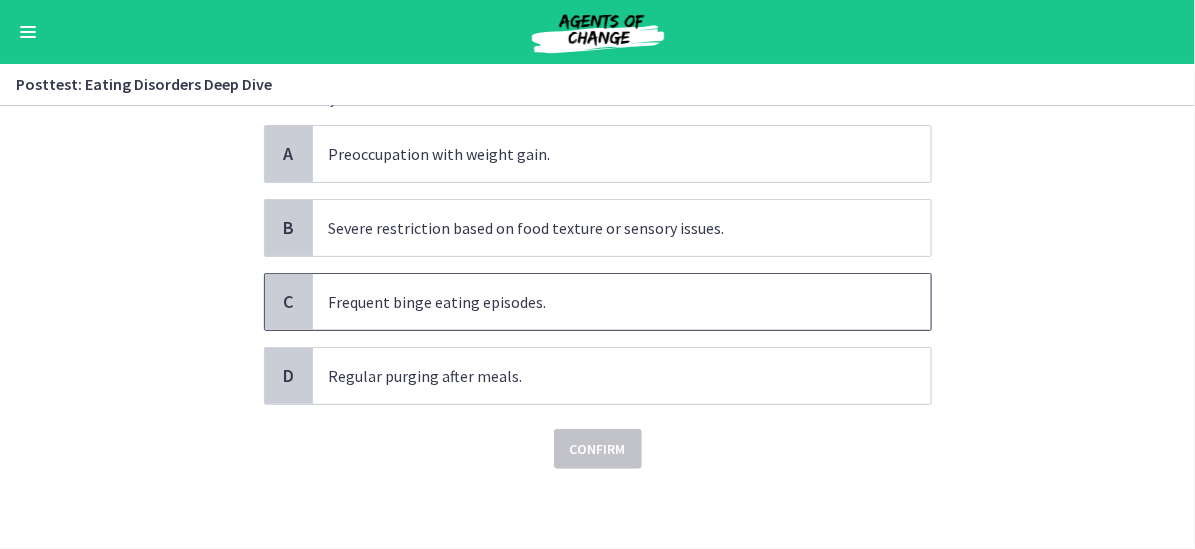 scroll, scrollTop: 0, scrollLeft: 0, axis: both 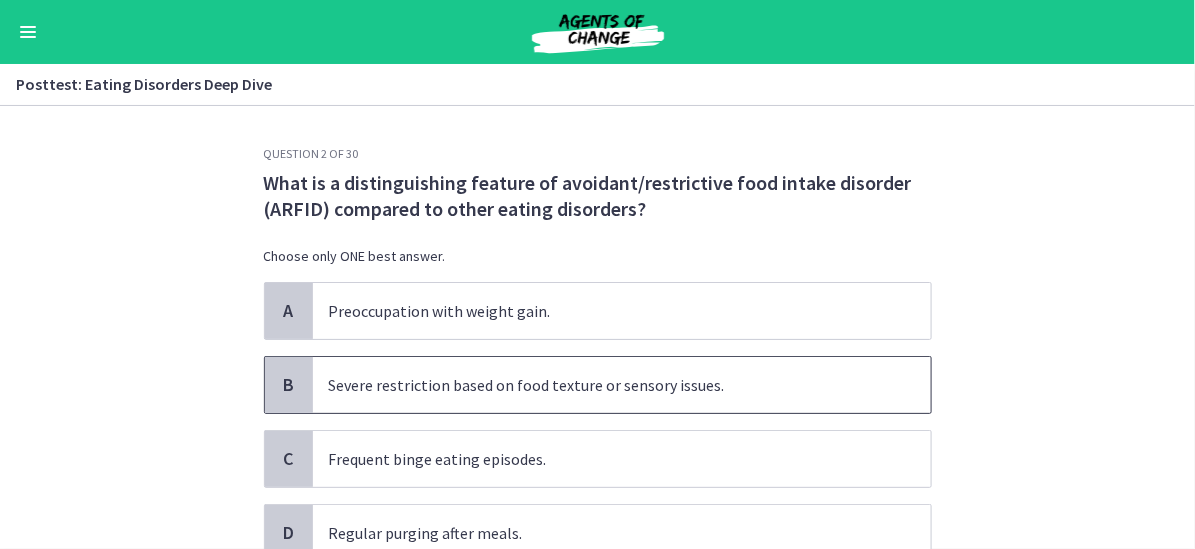 click on "Severe restriction based on food texture or sensory issues." at bounding box center (622, 385) 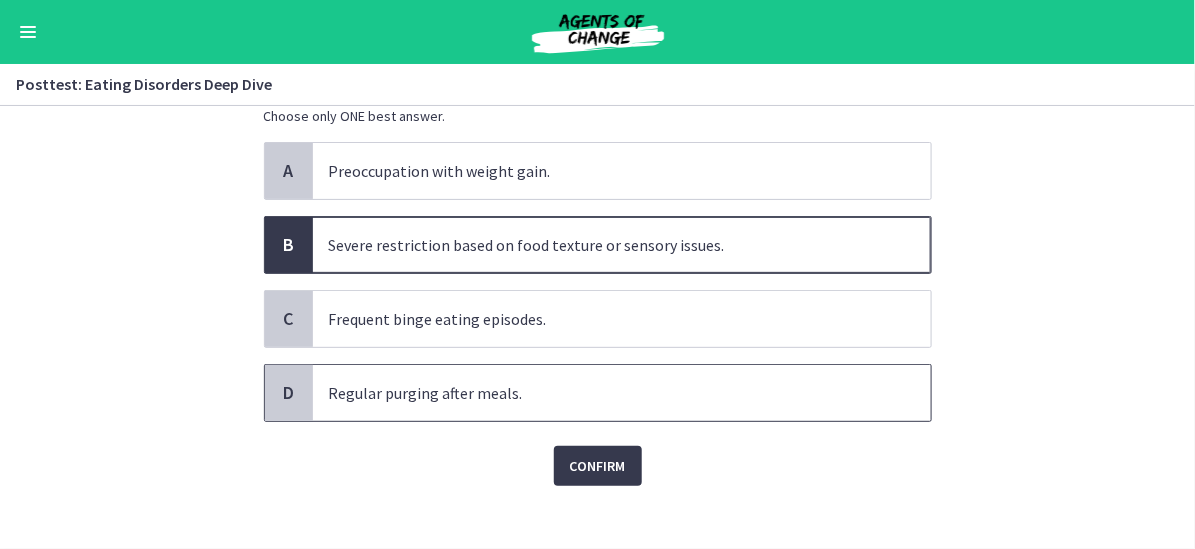 scroll, scrollTop: 154, scrollLeft: 0, axis: vertical 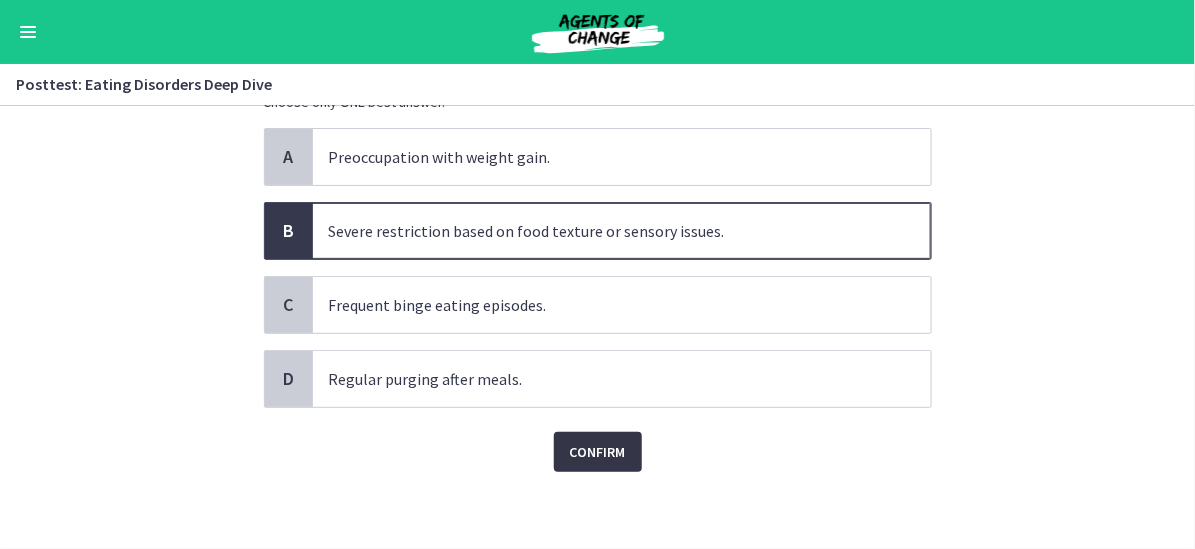 click on "Confirm" at bounding box center [598, 452] 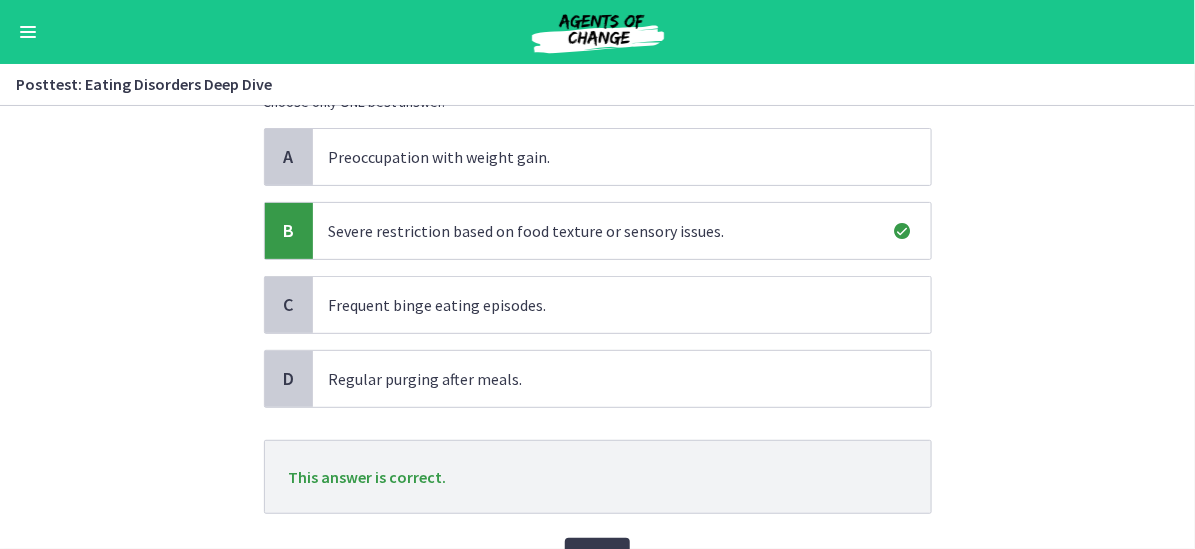 scroll, scrollTop: 260, scrollLeft: 0, axis: vertical 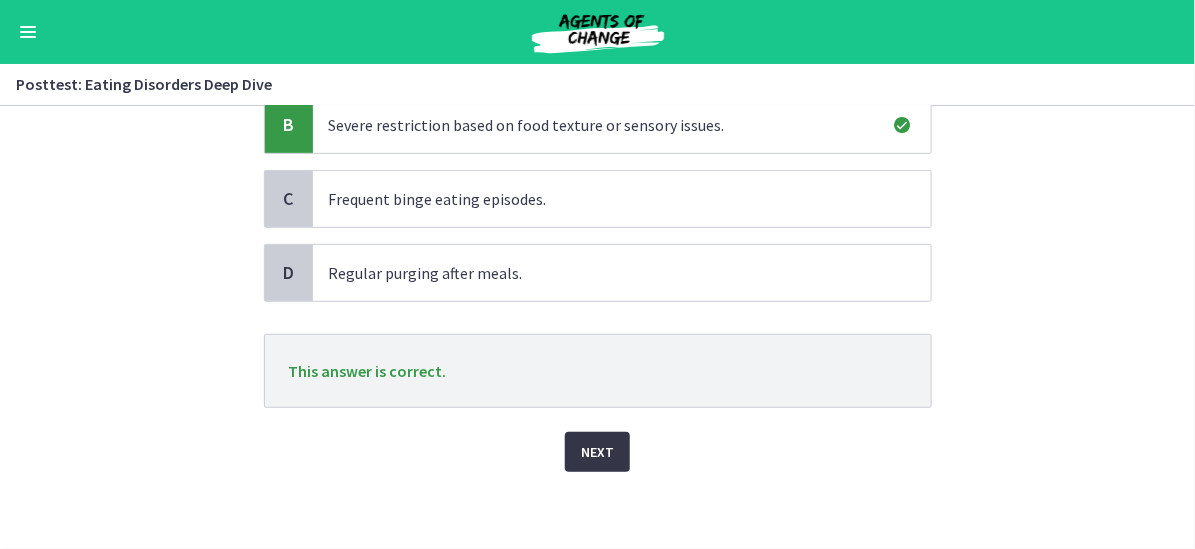 click on "Next" at bounding box center (597, 452) 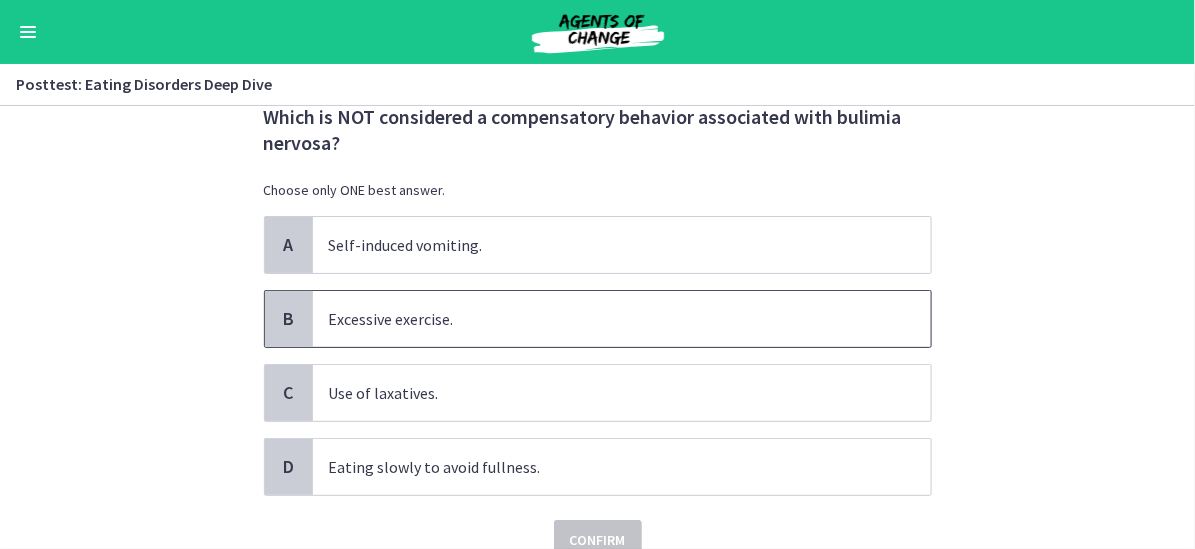 scroll, scrollTop: 100, scrollLeft: 0, axis: vertical 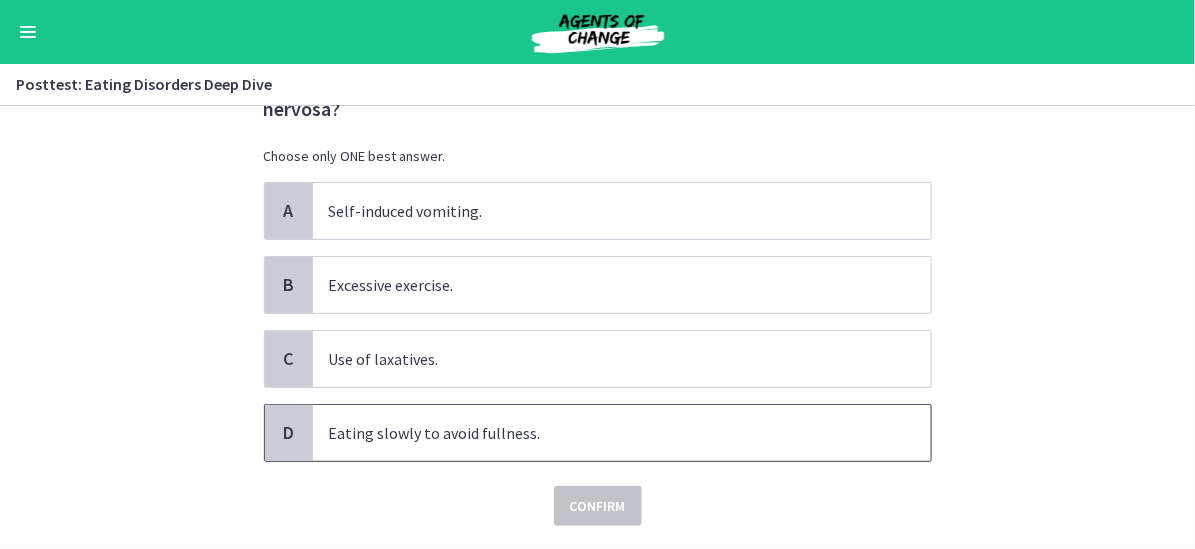 click on "Eating slowly to avoid fullness." at bounding box center [622, 433] 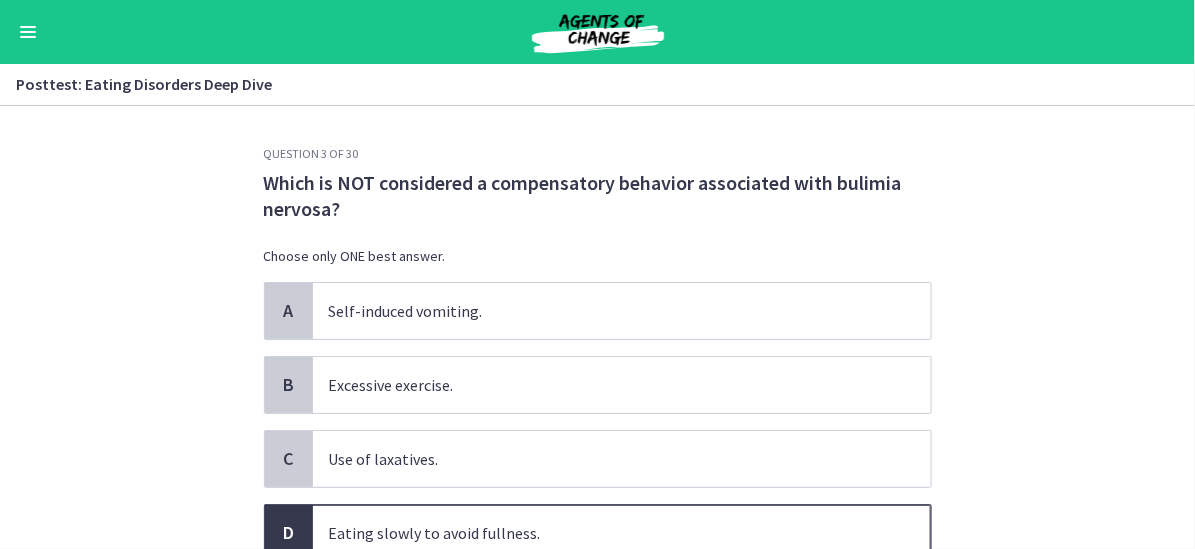 scroll, scrollTop: 100, scrollLeft: 0, axis: vertical 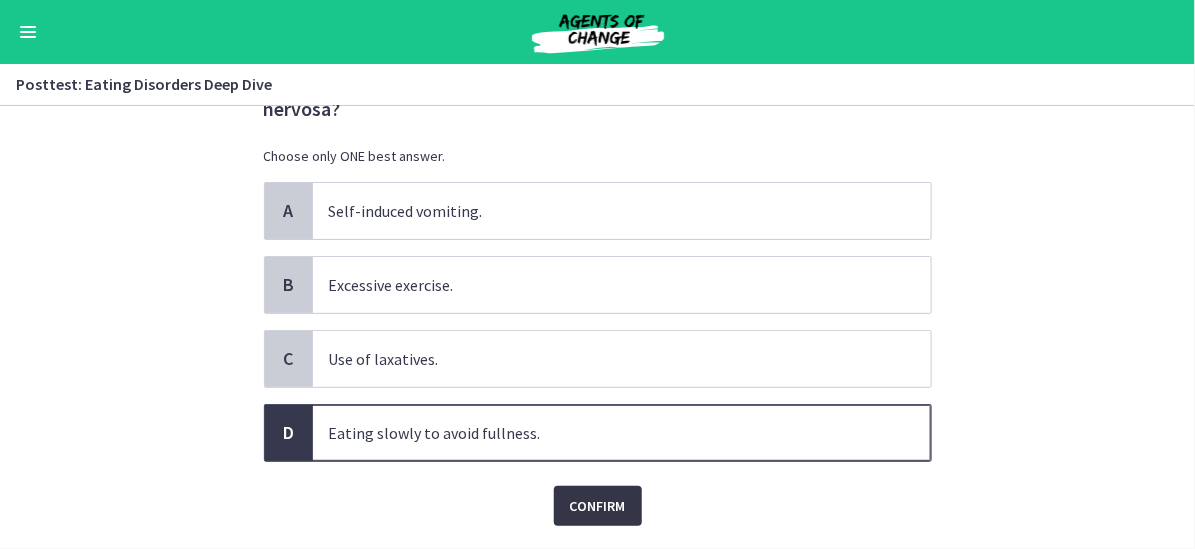click on "Confirm" at bounding box center [598, 506] 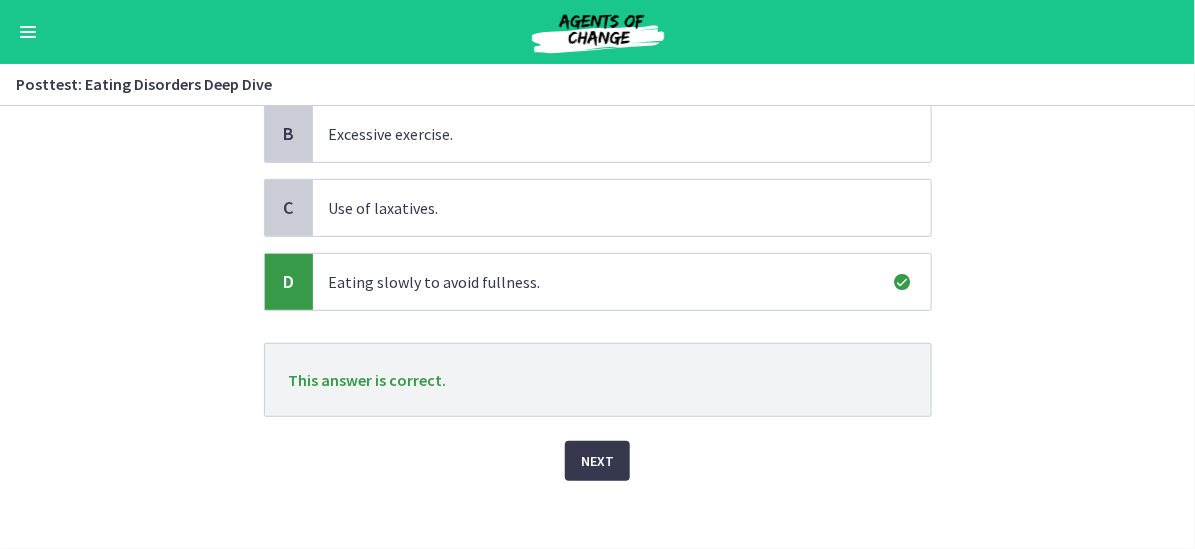 scroll, scrollTop: 260, scrollLeft: 0, axis: vertical 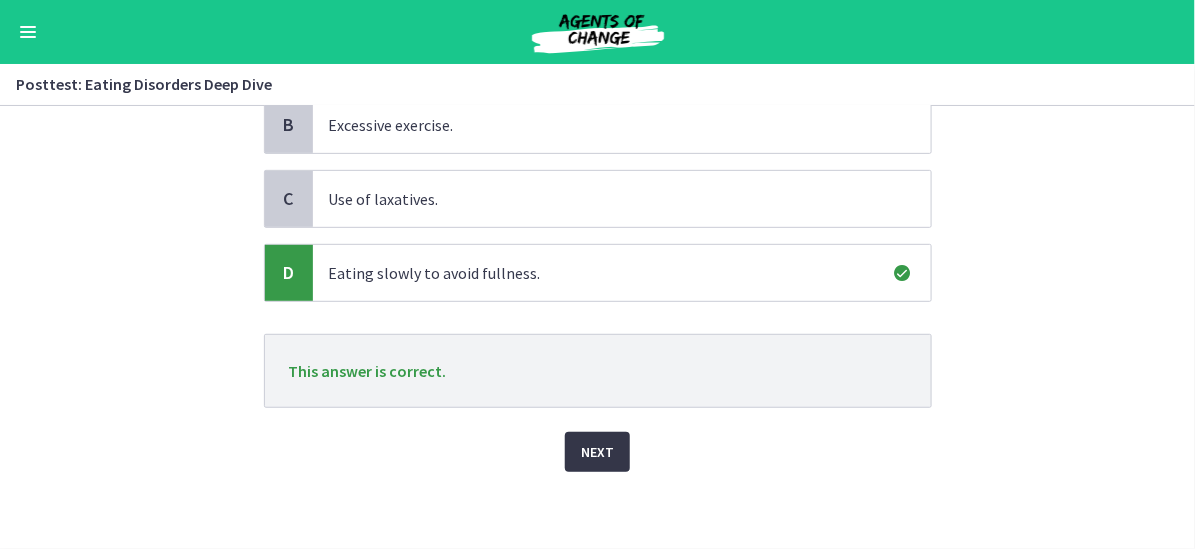 click on "Next" at bounding box center (597, 452) 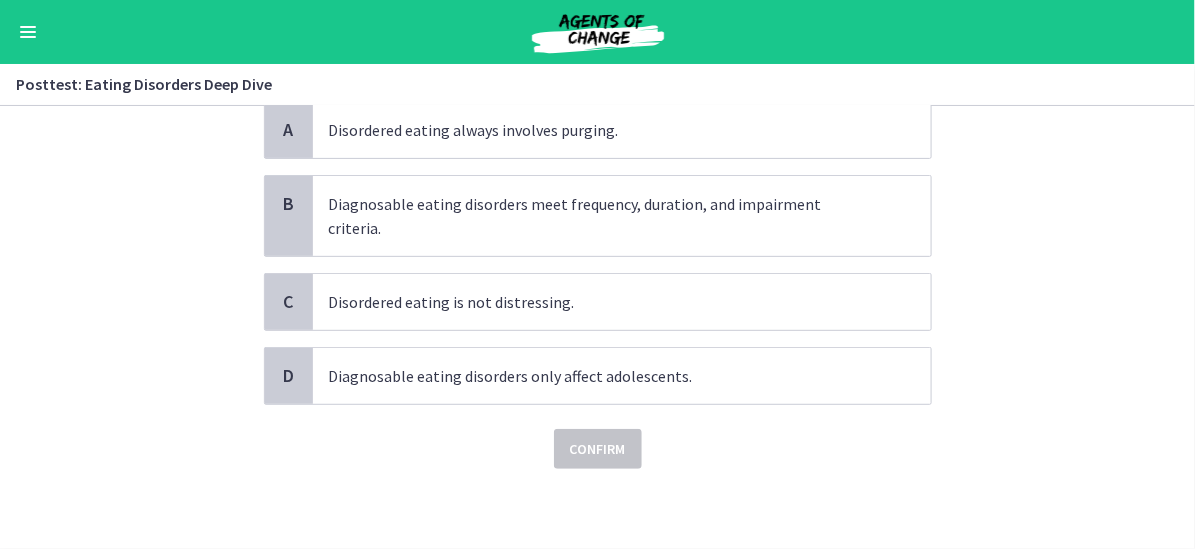 scroll, scrollTop: 0, scrollLeft: 0, axis: both 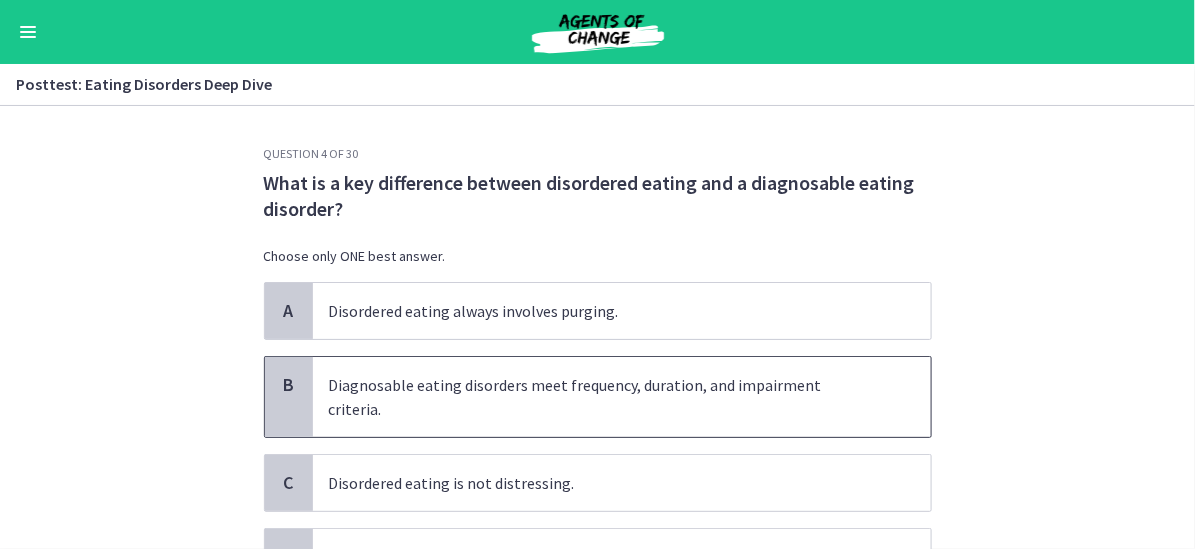 click on "Diagnosable eating disorders meet frequency, duration, and impairment criteria." at bounding box center [622, 397] 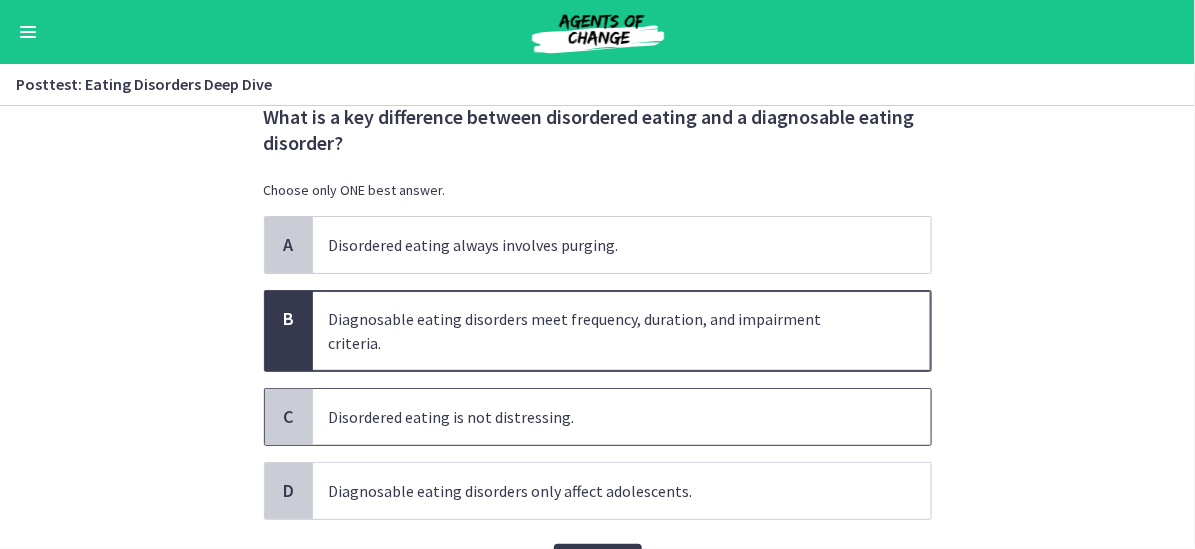 scroll, scrollTop: 100, scrollLeft: 0, axis: vertical 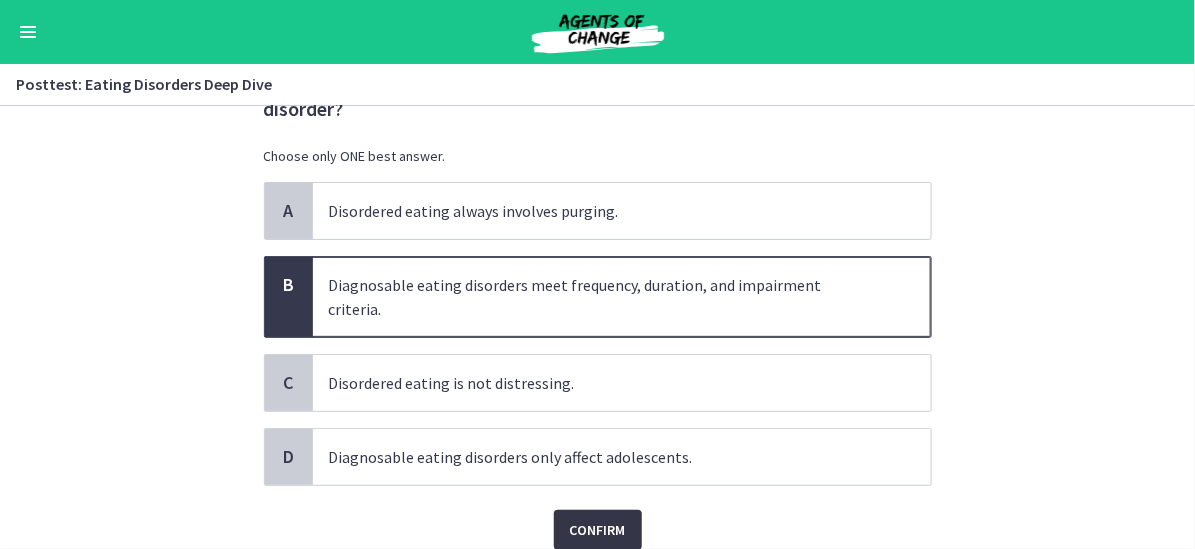 click on "Confirm" at bounding box center (598, 530) 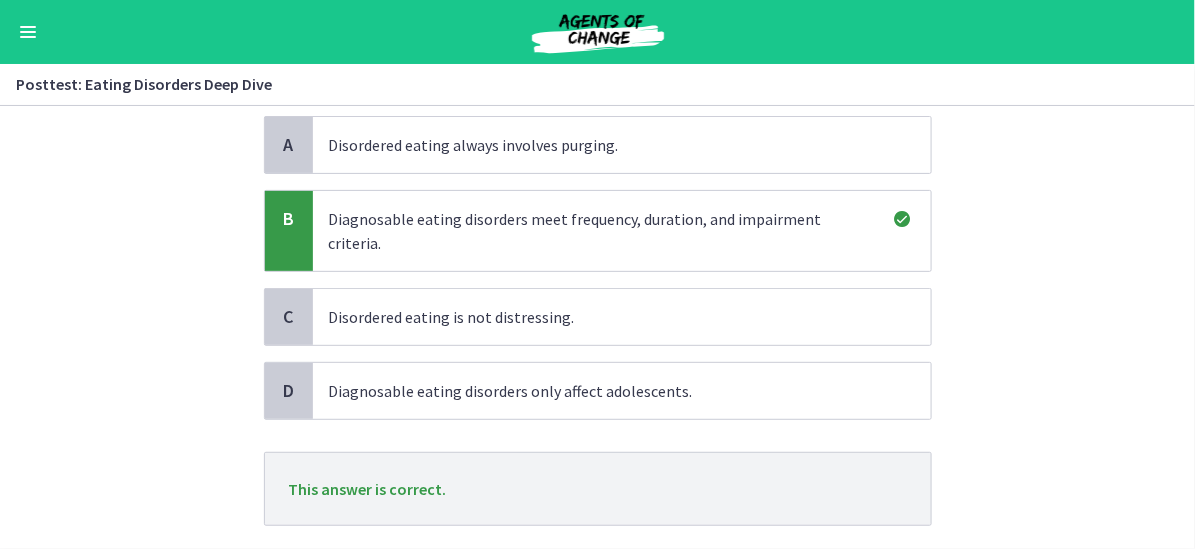 scroll, scrollTop: 200, scrollLeft: 0, axis: vertical 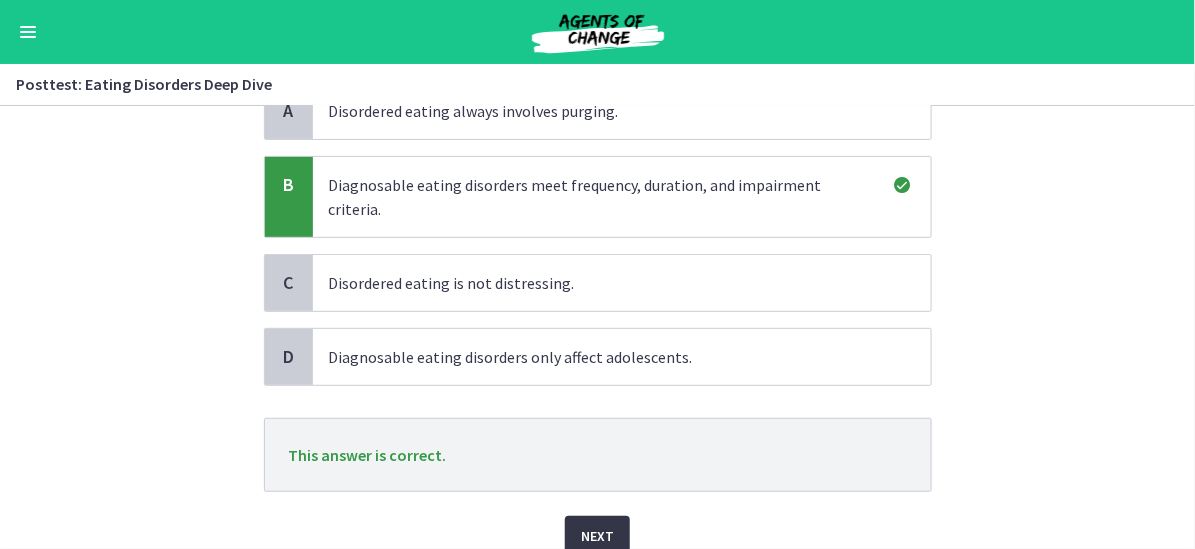 click on "Next" at bounding box center (597, 536) 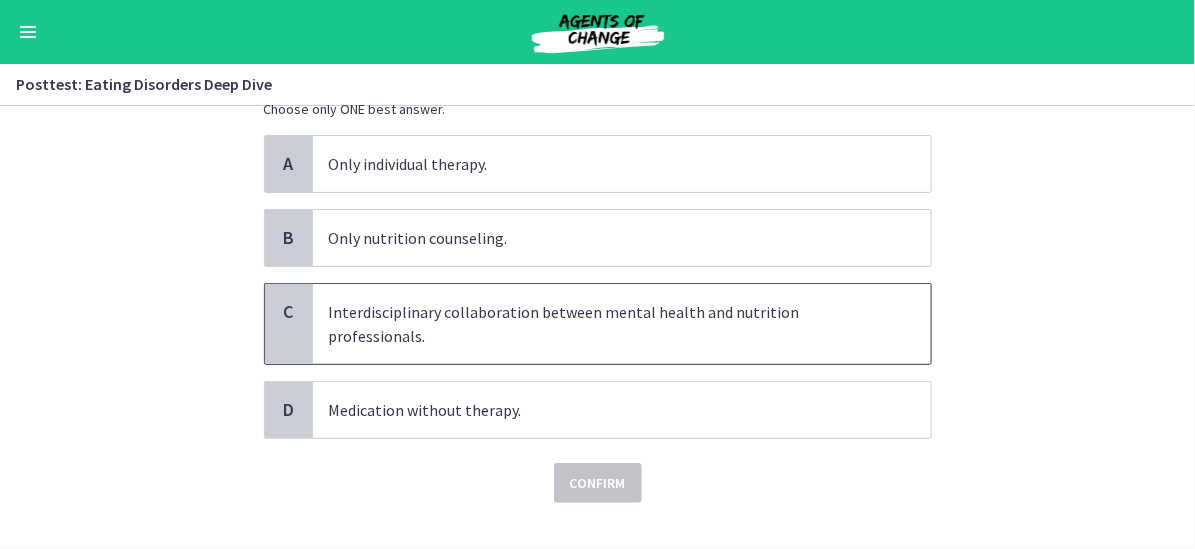 scroll, scrollTop: 178, scrollLeft: 0, axis: vertical 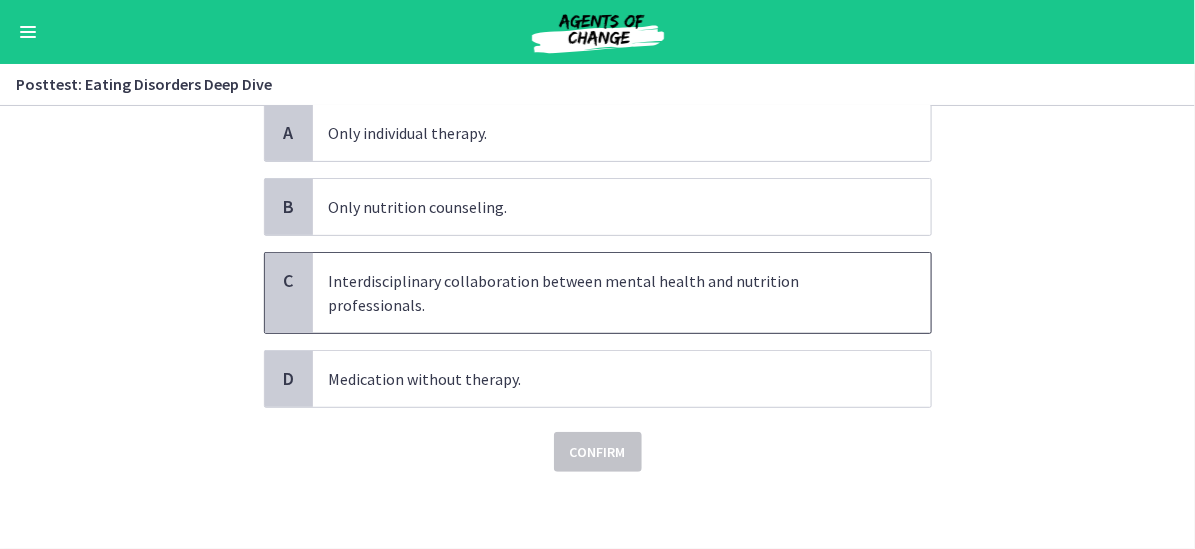 click on "Interdisciplinary collaboration between mental health and nutrition professionals." at bounding box center [622, 293] 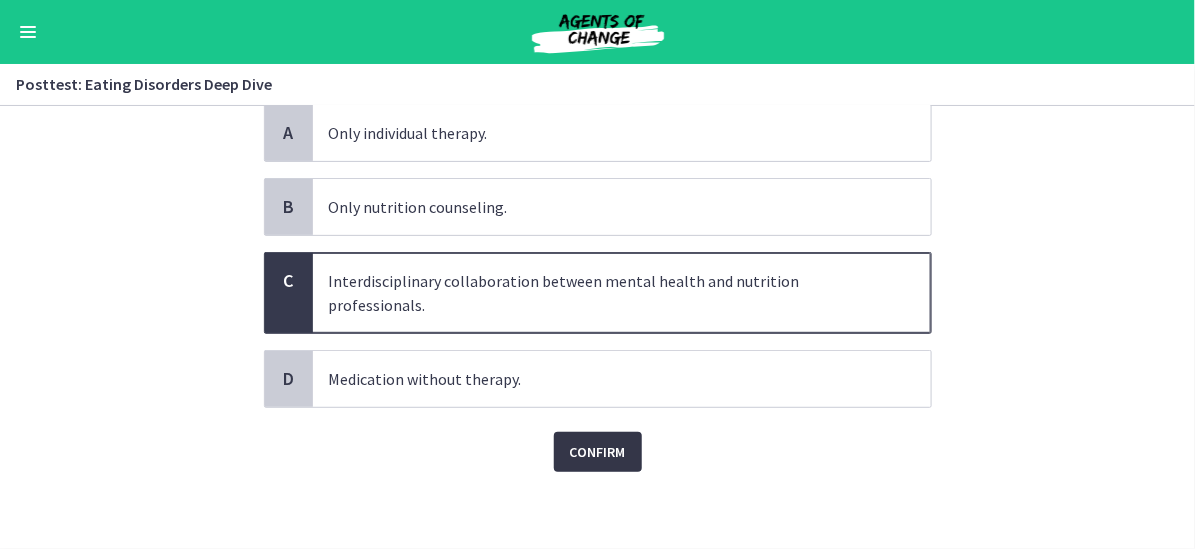 click on "Confirm" at bounding box center (598, 452) 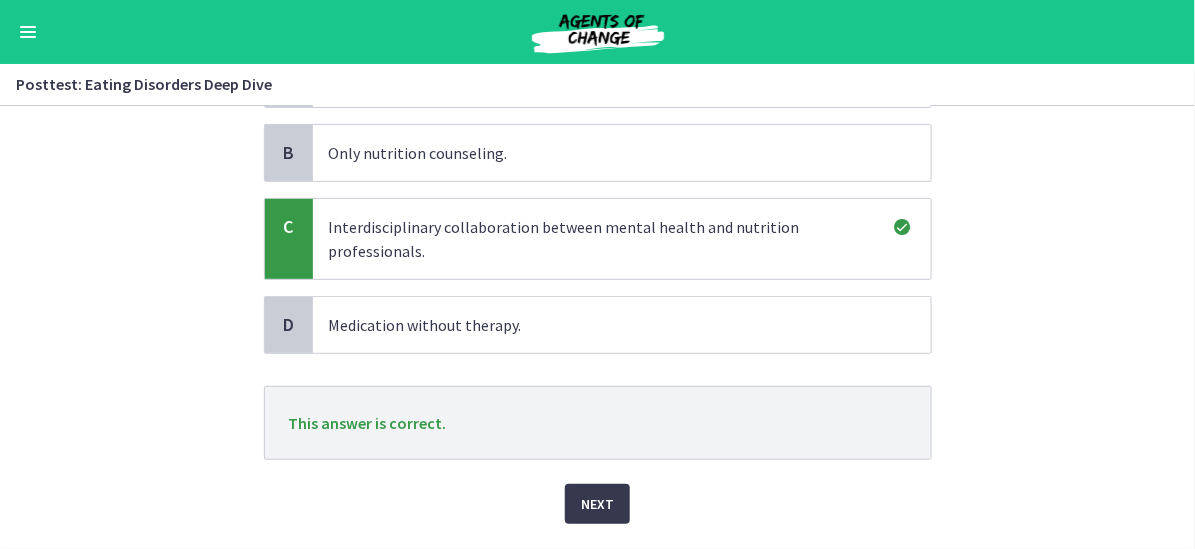 scroll, scrollTop: 278, scrollLeft: 0, axis: vertical 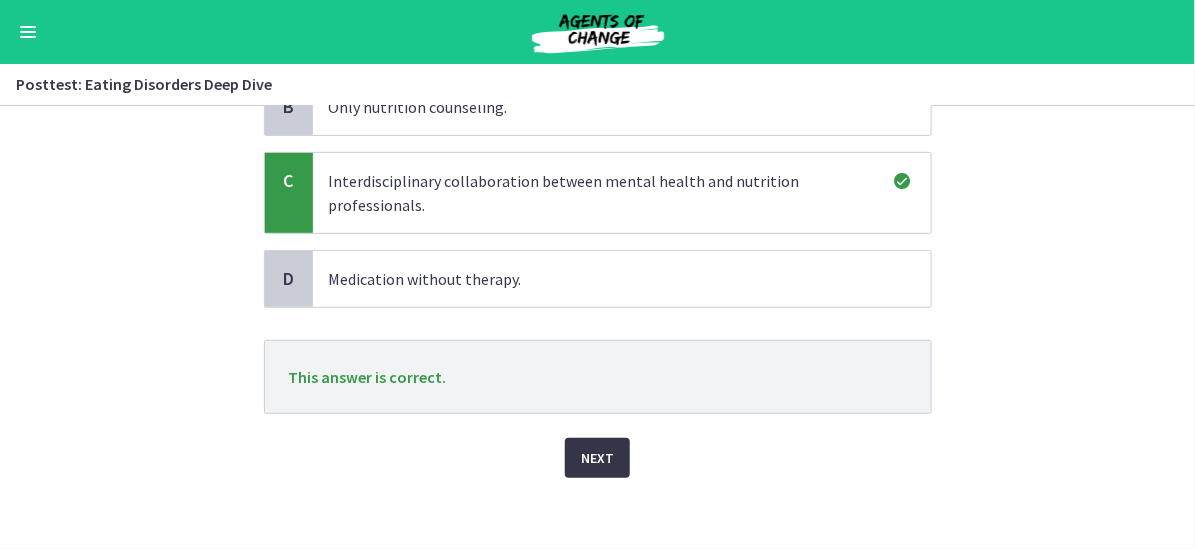 click on "Next" at bounding box center [597, 458] 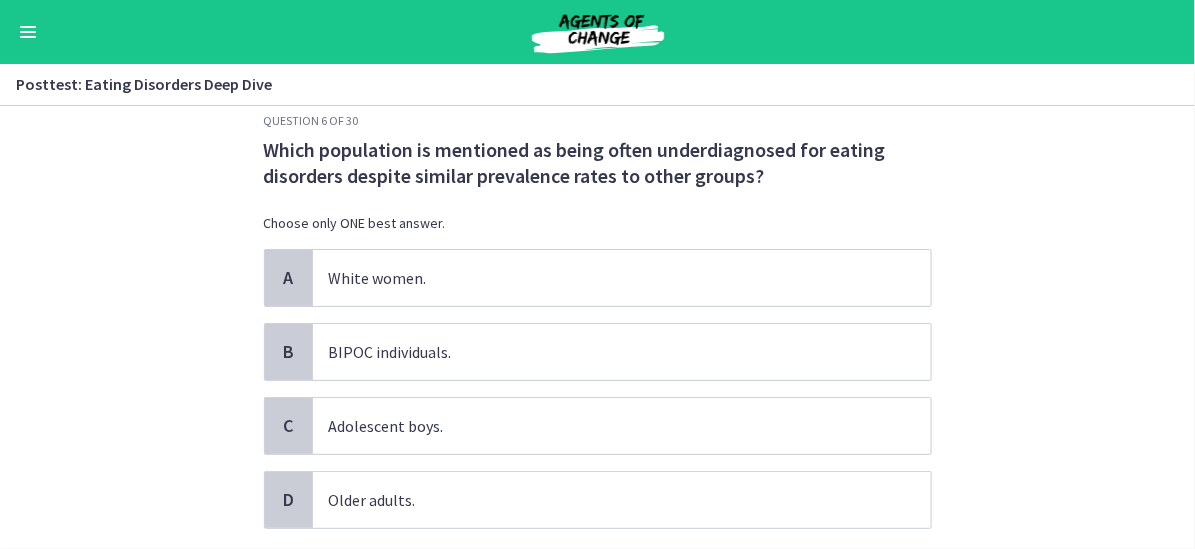 scroll, scrollTop: 0, scrollLeft: 0, axis: both 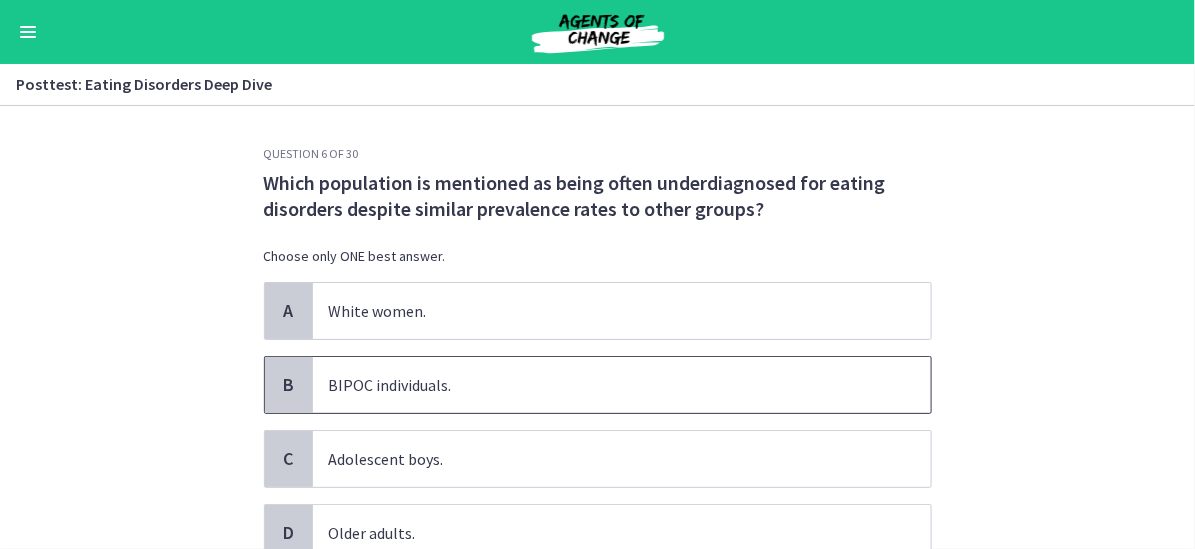 click on "BIPOC individuals." at bounding box center [622, 385] 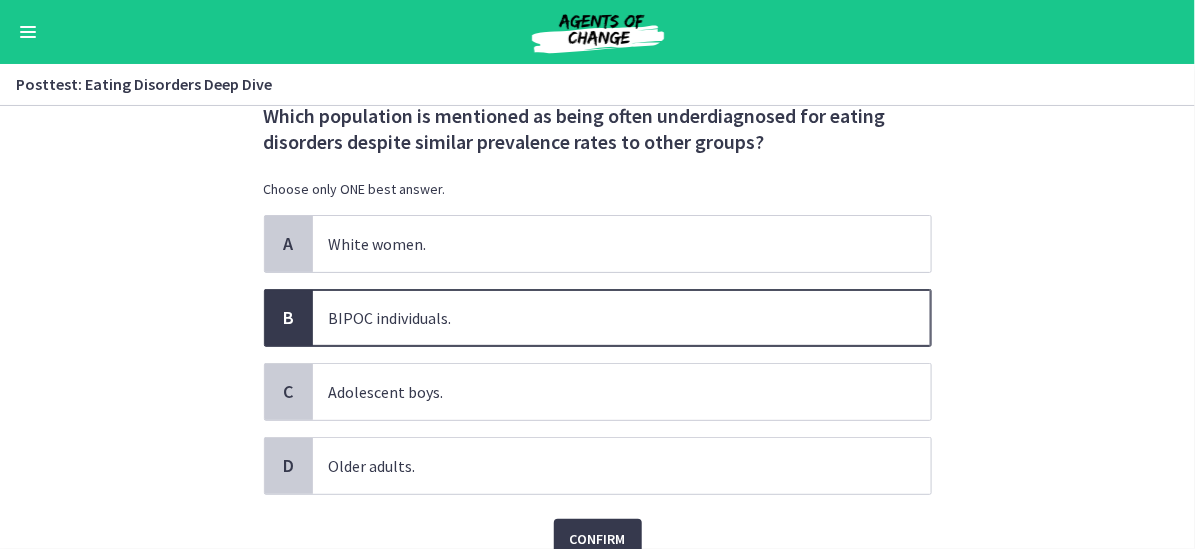 scroll, scrollTop: 154, scrollLeft: 0, axis: vertical 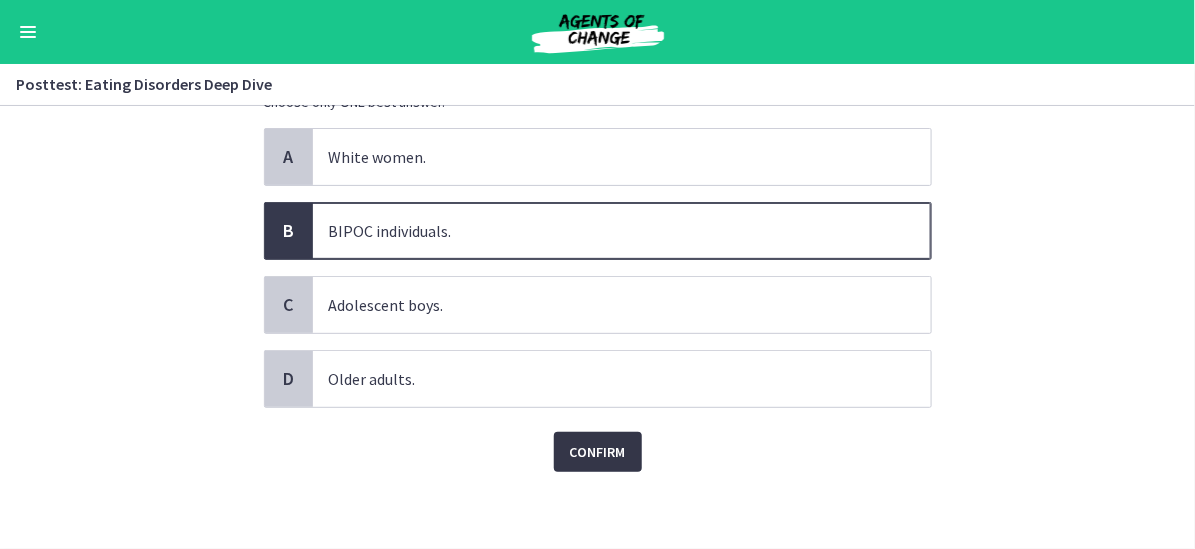 click on "Confirm" at bounding box center [598, 452] 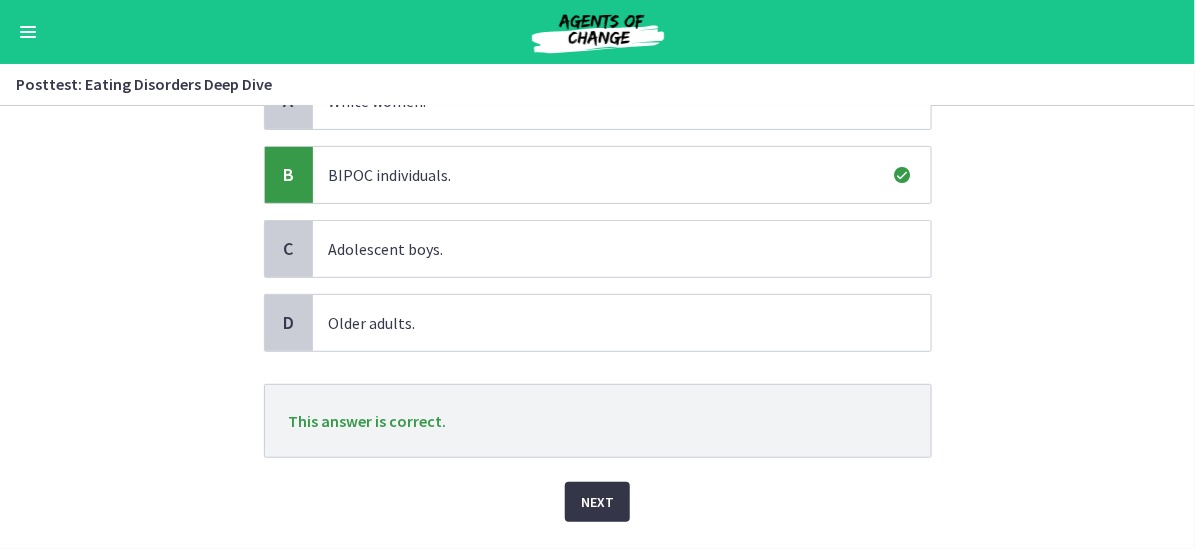 scroll, scrollTop: 254, scrollLeft: 0, axis: vertical 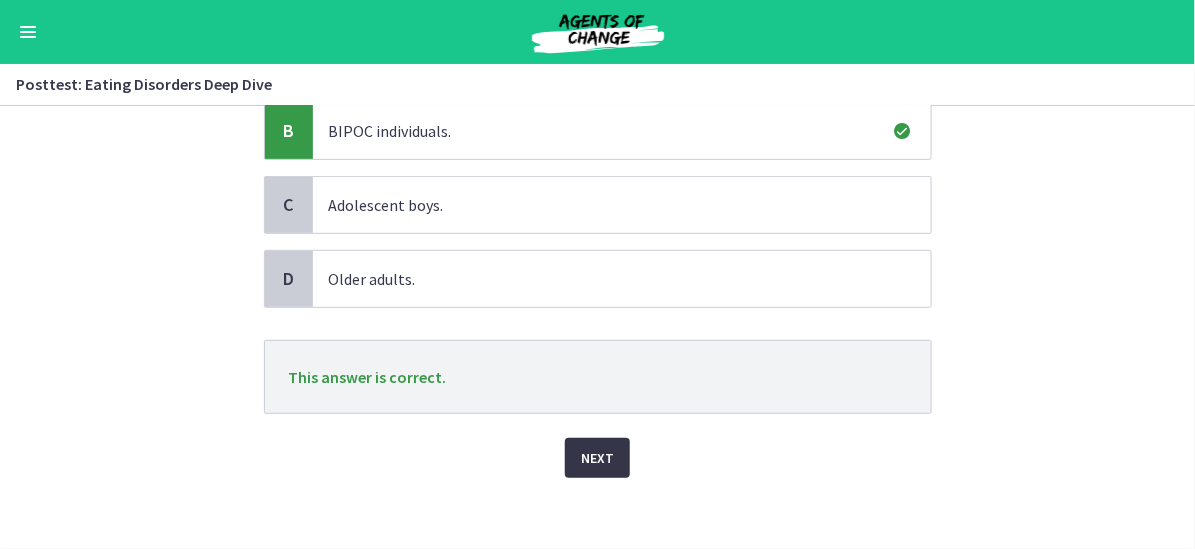 click on "Next" at bounding box center (597, 458) 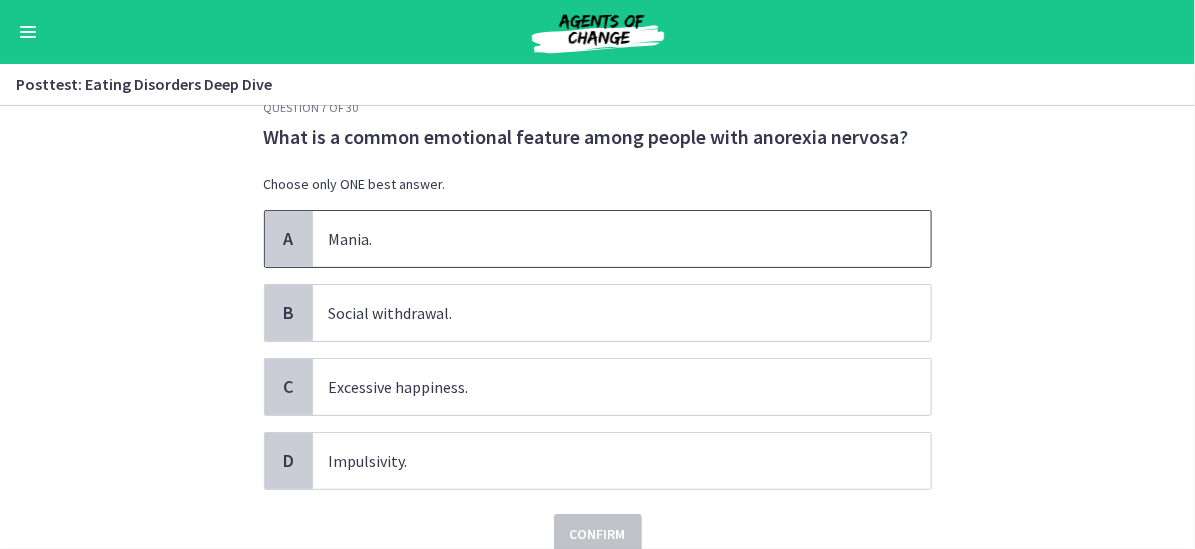 scroll, scrollTop: 0, scrollLeft: 0, axis: both 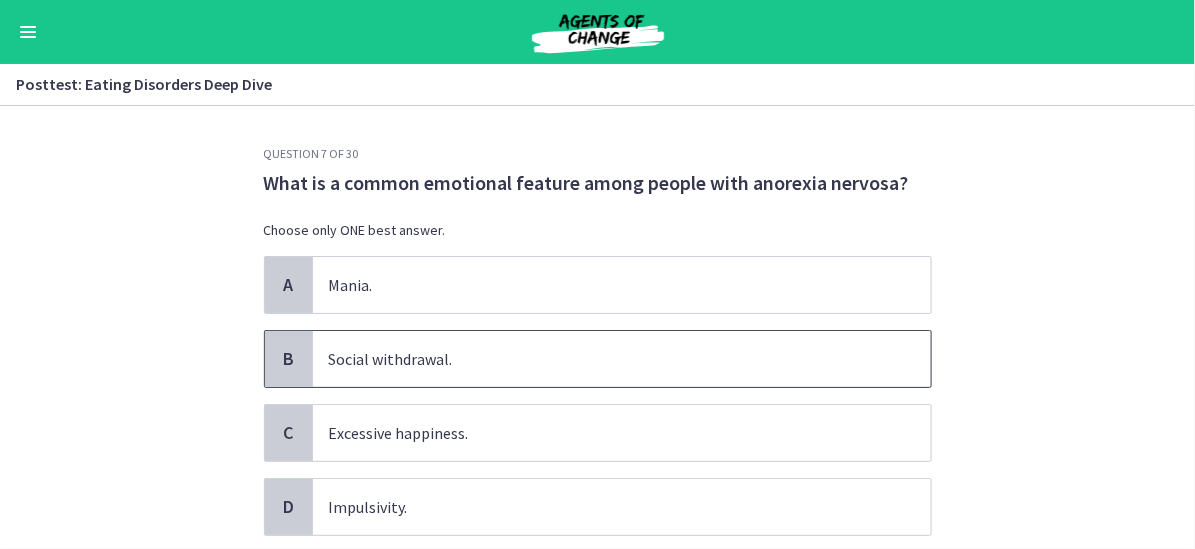 click on "Social withdrawal." at bounding box center (622, 359) 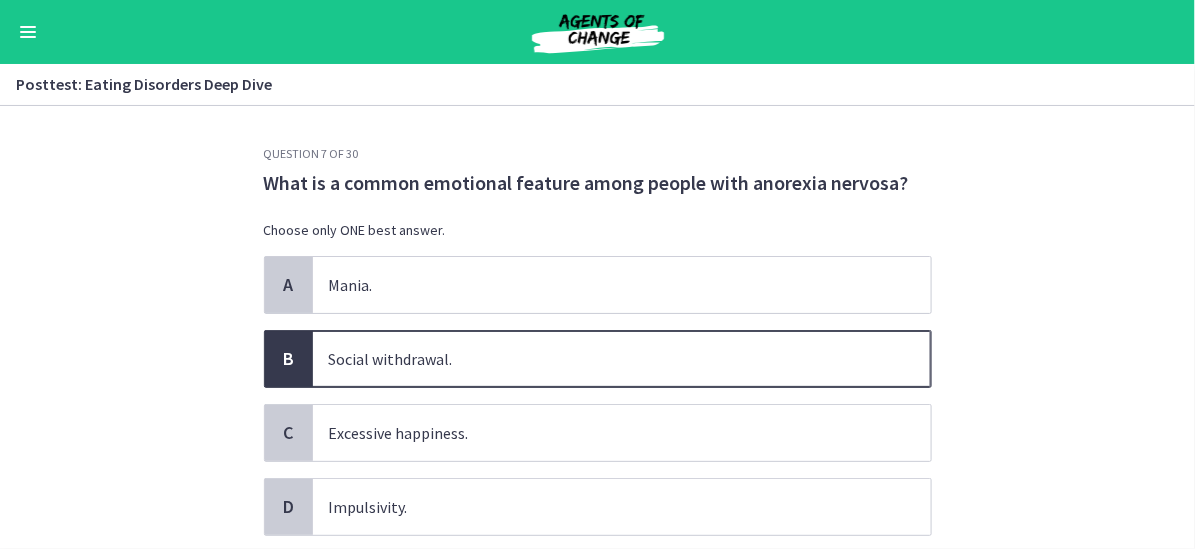 scroll, scrollTop: 100, scrollLeft: 0, axis: vertical 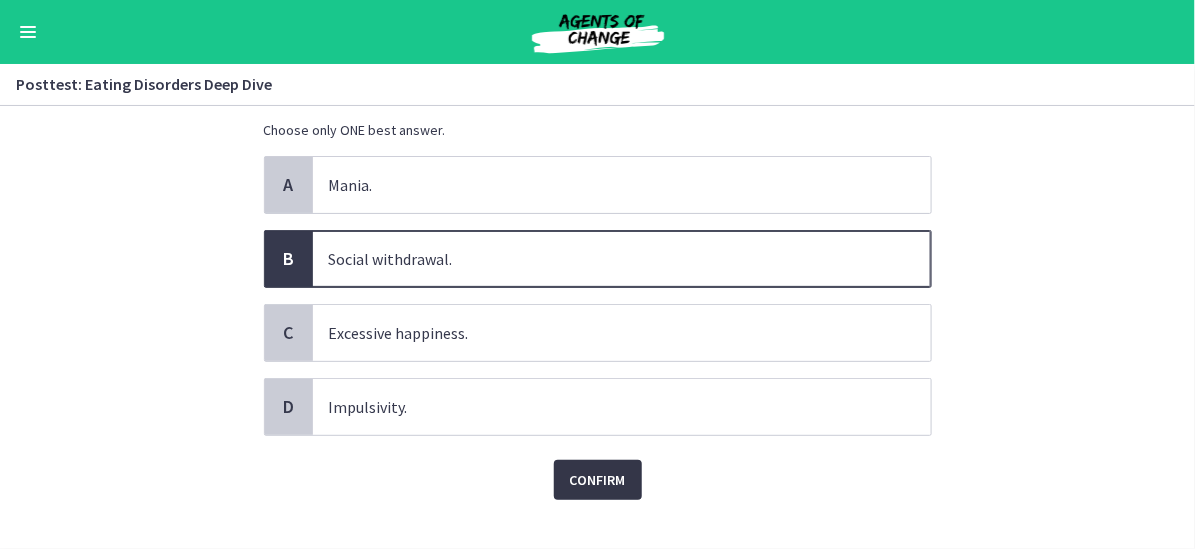 click on "Confirm" at bounding box center (598, 480) 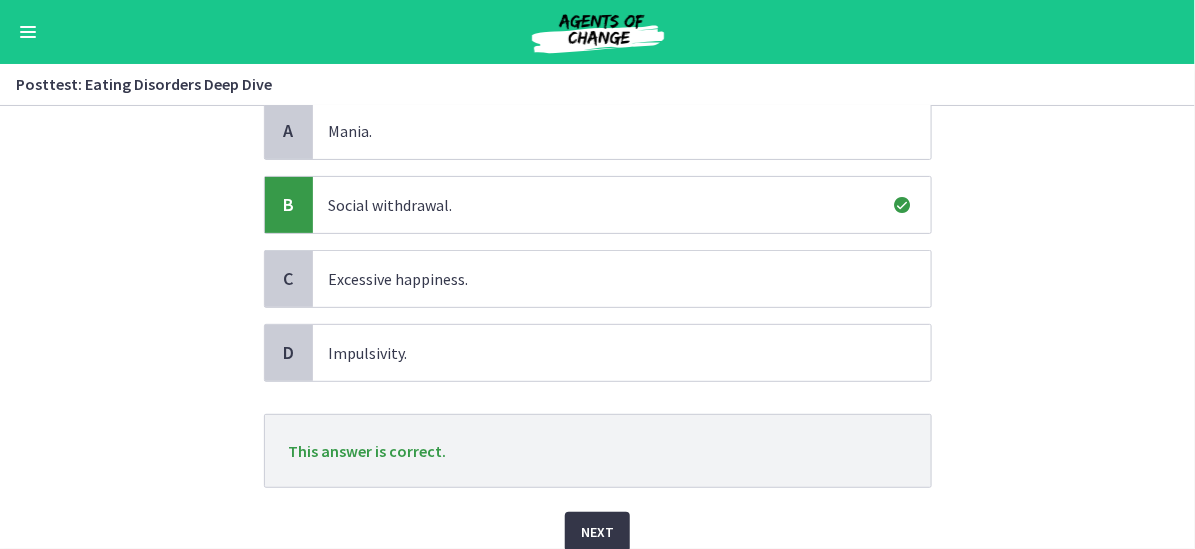 scroll, scrollTop: 234, scrollLeft: 0, axis: vertical 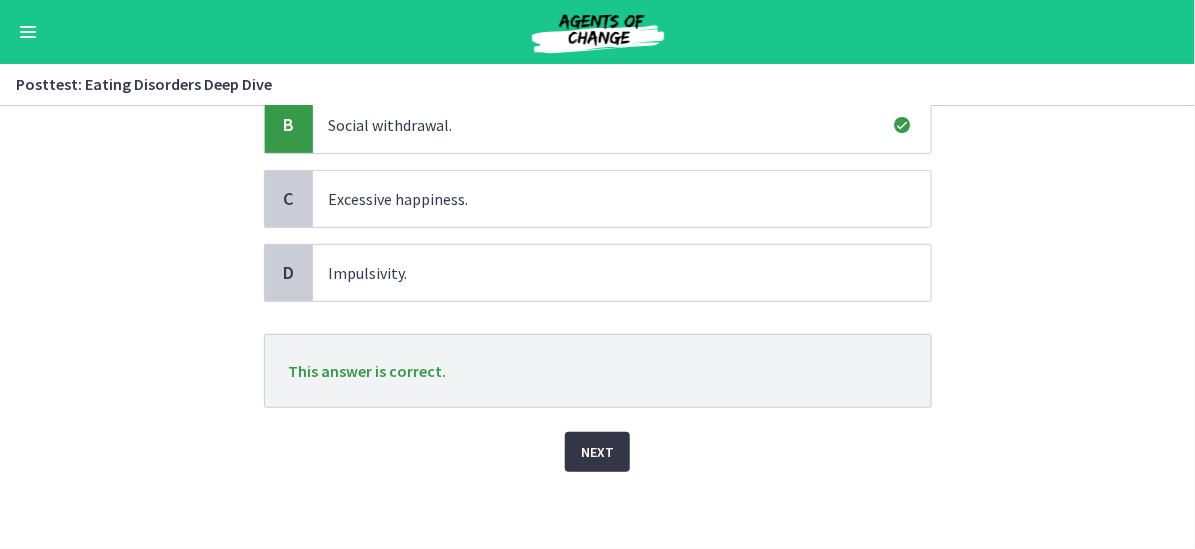click on "Next" at bounding box center (597, 452) 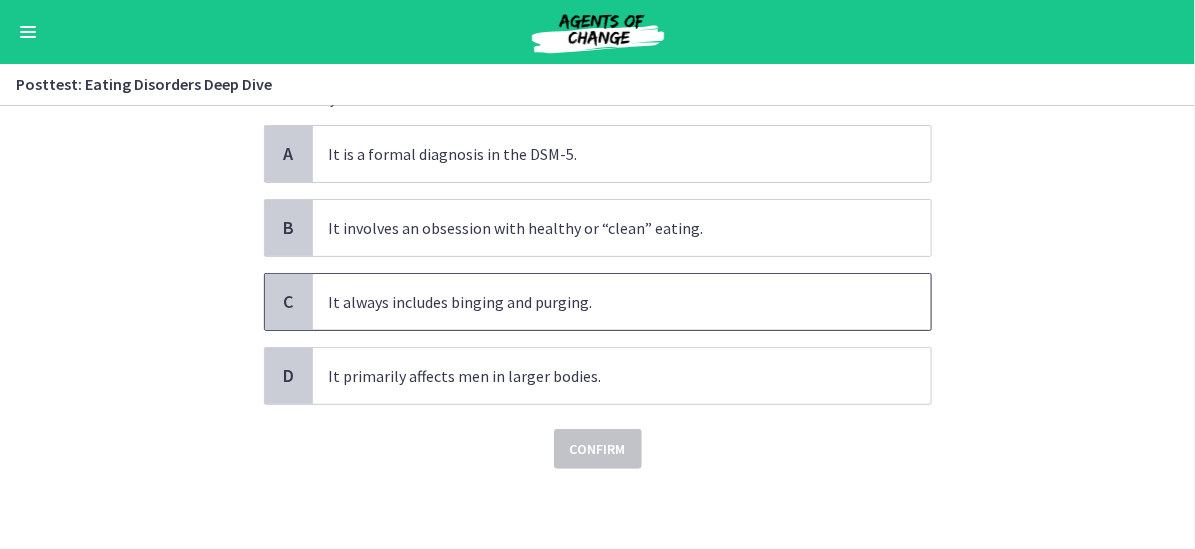 scroll, scrollTop: 0, scrollLeft: 0, axis: both 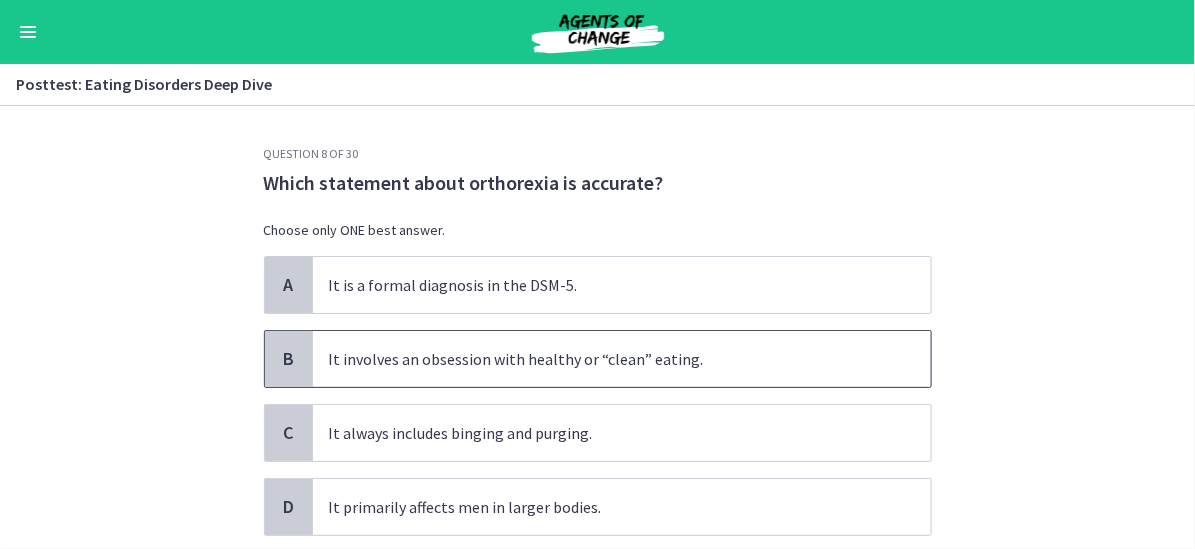 click on "It involves an obsession with healthy or “clean” eating." at bounding box center [622, 359] 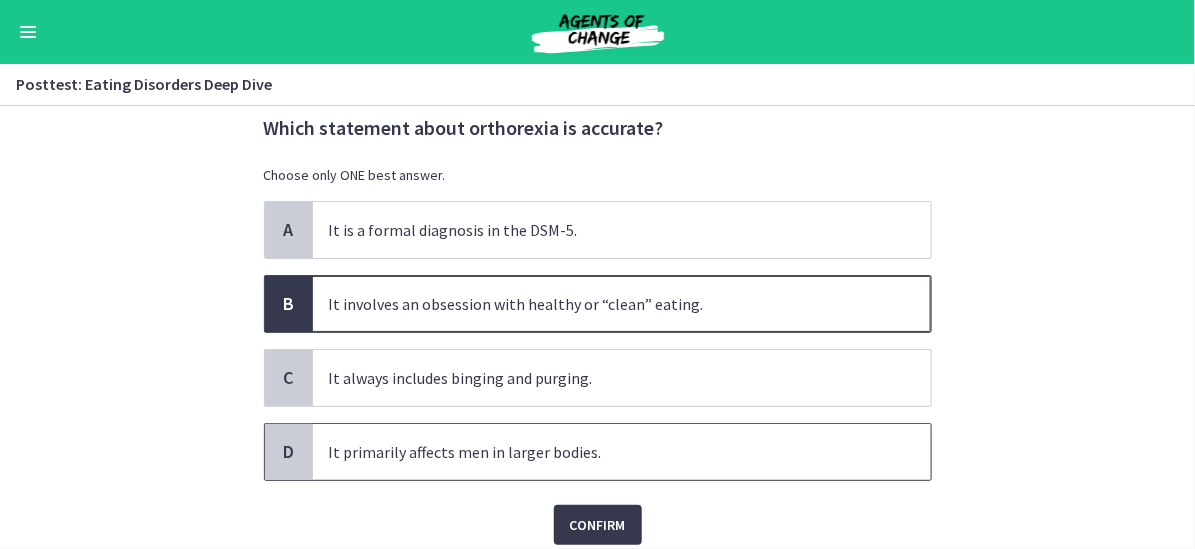scroll, scrollTop: 100, scrollLeft: 0, axis: vertical 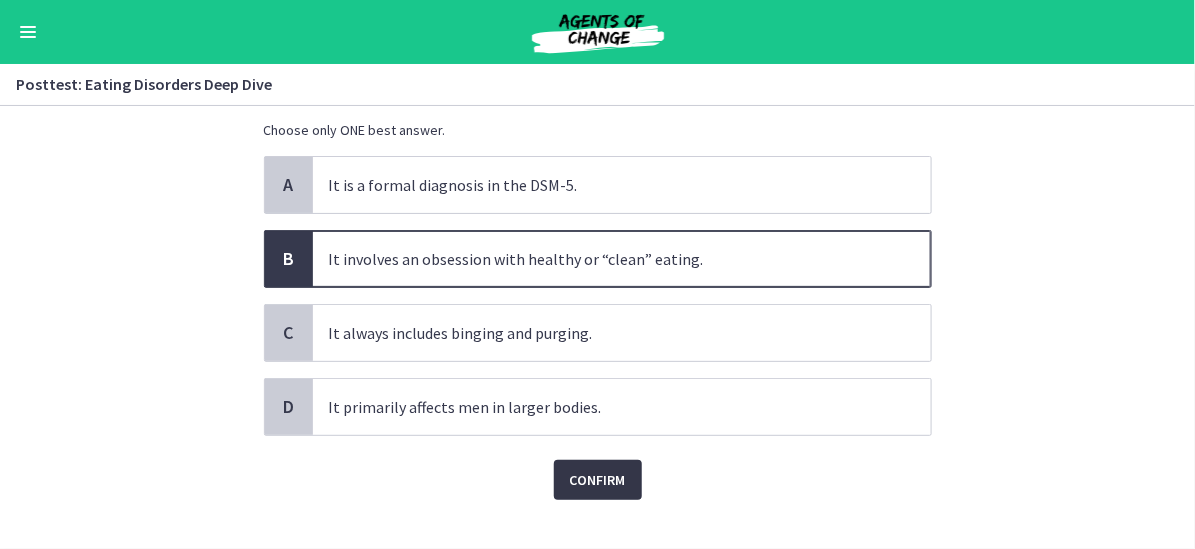 click on "Confirm" at bounding box center [598, 480] 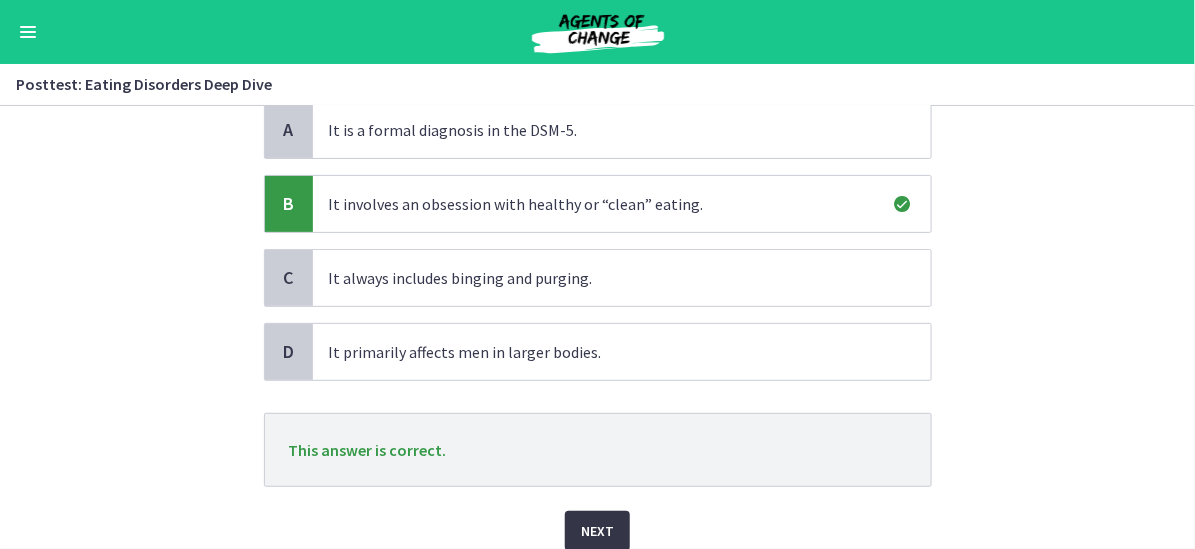 scroll, scrollTop: 200, scrollLeft: 0, axis: vertical 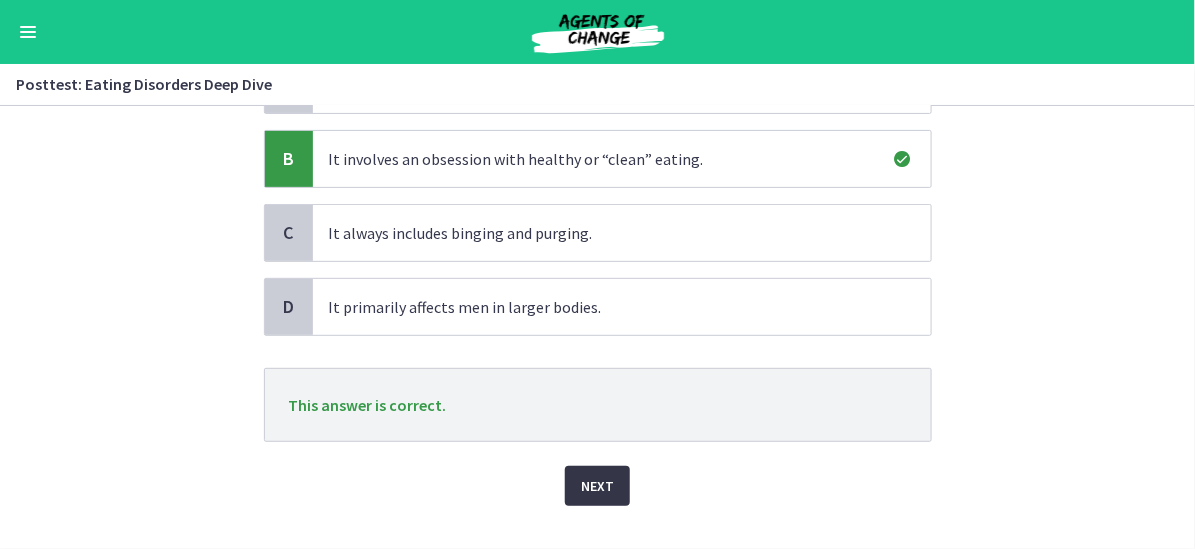 click on "Next" at bounding box center [597, 486] 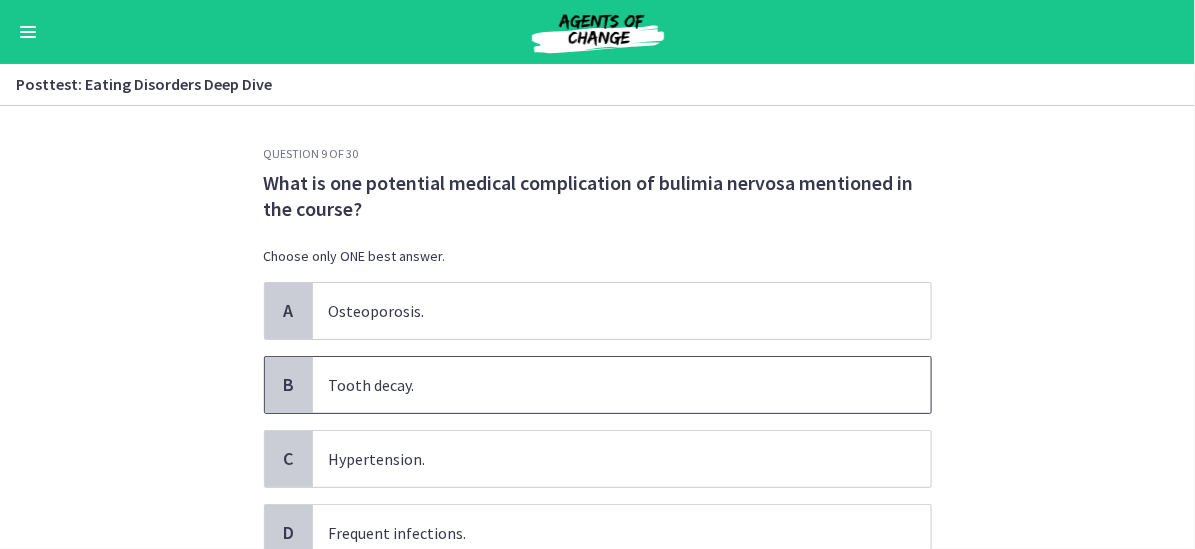 click on "Tooth decay." at bounding box center [622, 385] 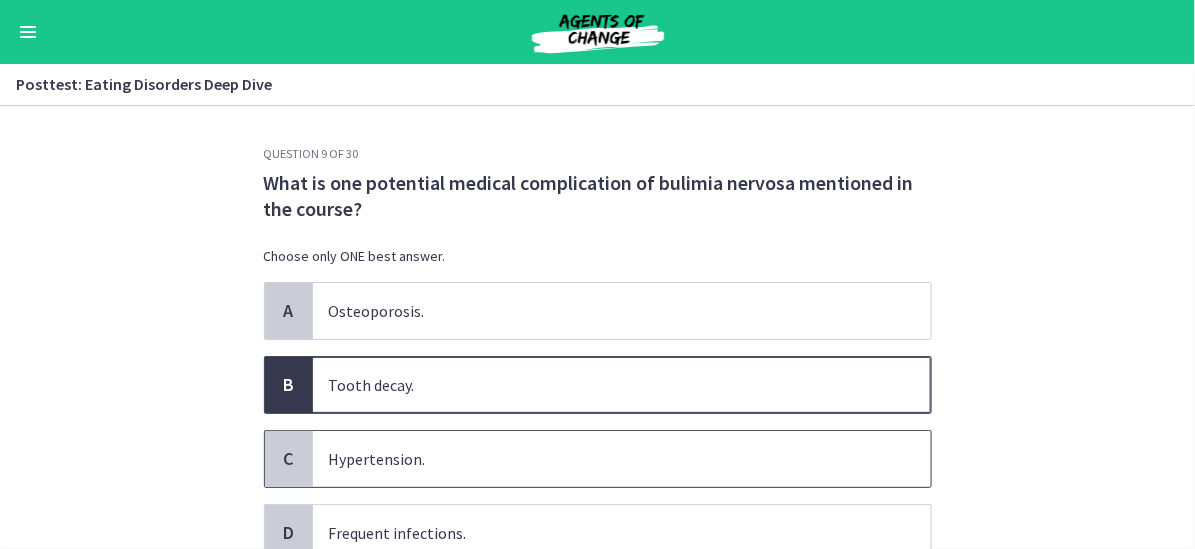 scroll, scrollTop: 100, scrollLeft: 0, axis: vertical 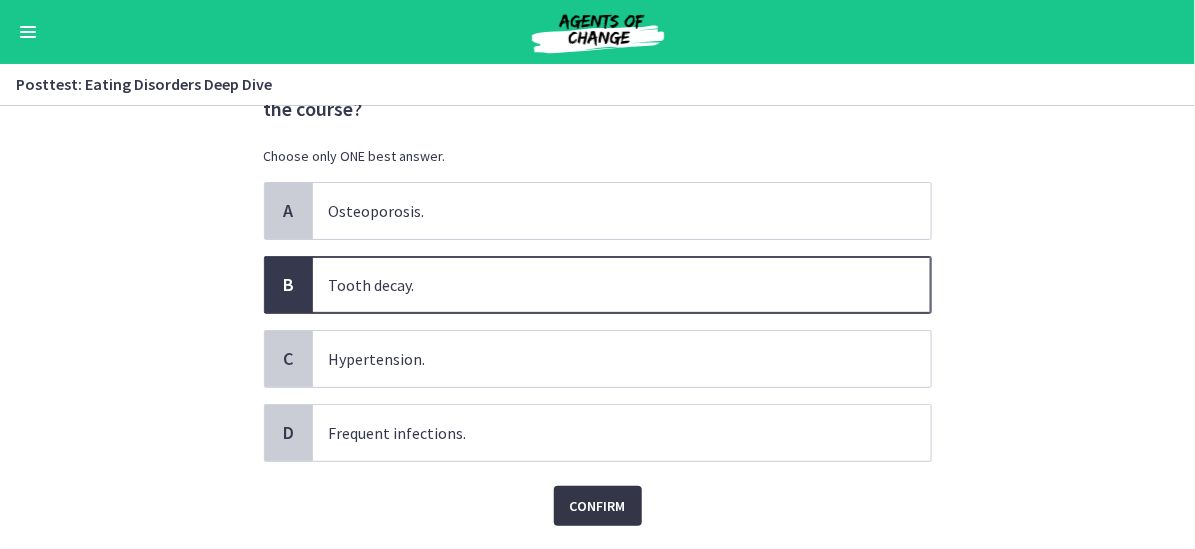 click on "Confirm" at bounding box center [598, 506] 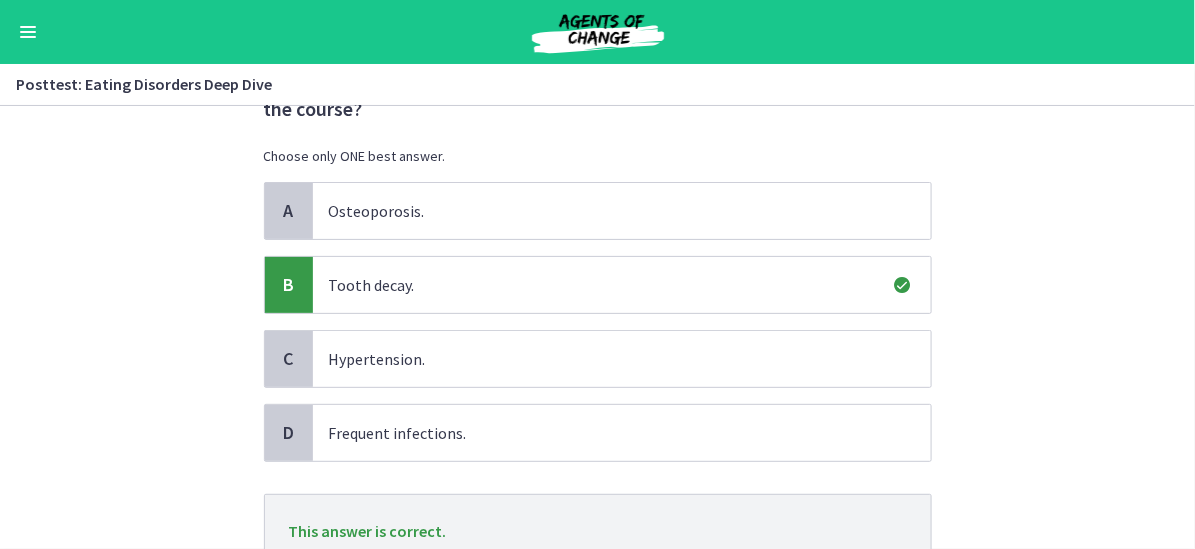 scroll, scrollTop: 200, scrollLeft: 0, axis: vertical 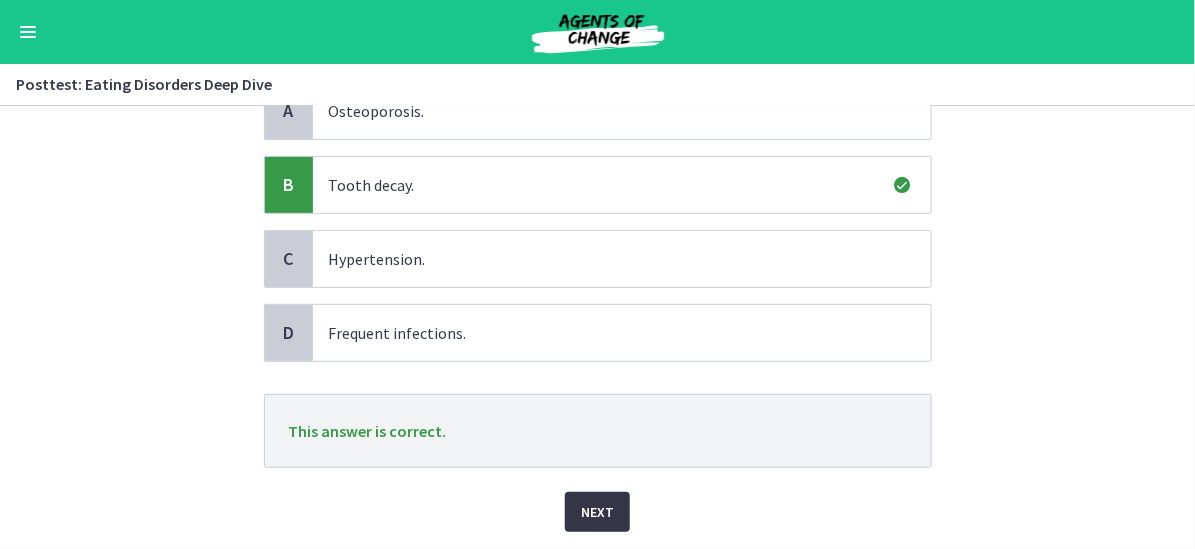 click on "Next" at bounding box center (597, 512) 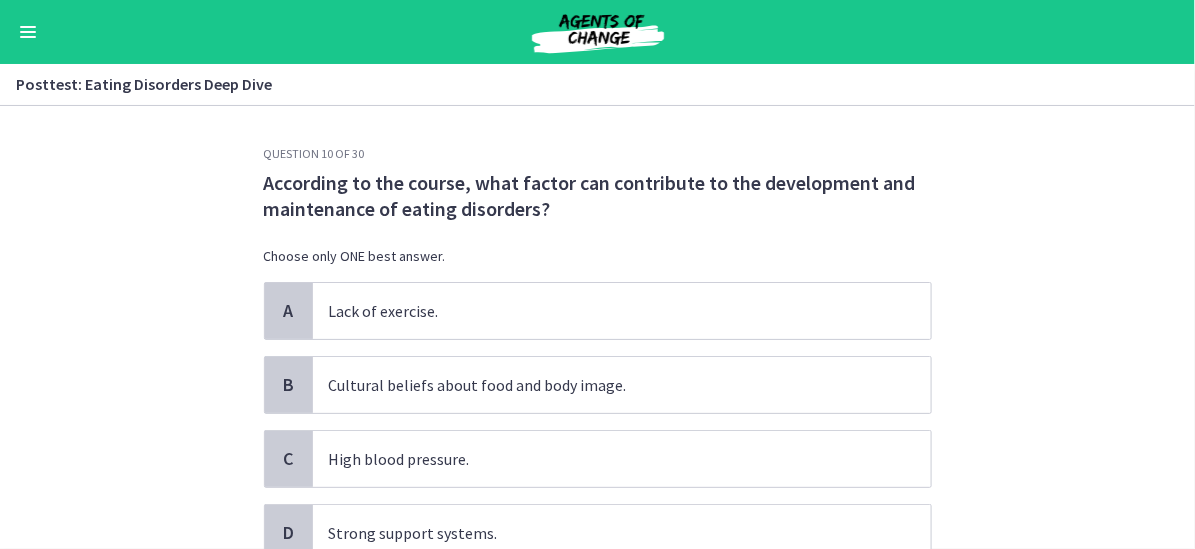 scroll, scrollTop: 100, scrollLeft: 0, axis: vertical 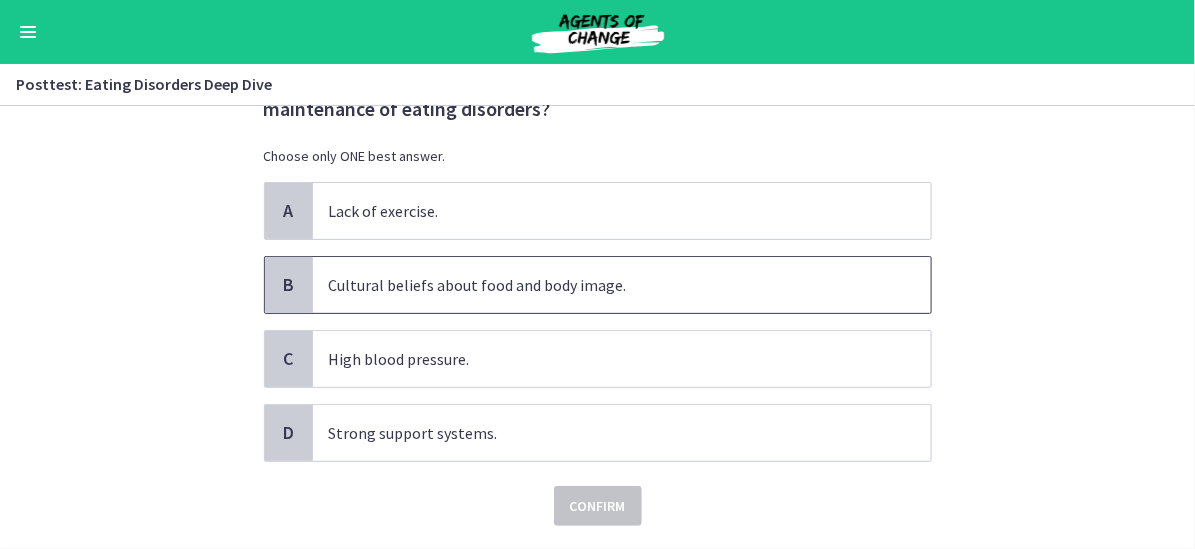 click on "Cultural beliefs about food and body image." at bounding box center [622, 285] 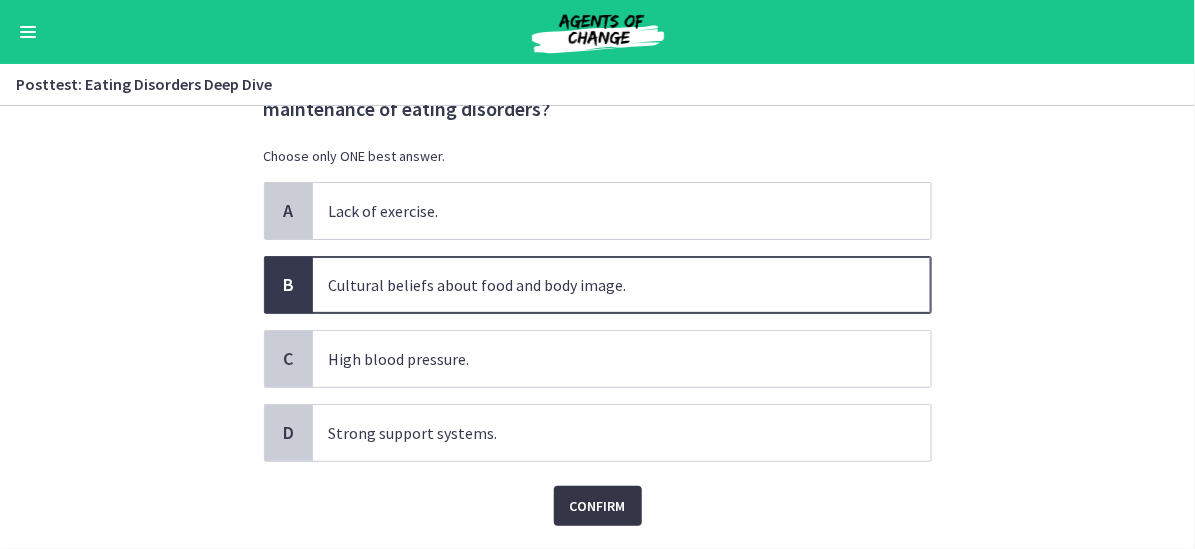 click on "Confirm" at bounding box center [598, 506] 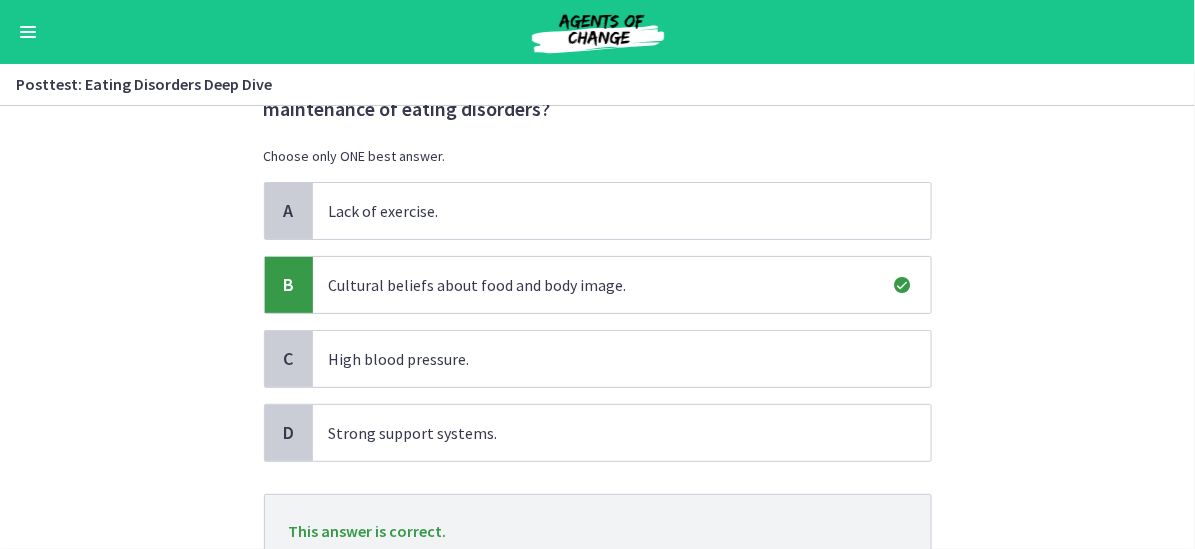 scroll, scrollTop: 200, scrollLeft: 0, axis: vertical 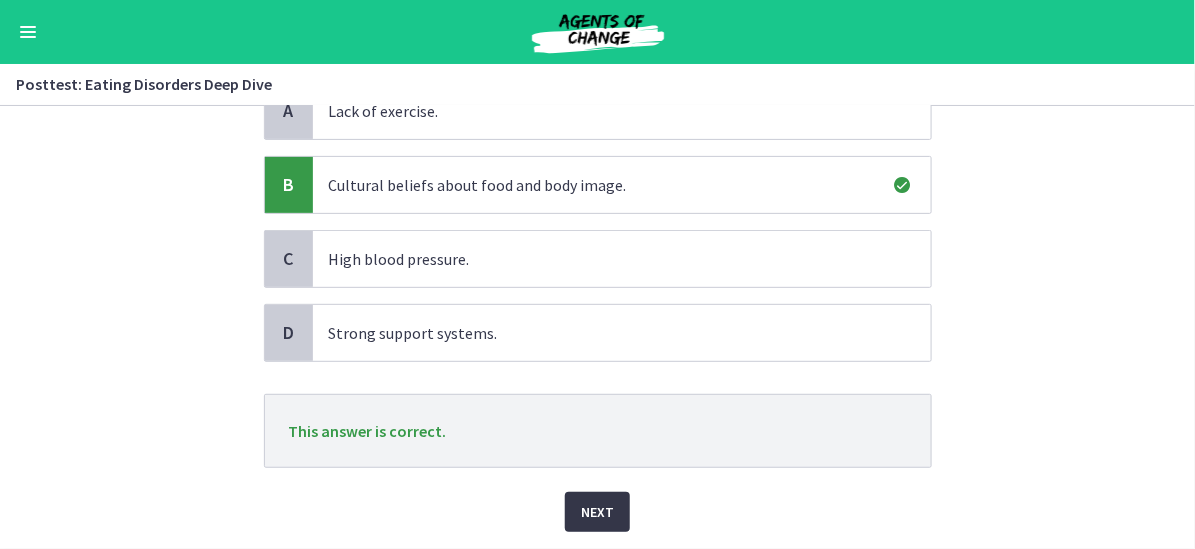 click on "Next" at bounding box center [597, 512] 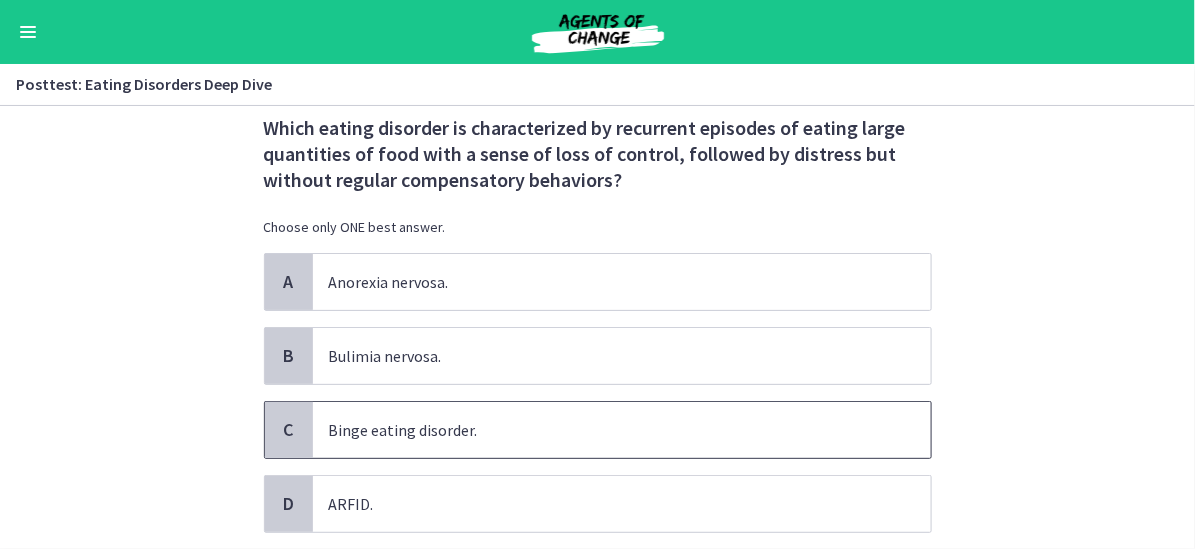 scroll, scrollTop: 100, scrollLeft: 0, axis: vertical 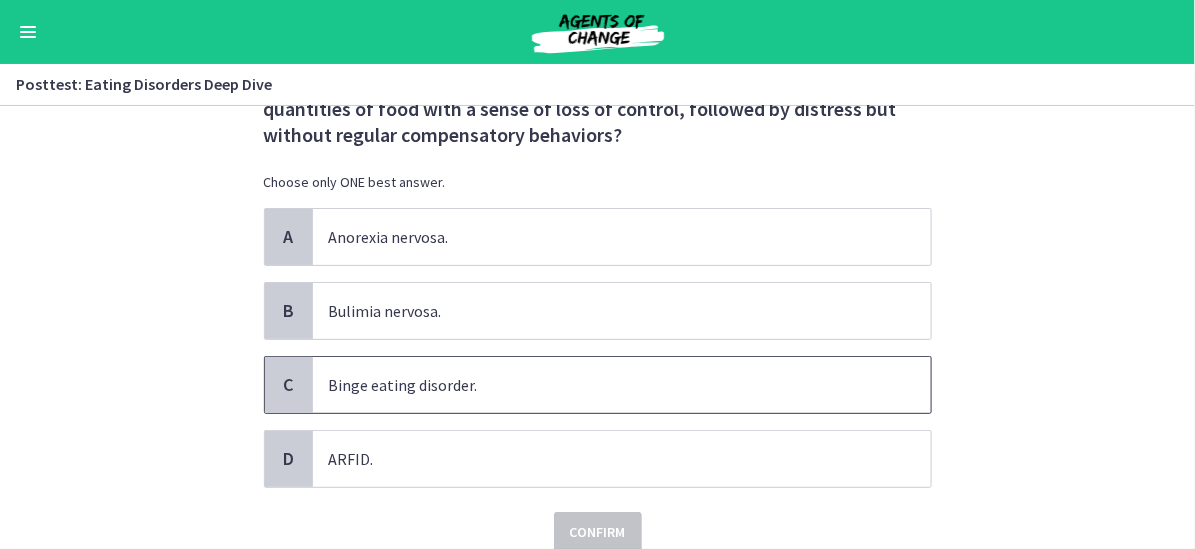 click on "Binge eating disorder." at bounding box center (622, 385) 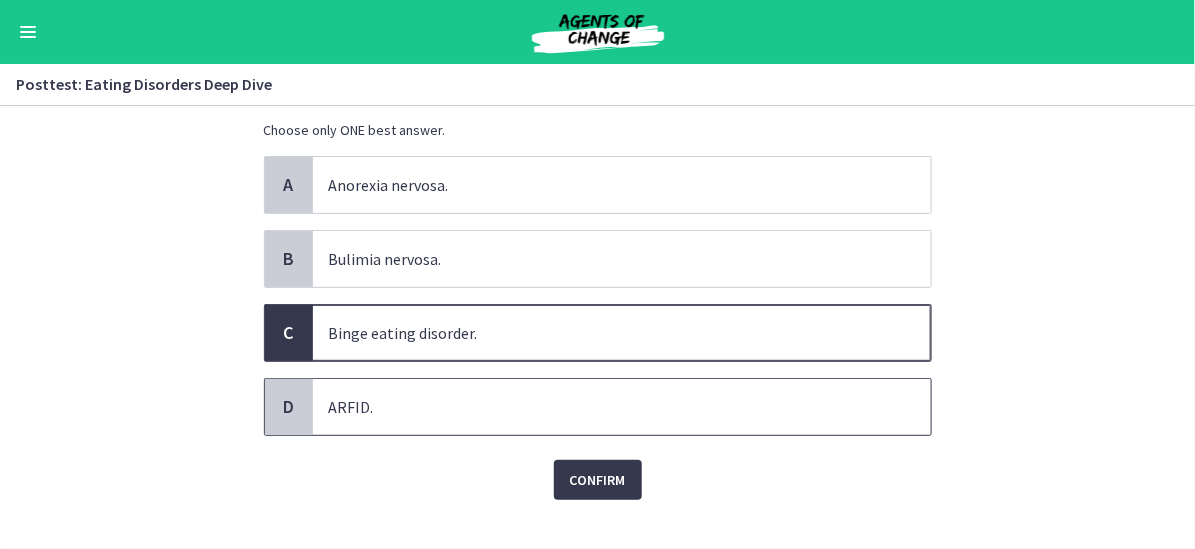 scroll, scrollTop: 180, scrollLeft: 0, axis: vertical 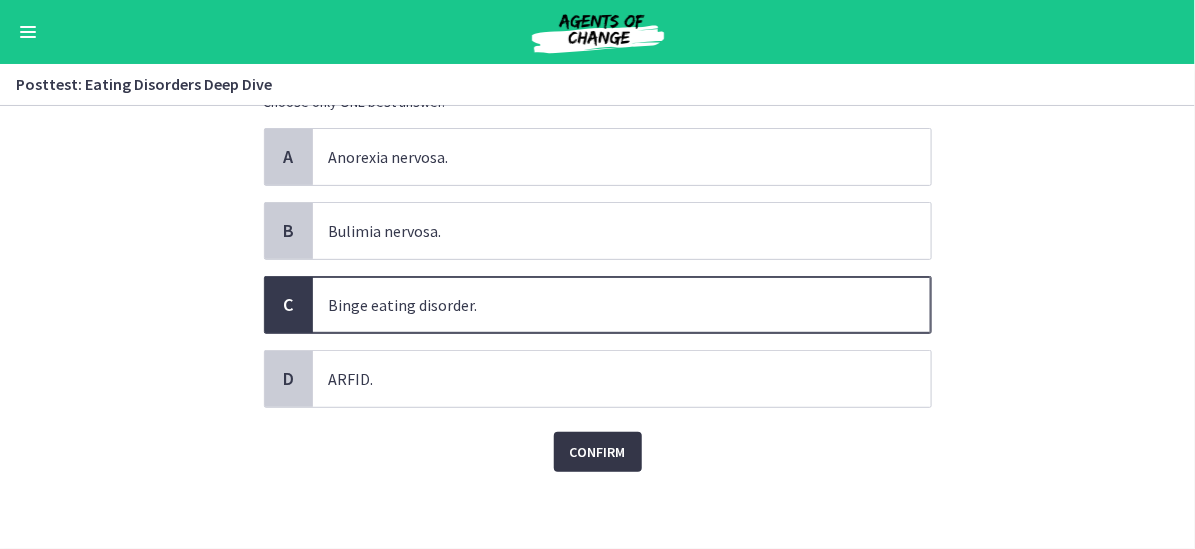click on "Confirm" at bounding box center [598, 452] 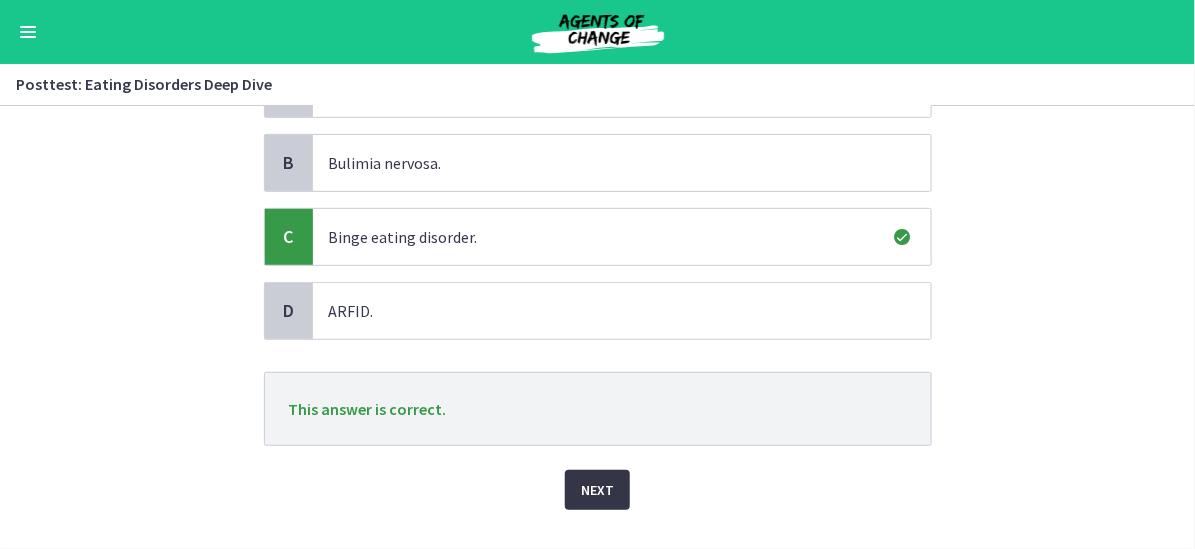 scroll, scrollTop: 280, scrollLeft: 0, axis: vertical 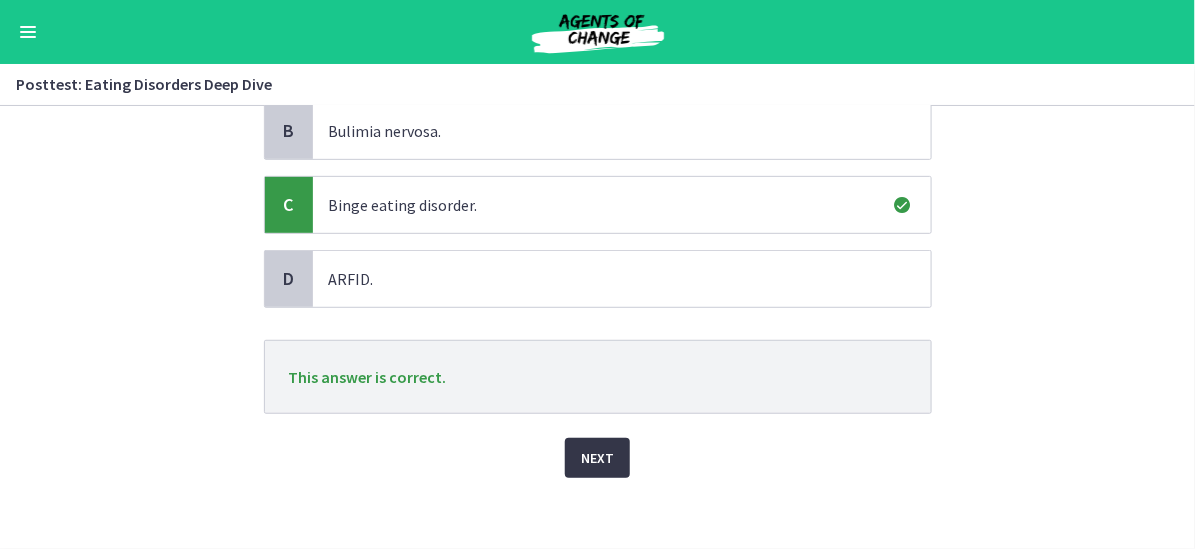 click on "Next" at bounding box center (597, 458) 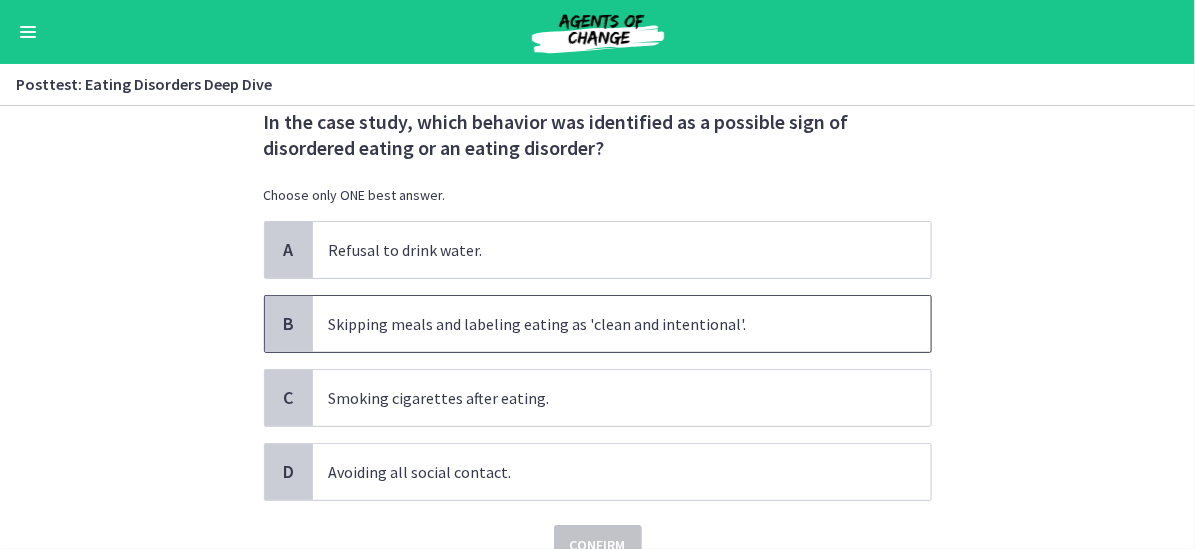 scroll, scrollTop: 100, scrollLeft: 0, axis: vertical 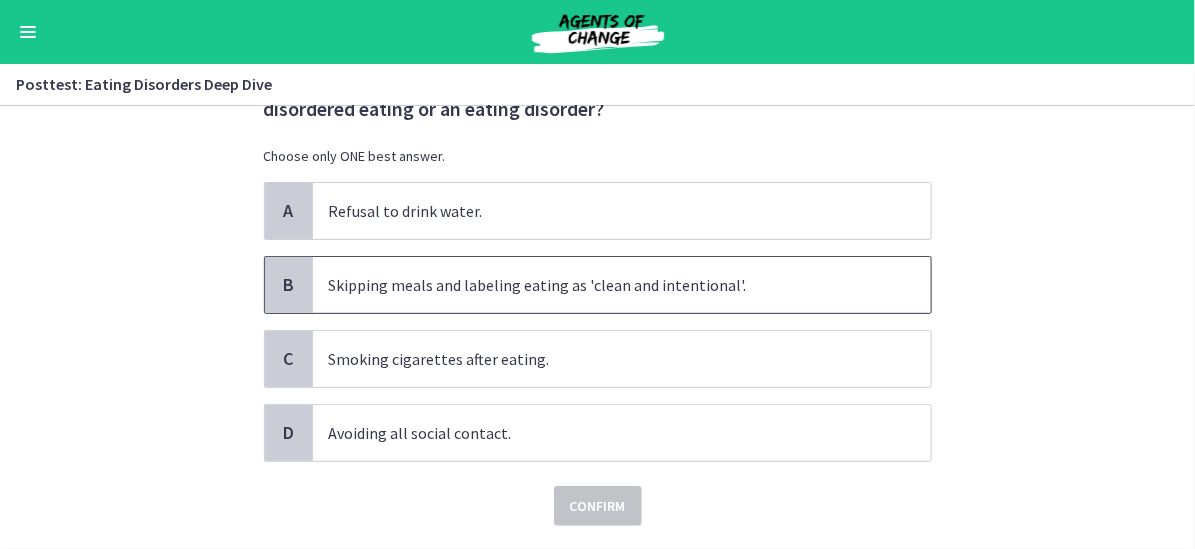click on "Skipping meals and labeling eating as 'clean and intentional'." at bounding box center [622, 285] 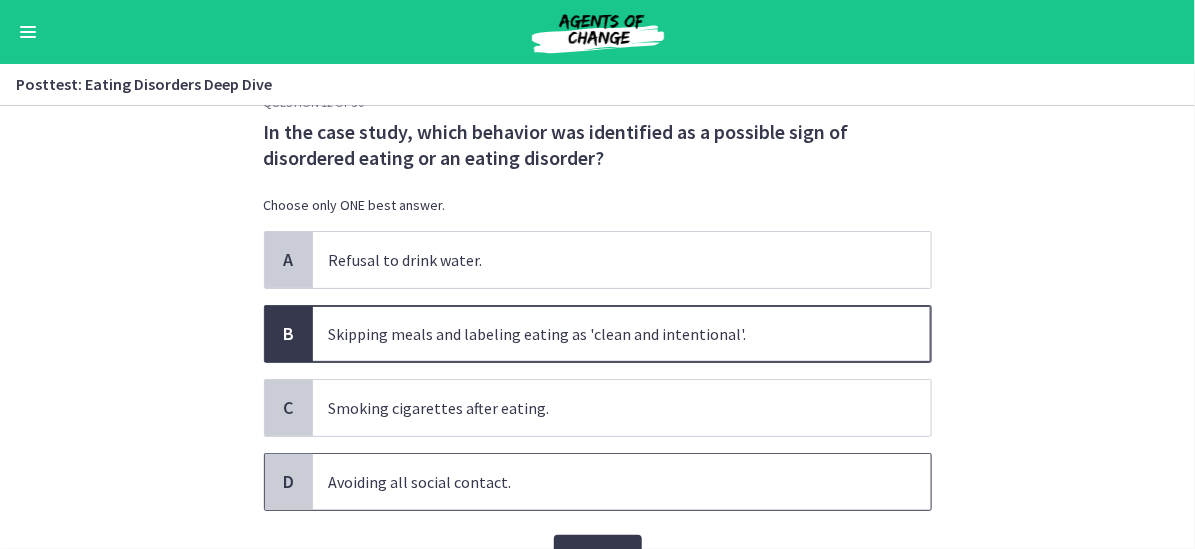 scroll, scrollTop: 100, scrollLeft: 0, axis: vertical 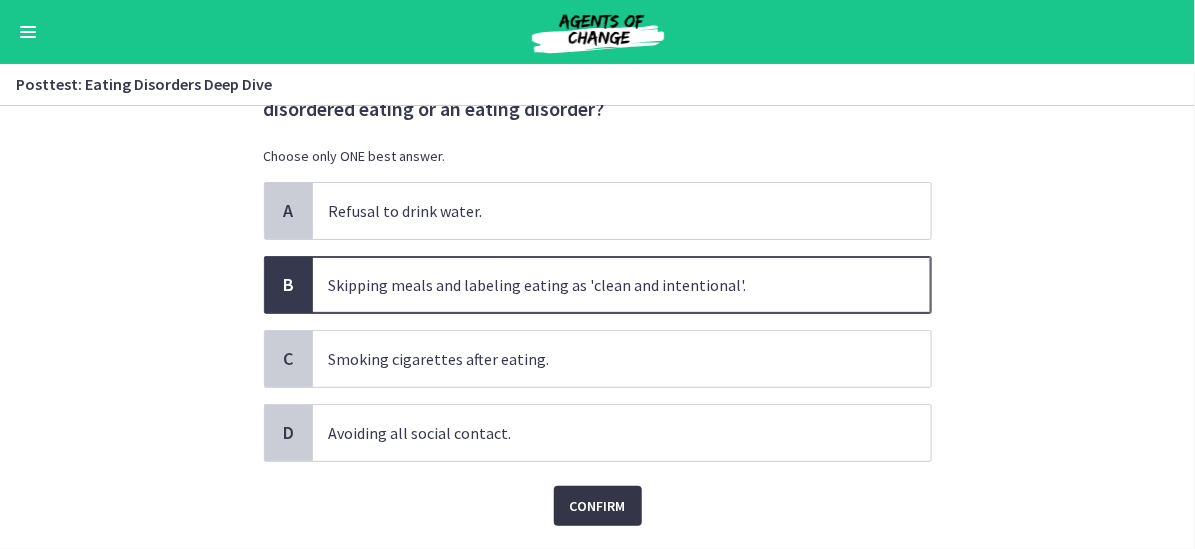 click on "Confirm" at bounding box center [598, 506] 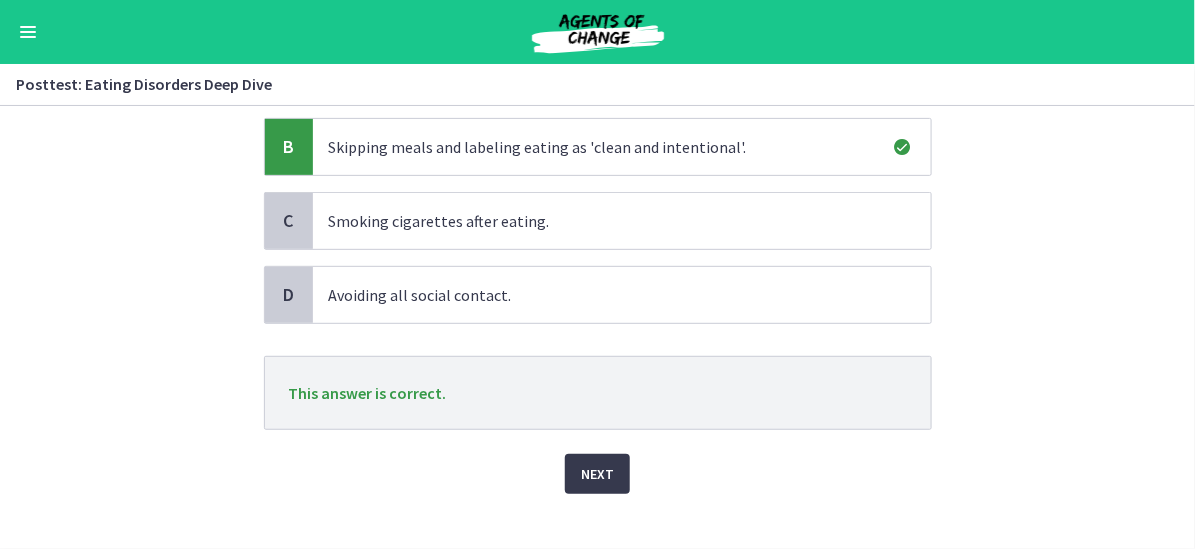 scroll, scrollTop: 260, scrollLeft: 0, axis: vertical 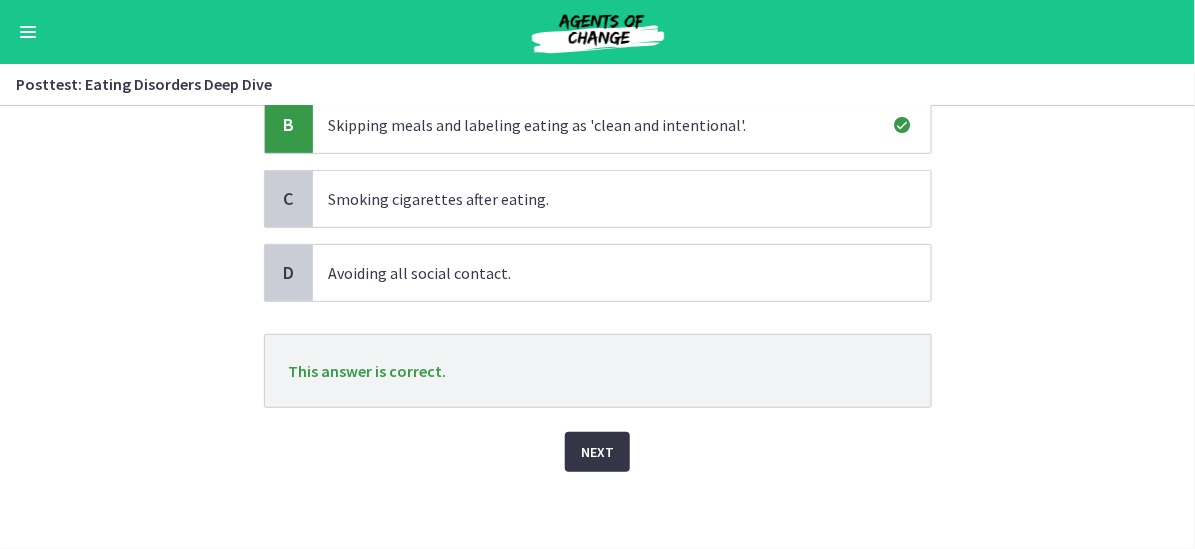 click on "Next" at bounding box center [597, 452] 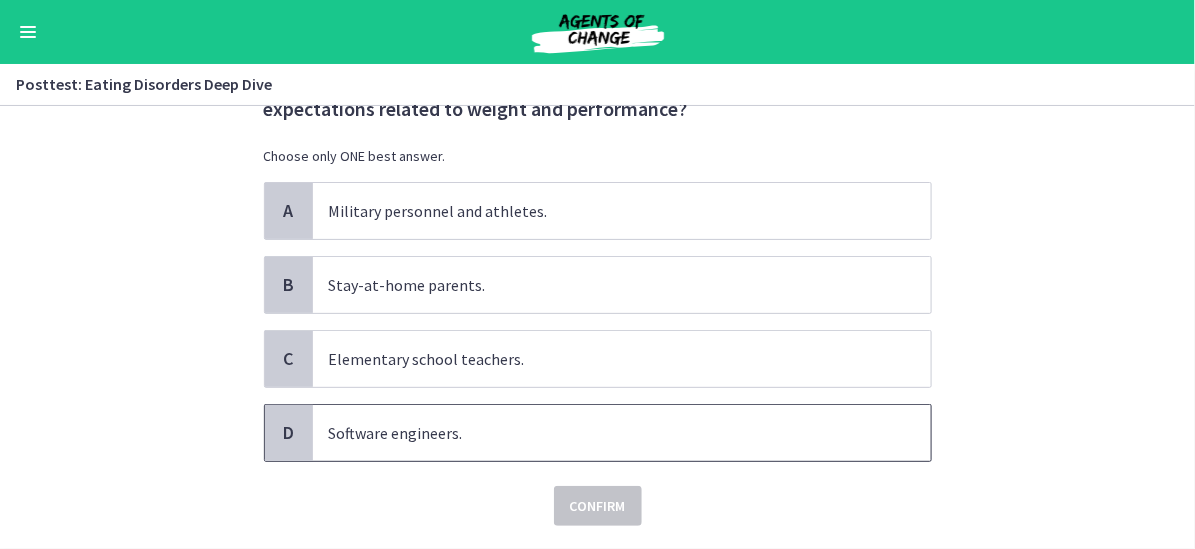 scroll, scrollTop: 0, scrollLeft: 0, axis: both 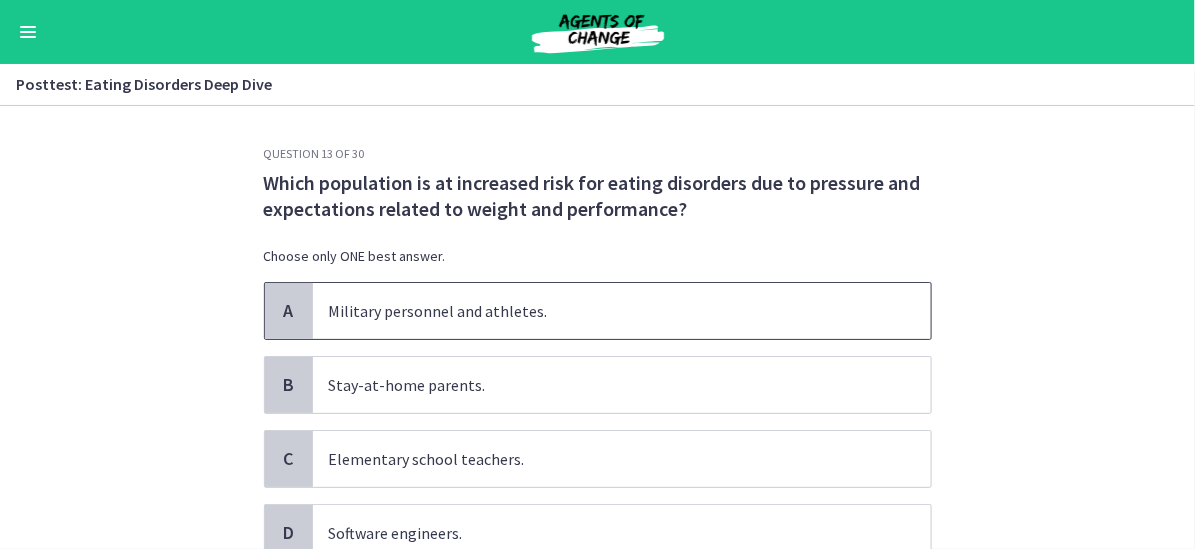 click on "Military personnel and athletes." at bounding box center [622, 311] 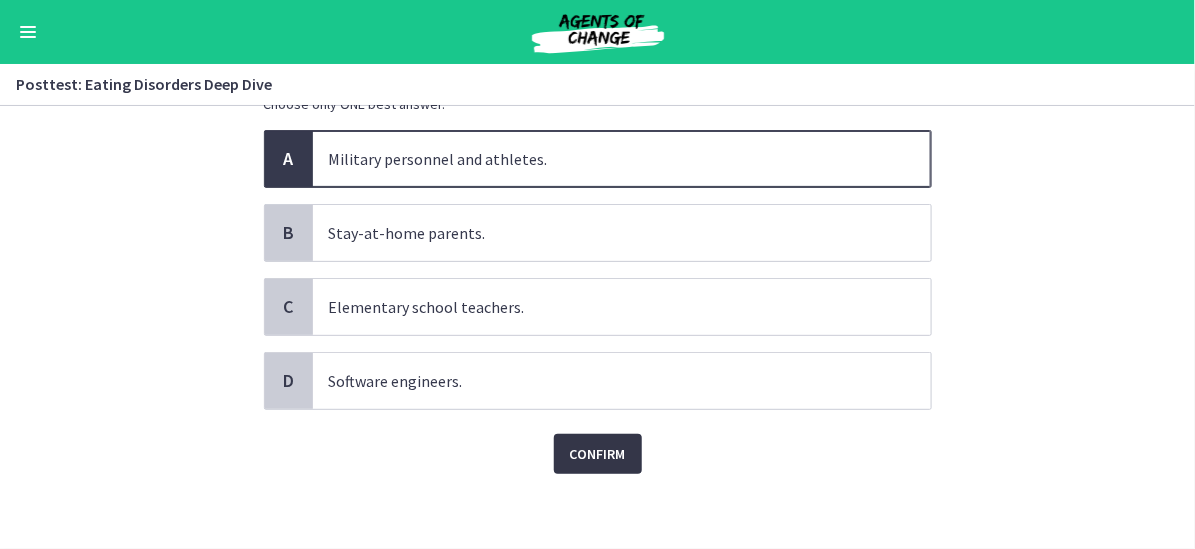 scroll, scrollTop: 154, scrollLeft: 0, axis: vertical 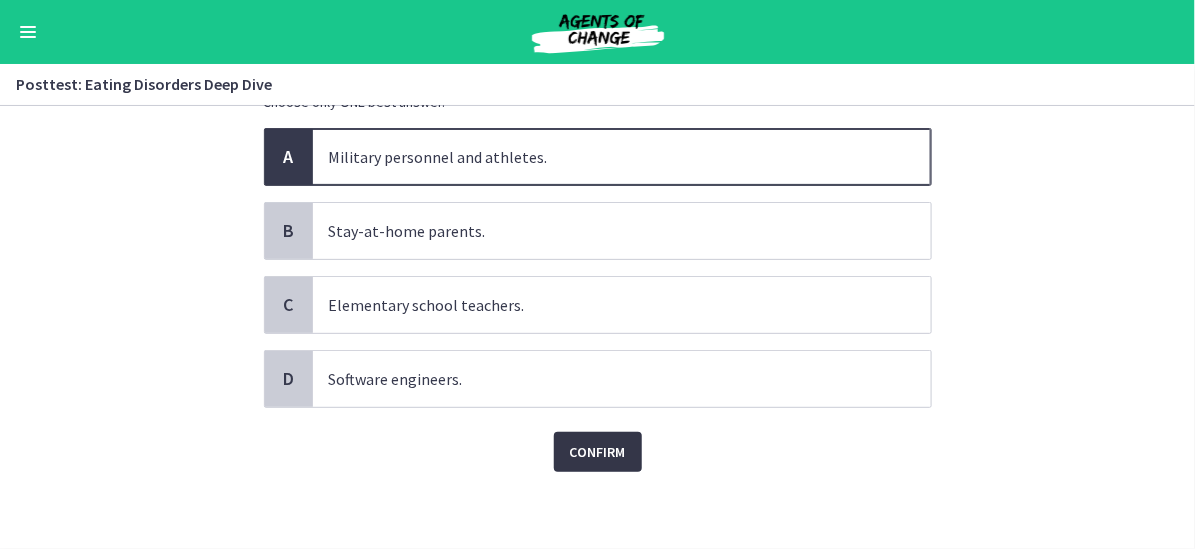 click on "Confirm" at bounding box center (598, 452) 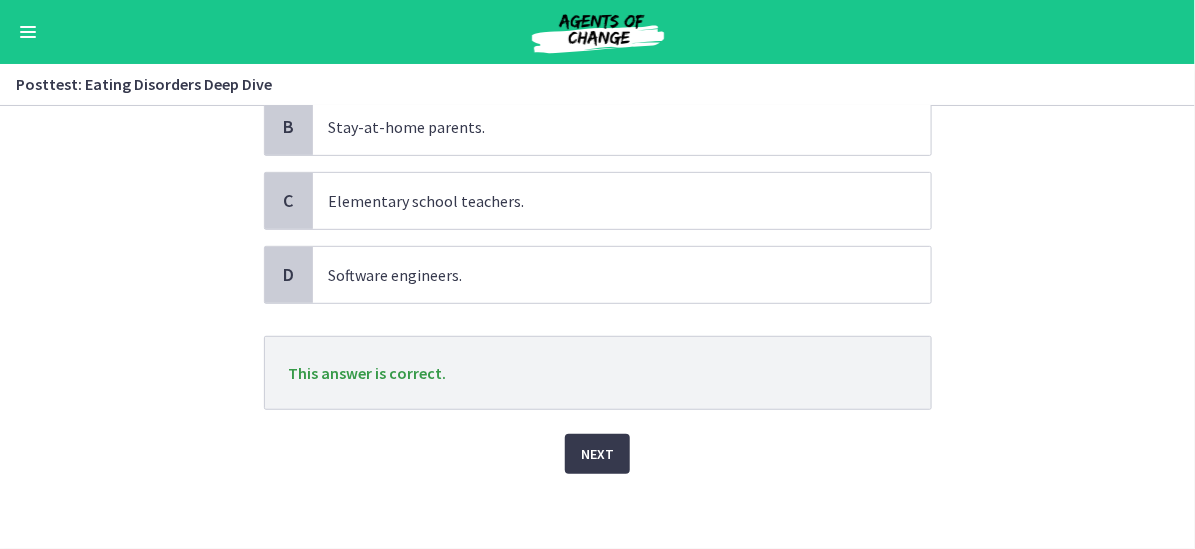 scroll, scrollTop: 260, scrollLeft: 0, axis: vertical 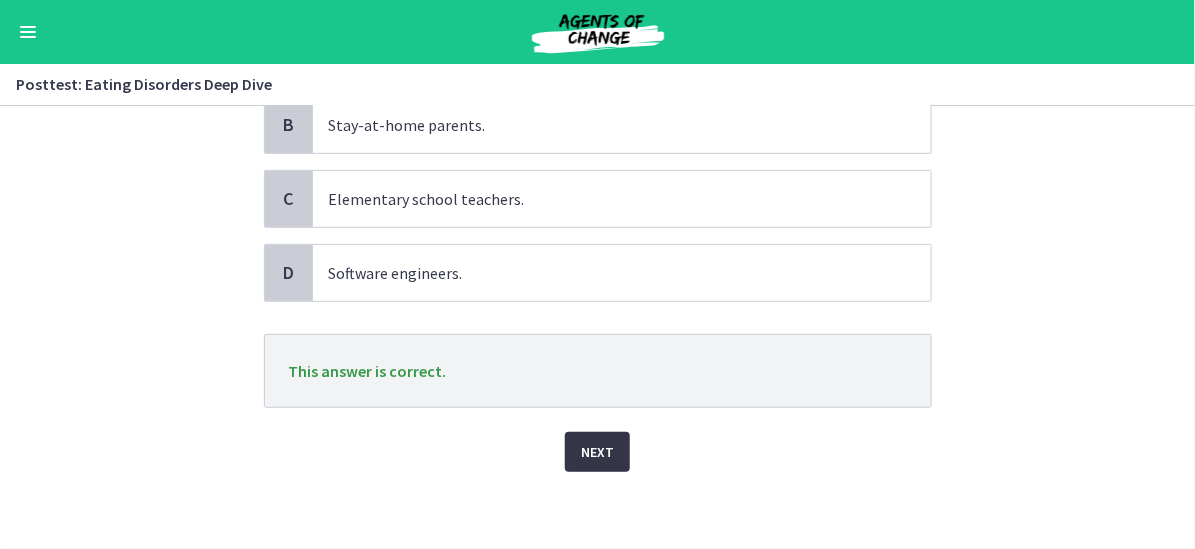 click on "Next" at bounding box center (597, 452) 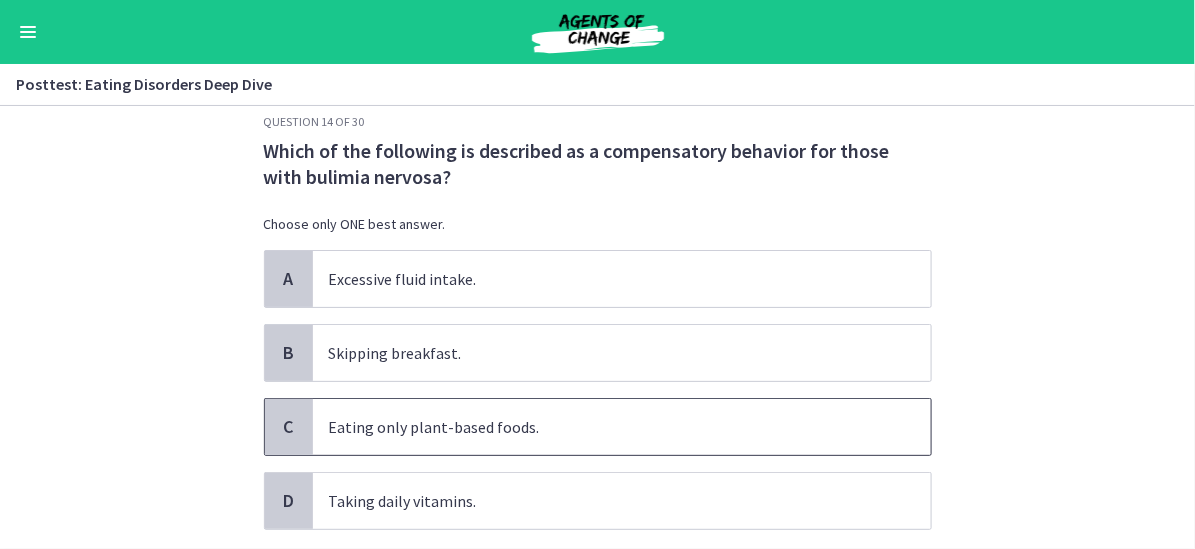 scroll, scrollTop: 0, scrollLeft: 0, axis: both 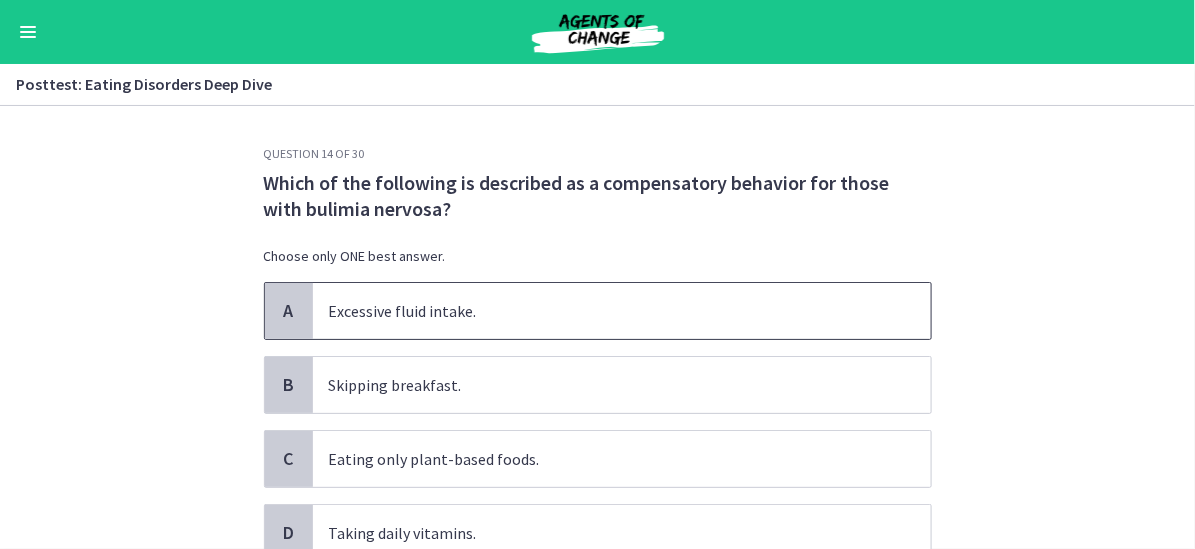 click on "Excessive fluid intake." at bounding box center (622, 311) 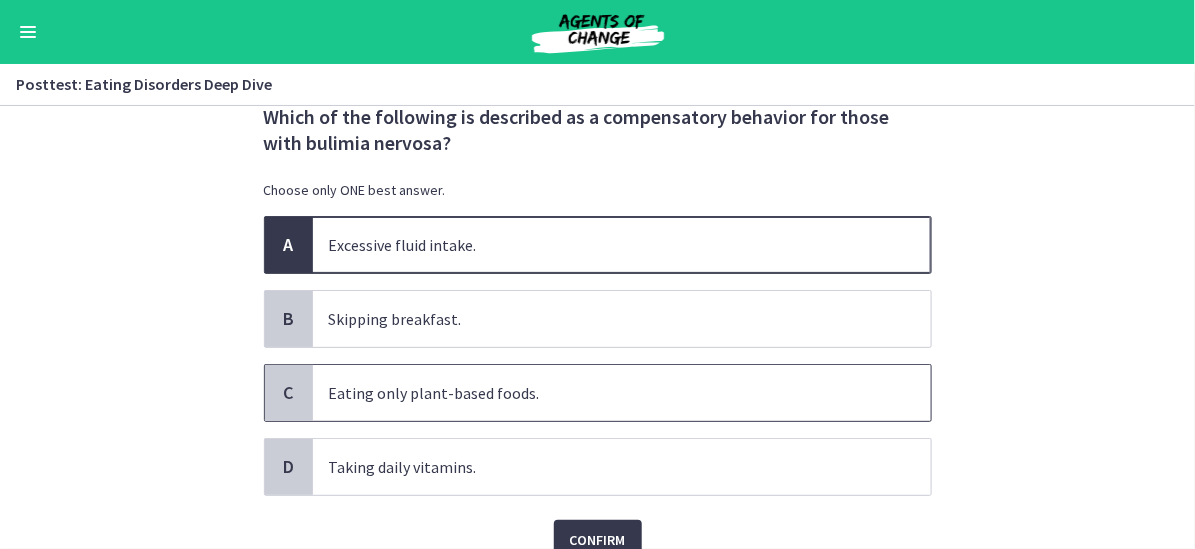 scroll, scrollTop: 100, scrollLeft: 0, axis: vertical 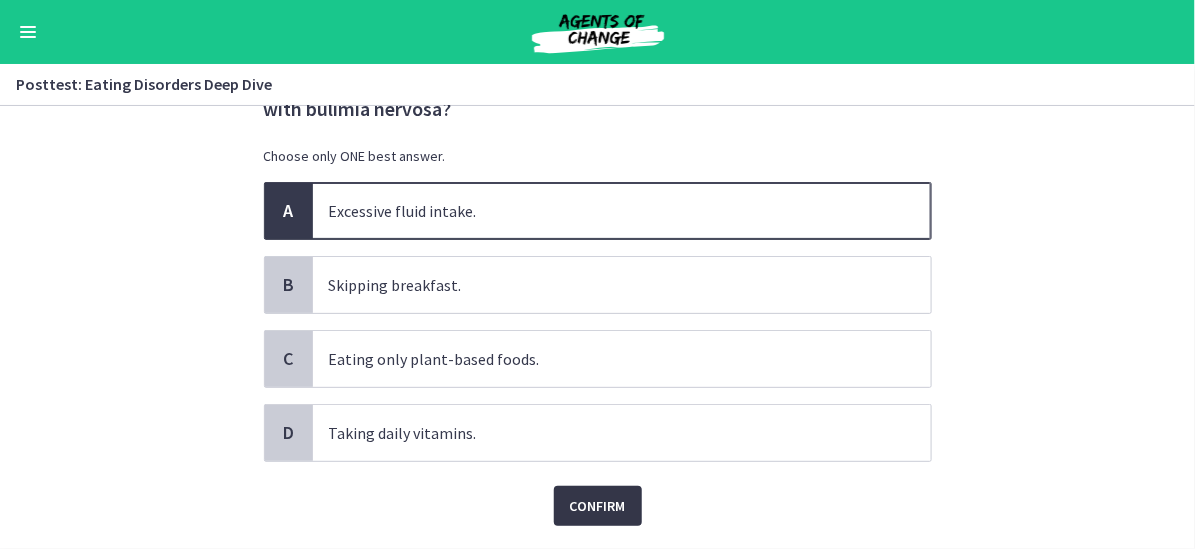 click on "Confirm" at bounding box center (598, 506) 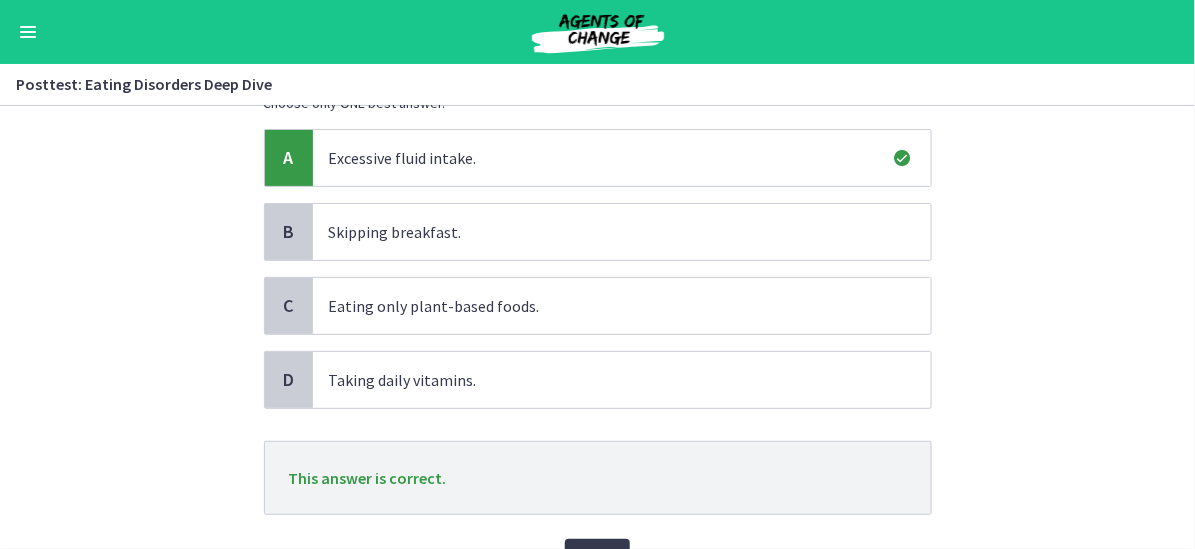 scroll, scrollTop: 260, scrollLeft: 0, axis: vertical 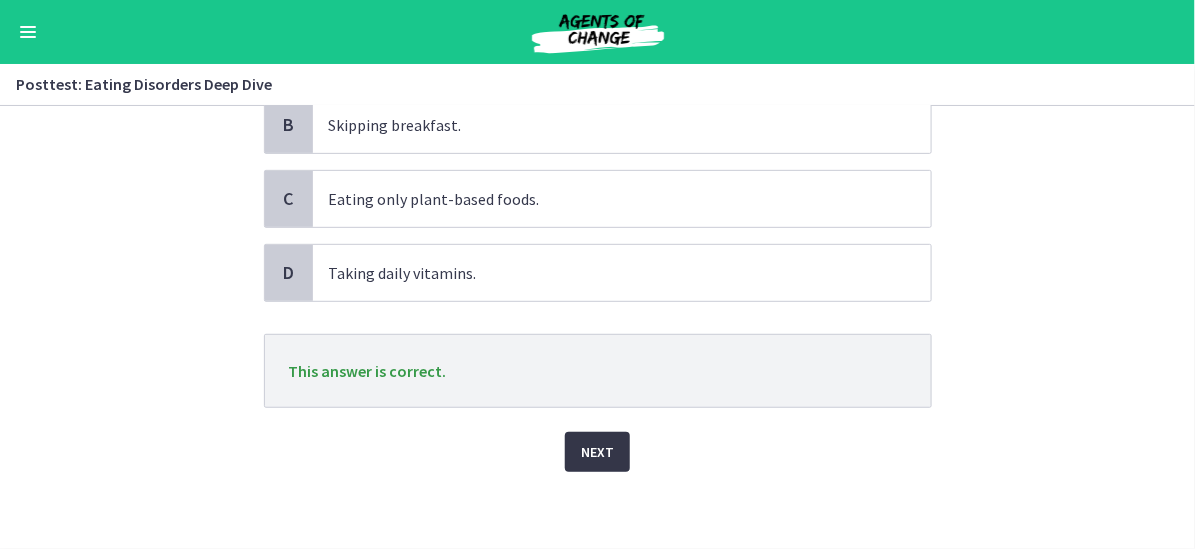 click on "Next" at bounding box center (597, 452) 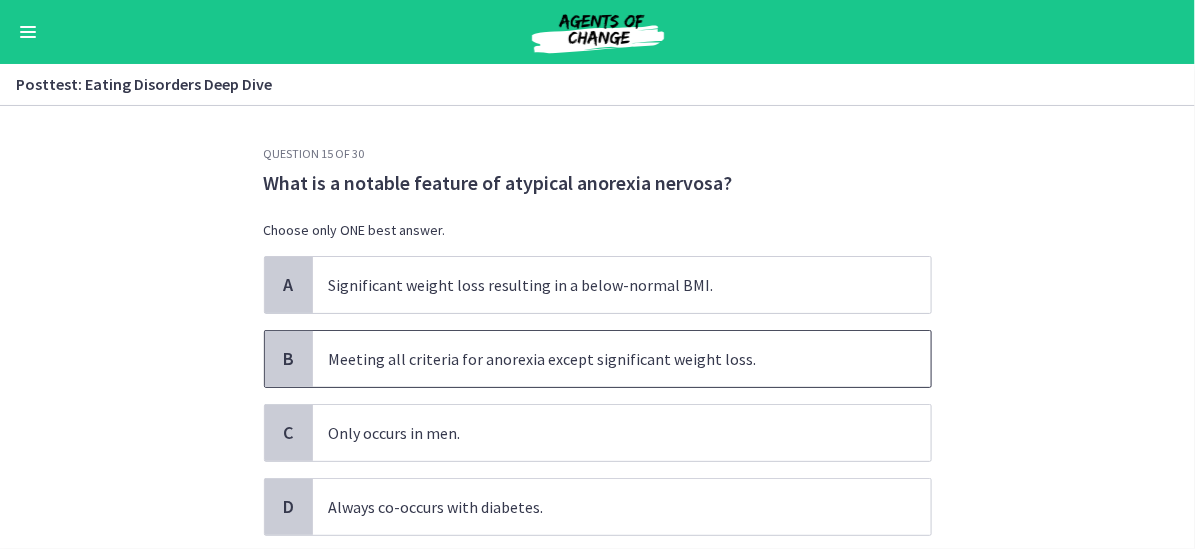click on "Meeting all criteria for anorexia except significant weight loss." at bounding box center [622, 359] 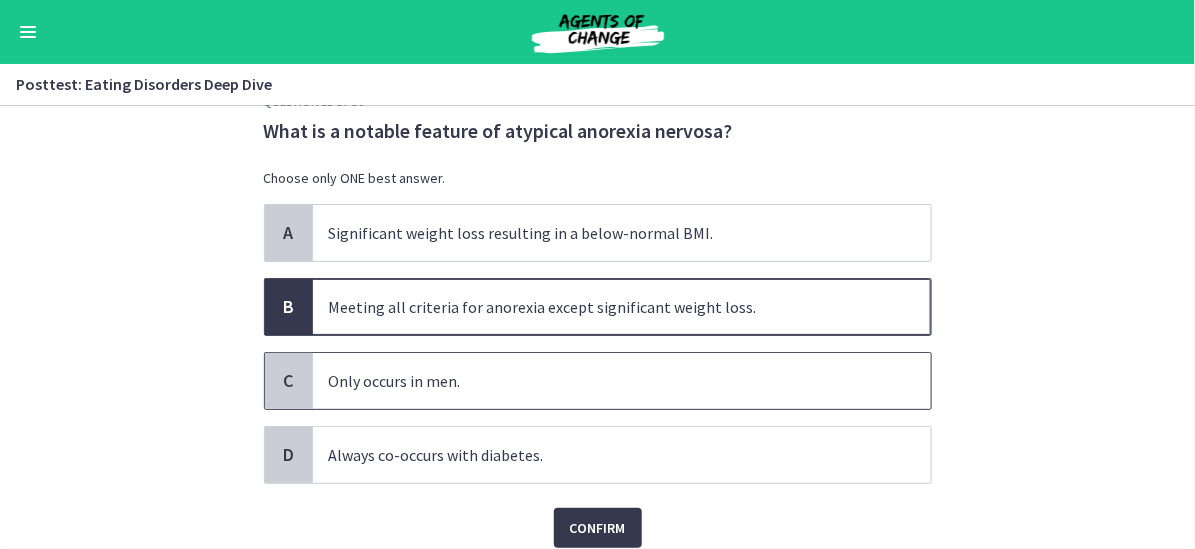 scroll, scrollTop: 100, scrollLeft: 0, axis: vertical 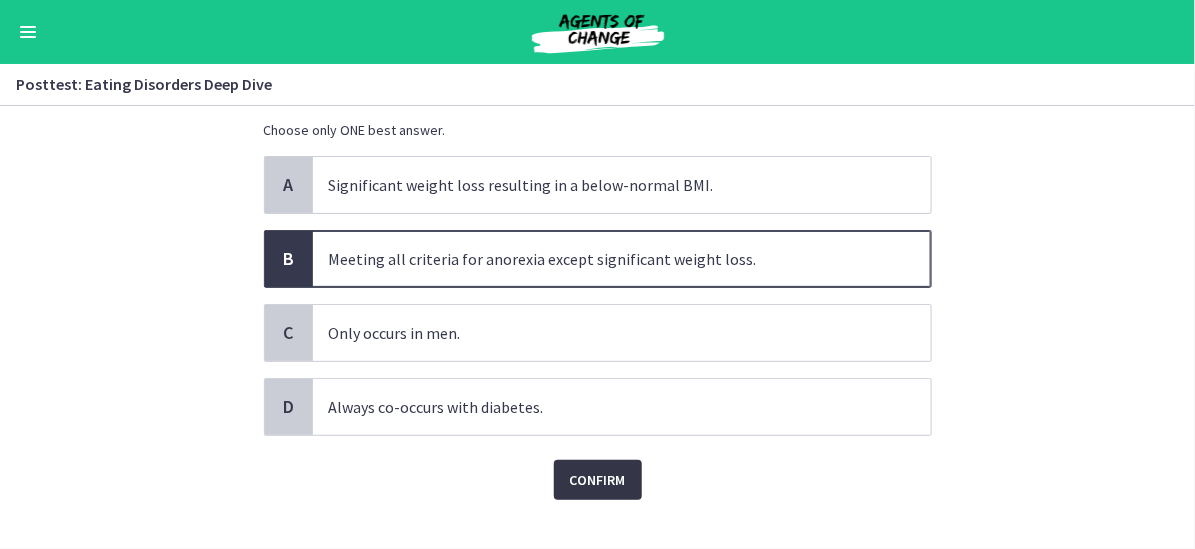 click on "Confirm" at bounding box center (598, 480) 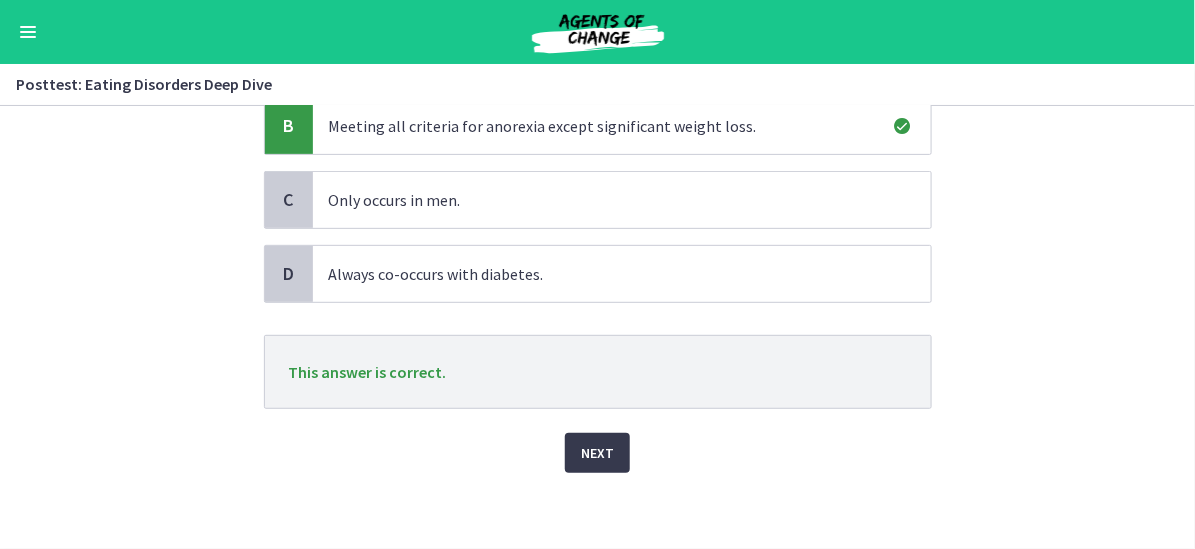 scroll, scrollTop: 234, scrollLeft: 0, axis: vertical 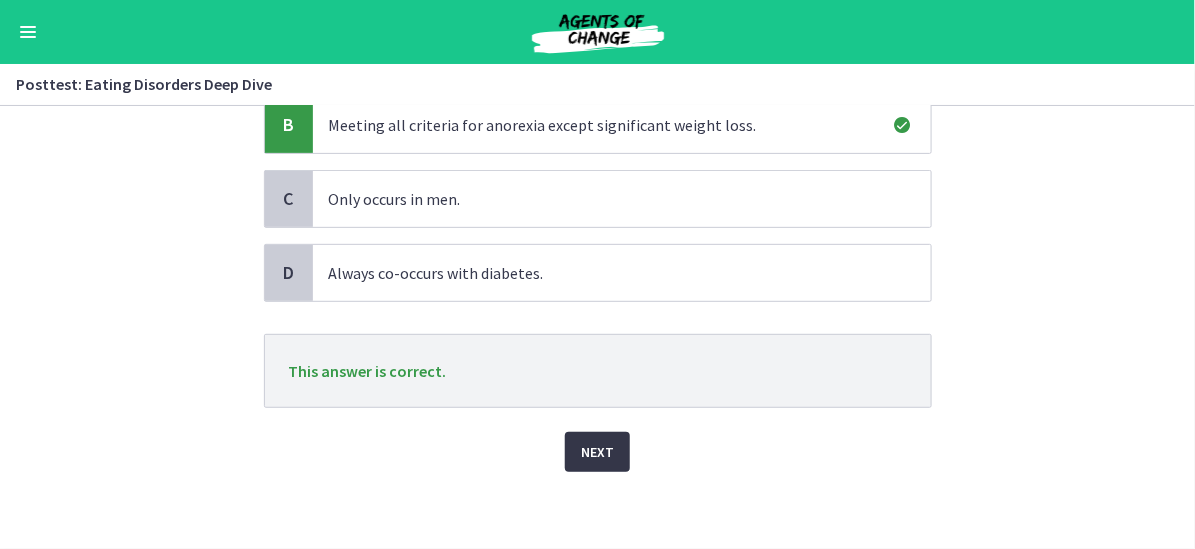 click on "Next" at bounding box center (597, 452) 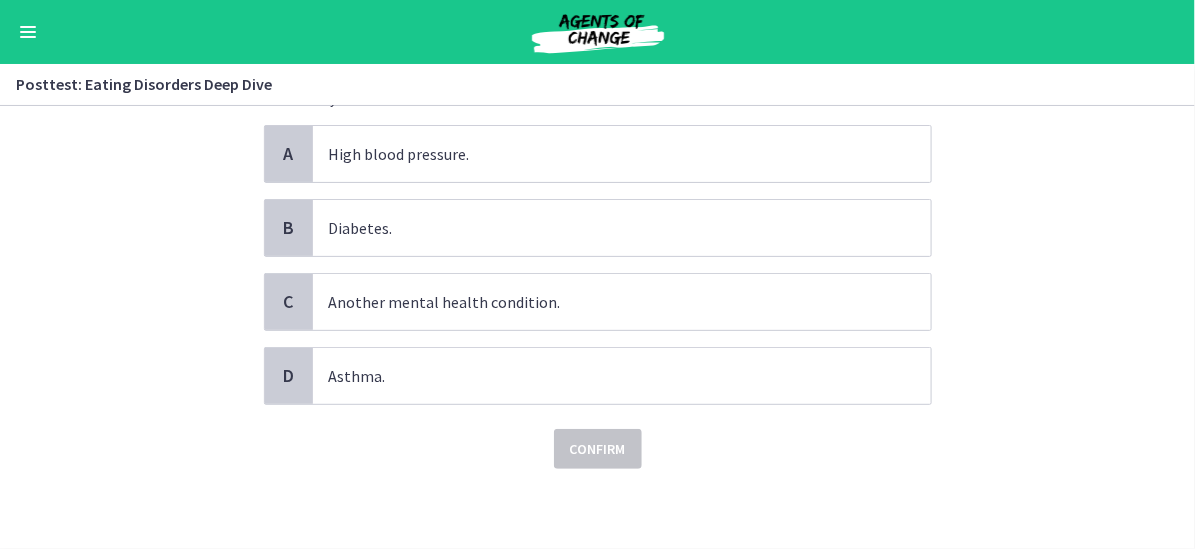 scroll, scrollTop: 0, scrollLeft: 0, axis: both 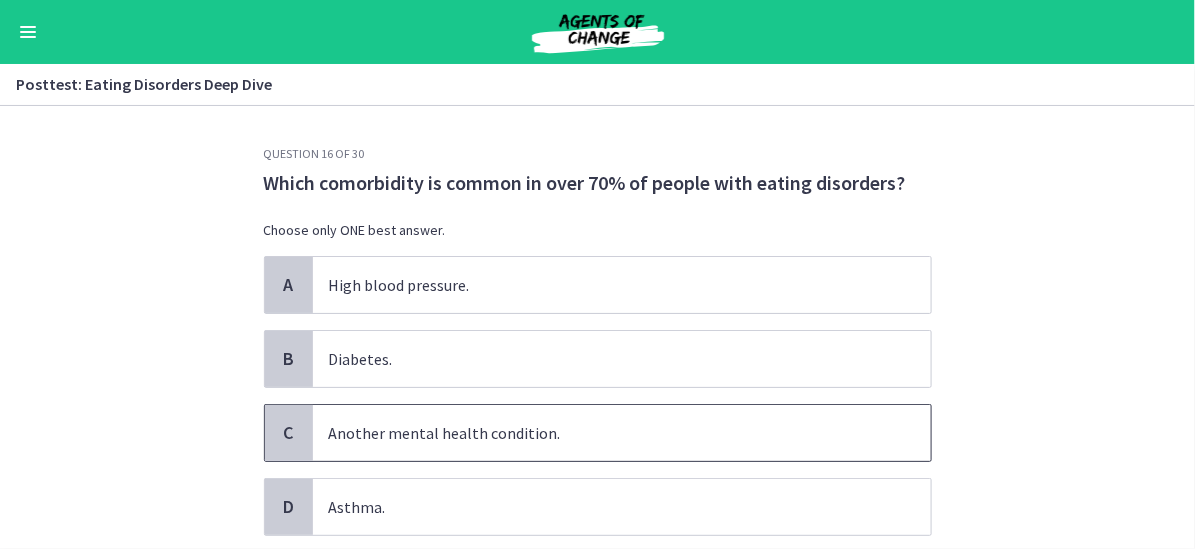 click on "Another mental health condition." at bounding box center [622, 433] 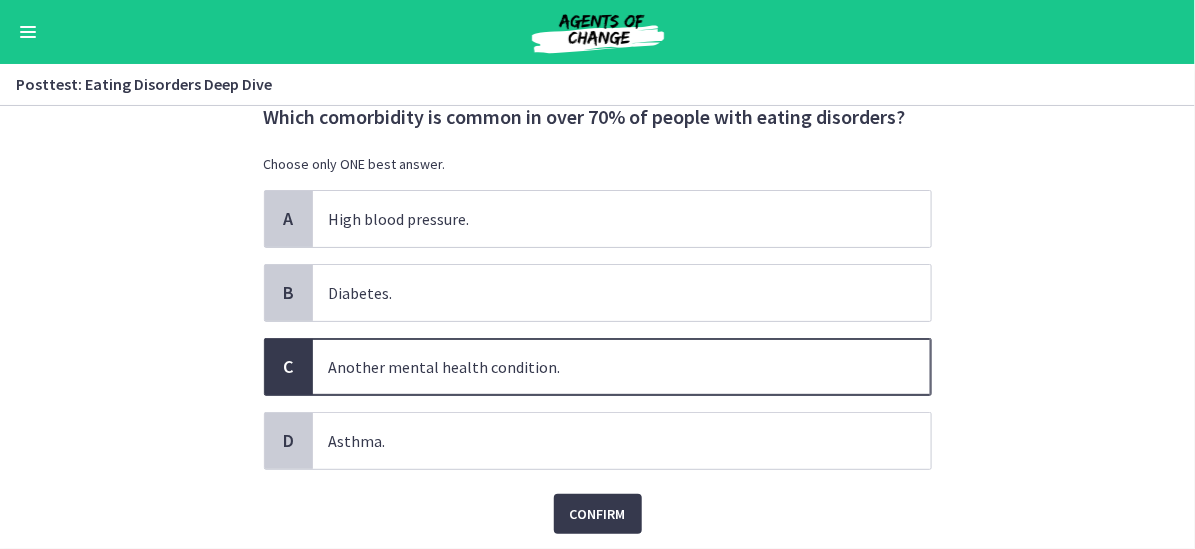 scroll, scrollTop: 100, scrollLeft: 0, axis: vertical 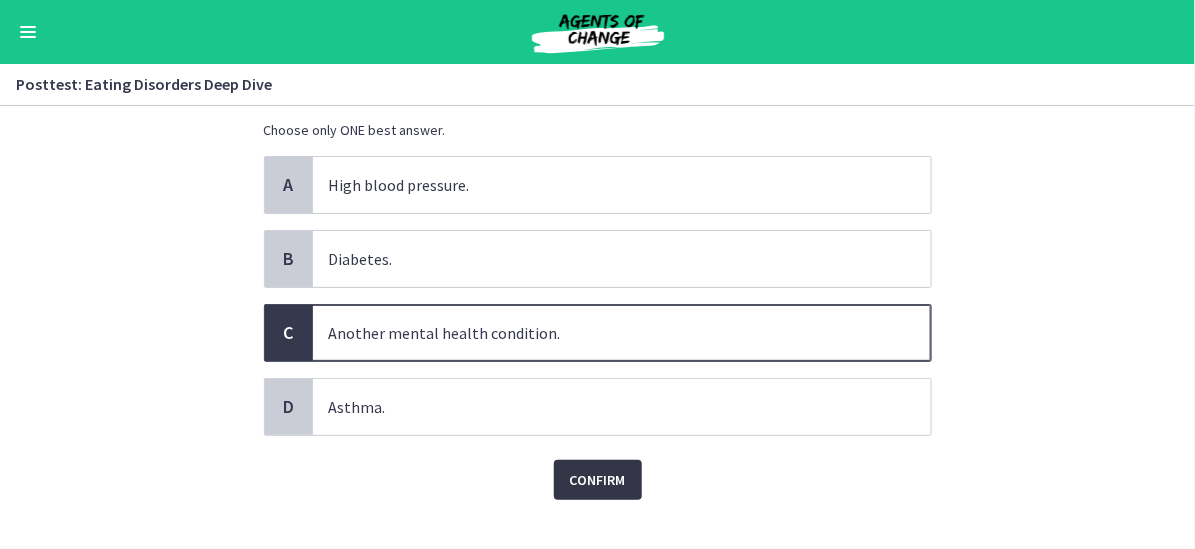 click on "Confirm" at bounding box center (598, 480) 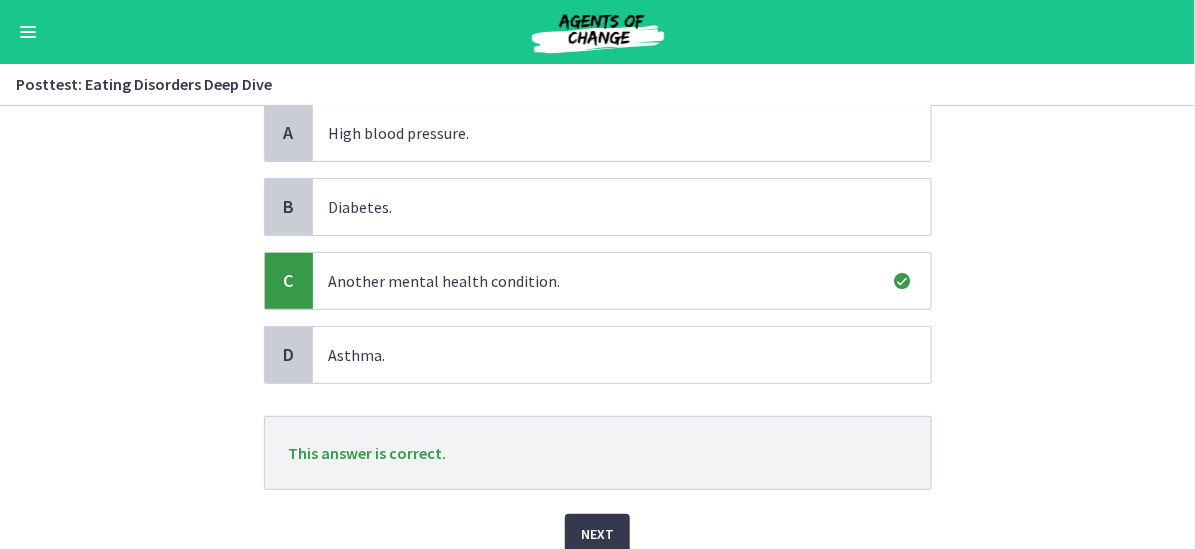 scroll, scrollTop: 200, scrollLeft: 0, axis: vertical 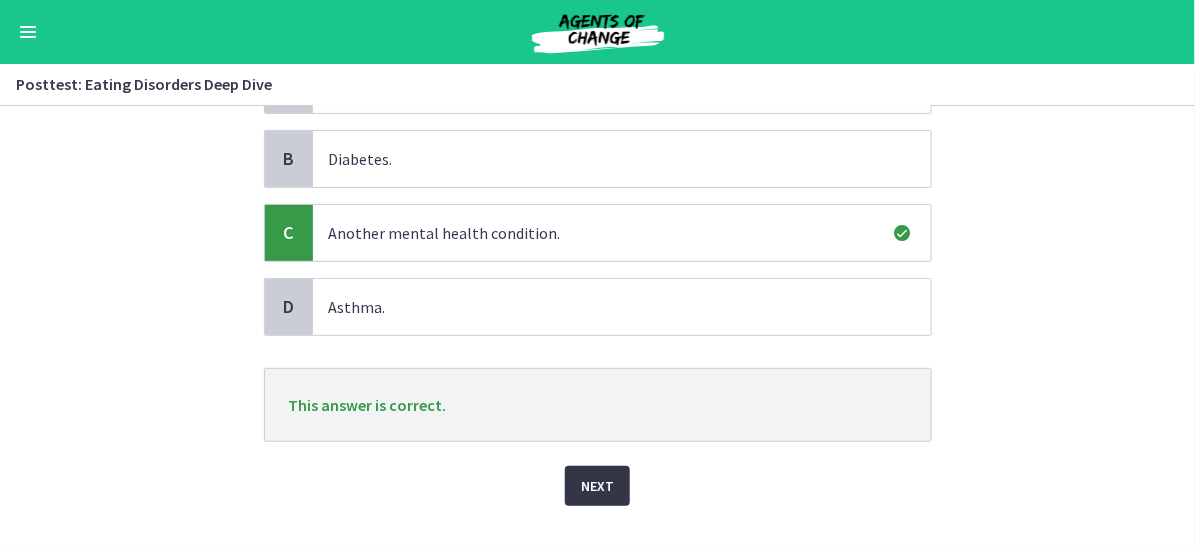click on "Next" at bounding box center [597, 486] 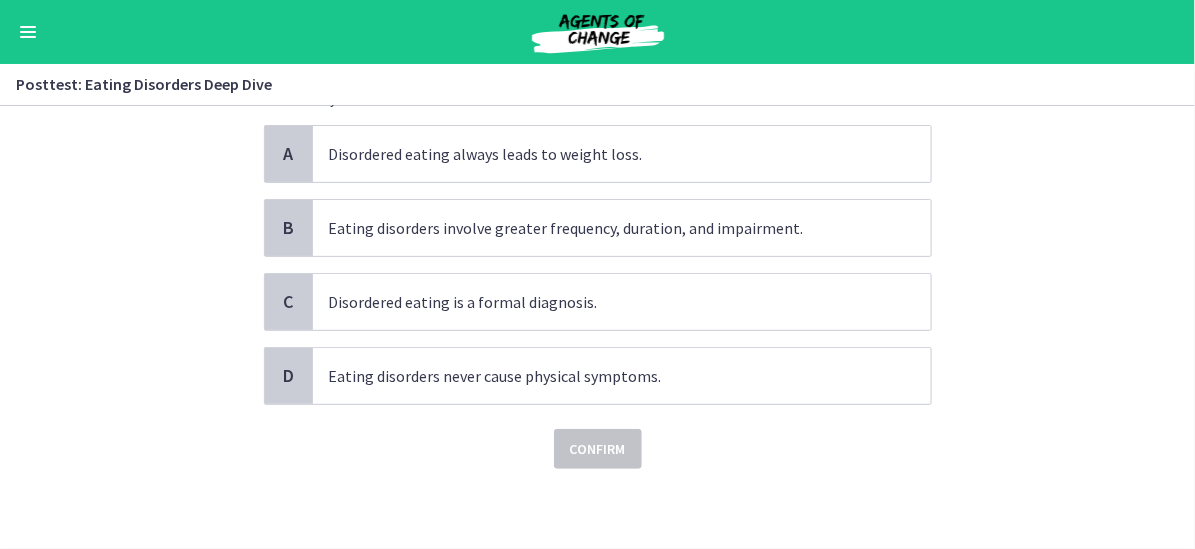 scroll, scrollTop: 0, scrollLeft: 0, axis: both 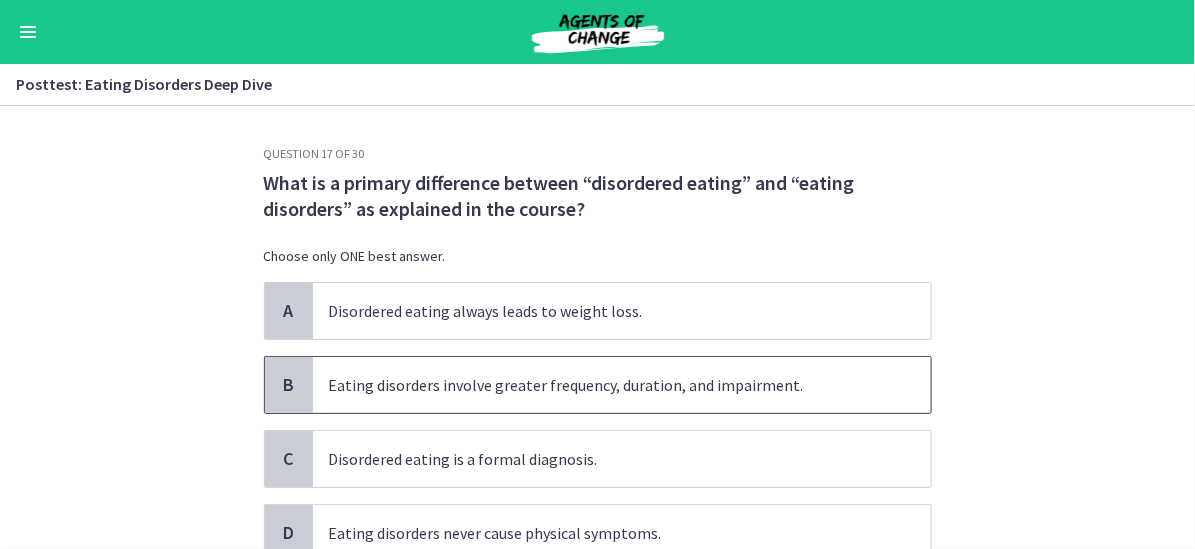 click on "Eating disorders involve greater frequency, duration, and impairment." at bounding box center [622, 385] 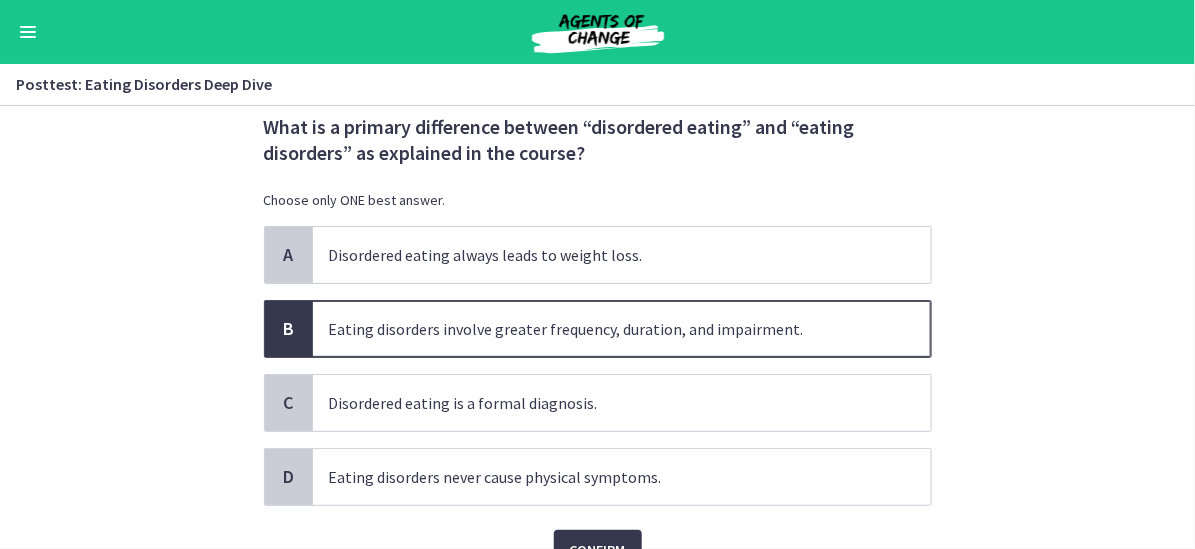 scroll, scrollTop: 100, scrollLeft: 0, axis: vertical 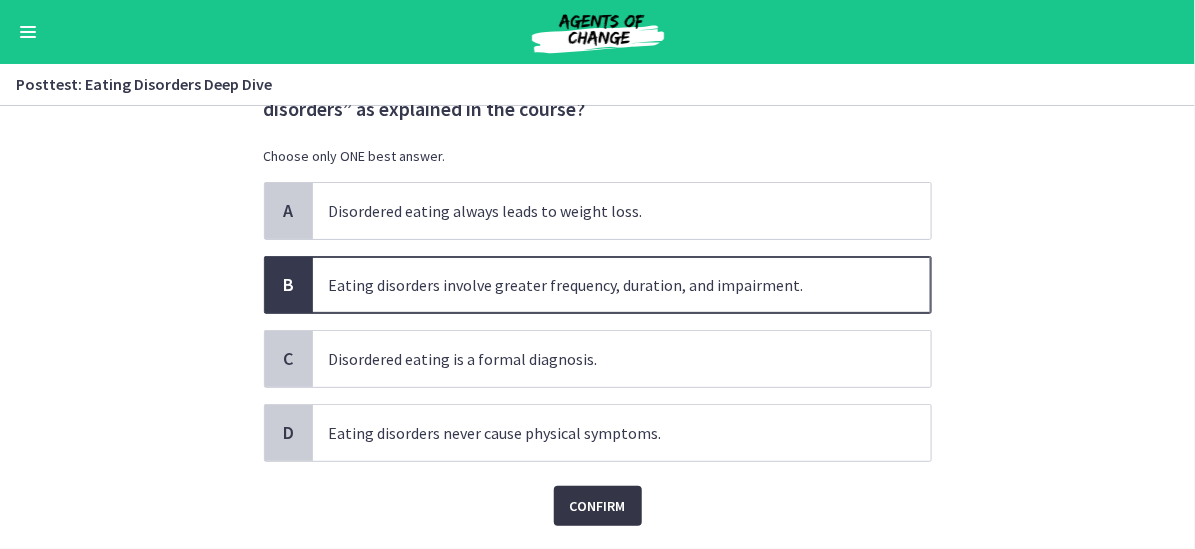 click on "Confirm" at bounding box center (598, 506) 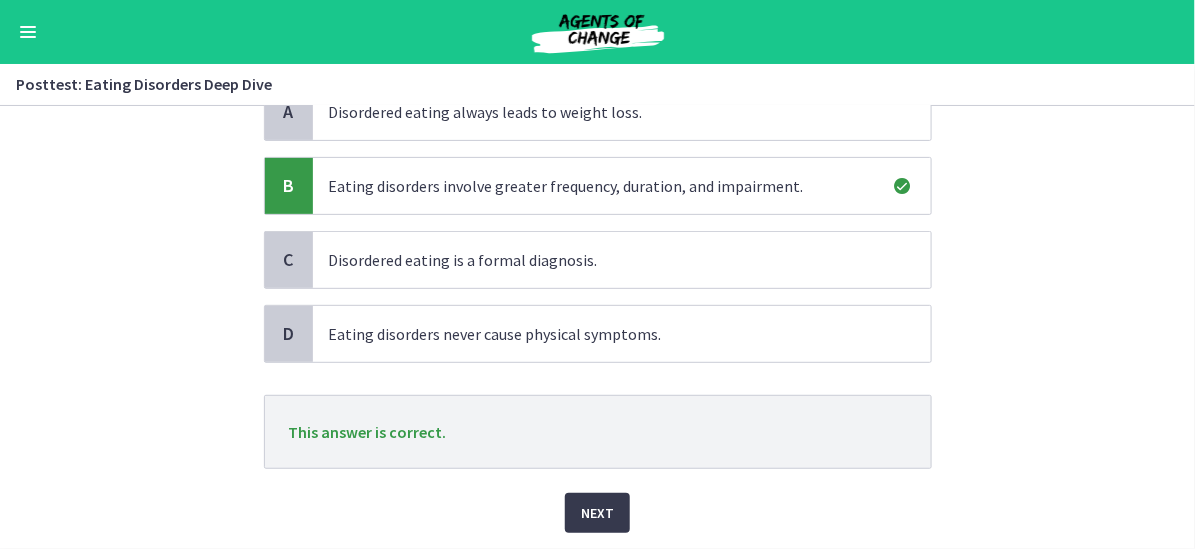 scroll, scrollTop: 200, scrollLeft: 0, axis: vertical 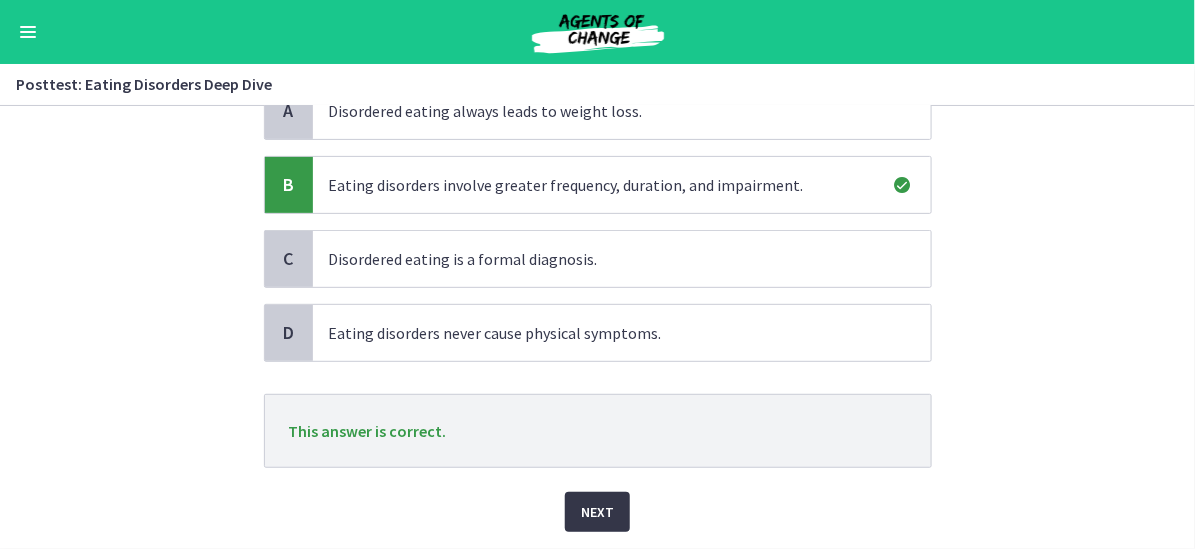 click on "Next" at bounding box center [597, 512] 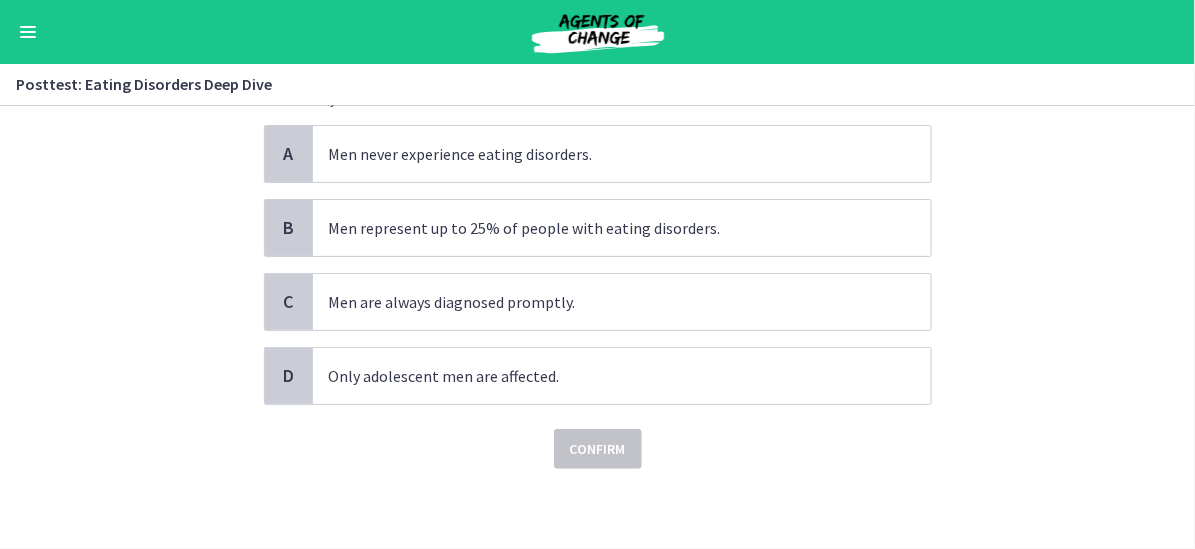 scroll, scrollTop: 0, scrollLeft: 0, axis: both 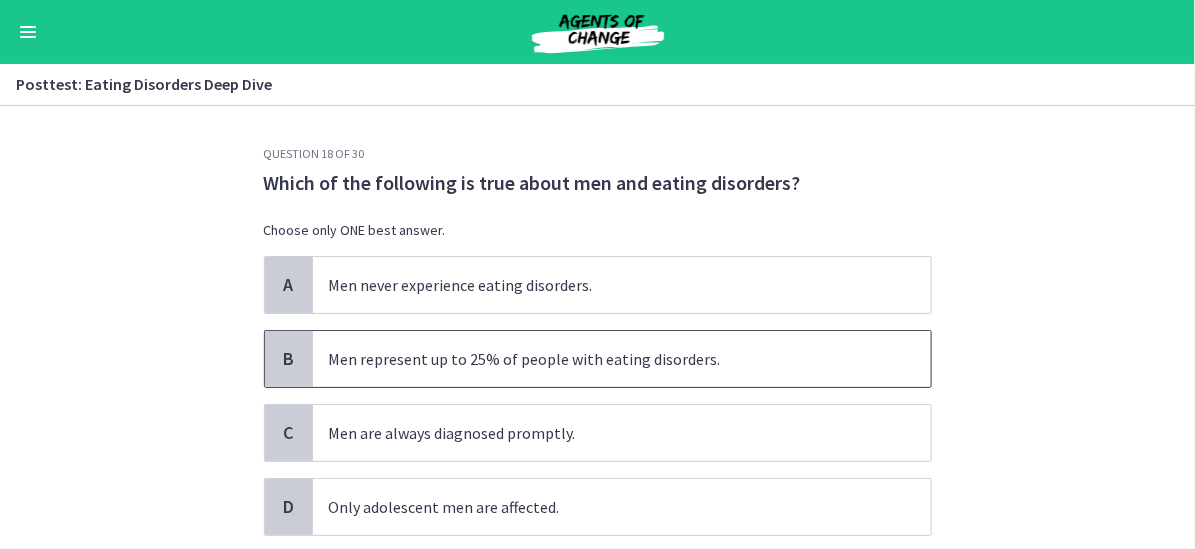 click on "Men represent up to 25% of people with eating disorders." at bounding box center (622, 359) 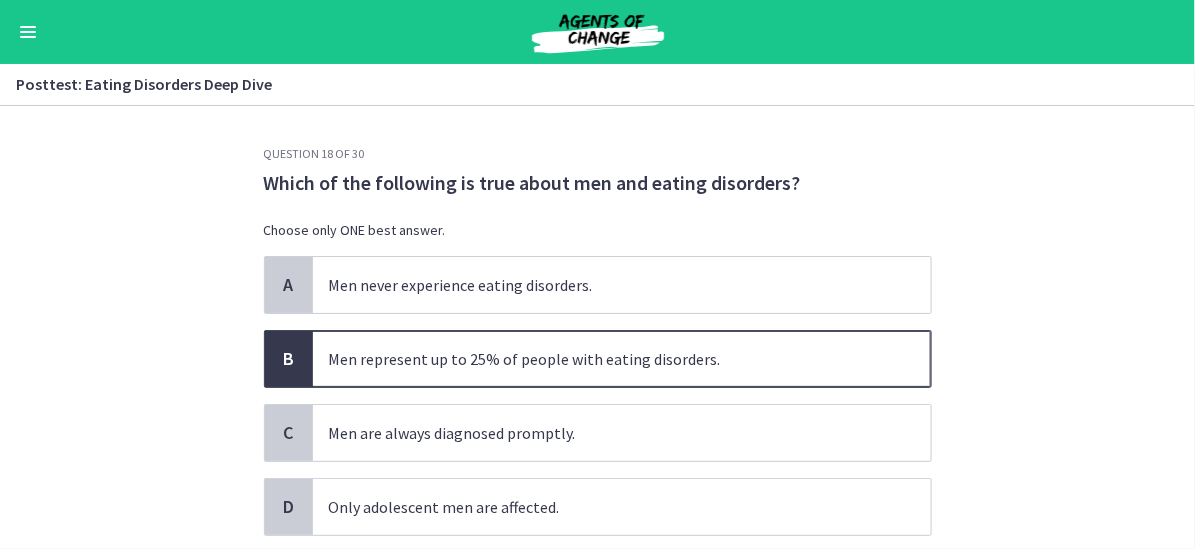 scroll, scrollTop: 100, scrollLeft: 0, axis: vertical 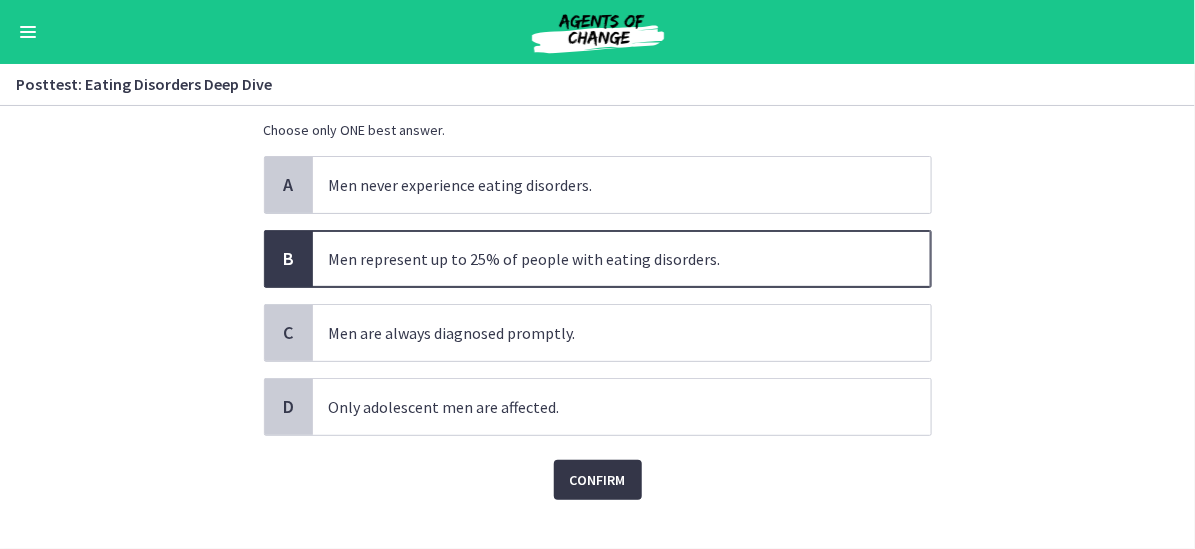 click on "Confirm" at bounding box center (598, 480) 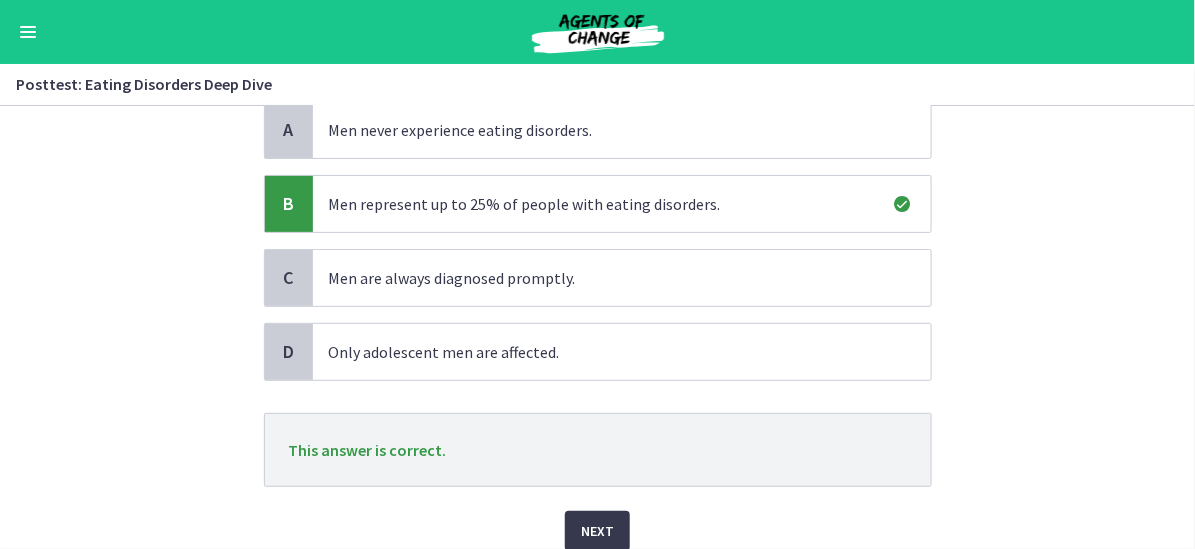 scroll, scrollTop: 200, scrollLeft: 0, axis: vertical 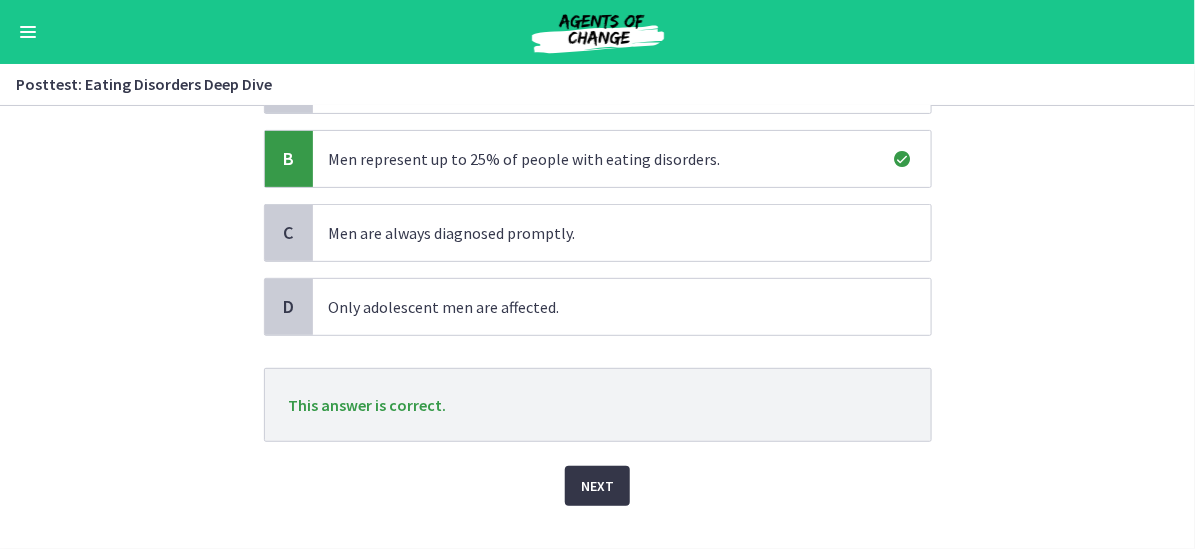 click on "Next" at bounding box center (597, 486) 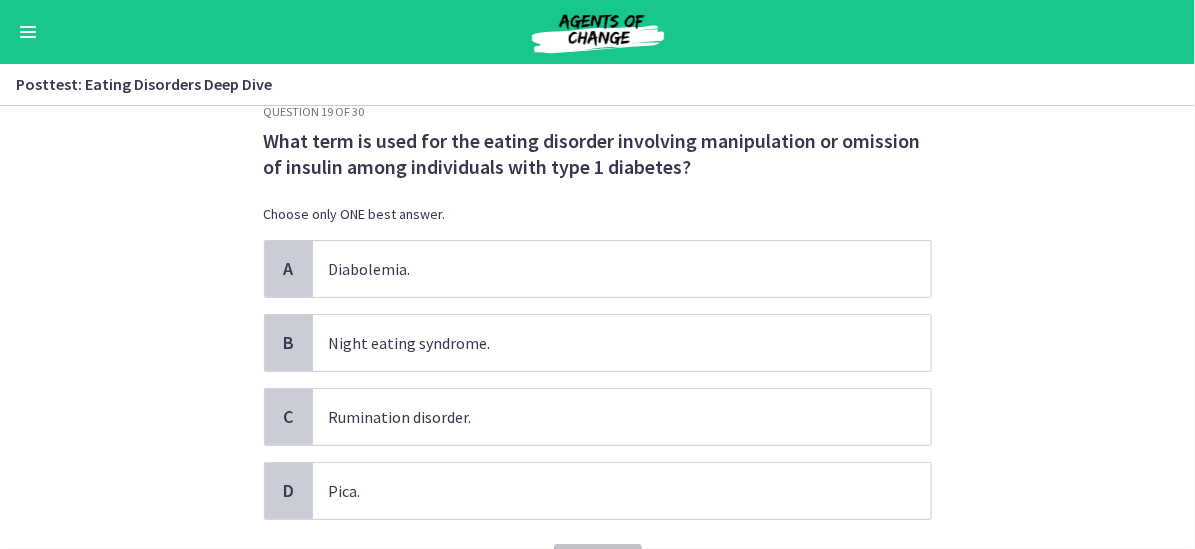 scroll, scrollTop: 0, scrollLeft: 0, axis: both 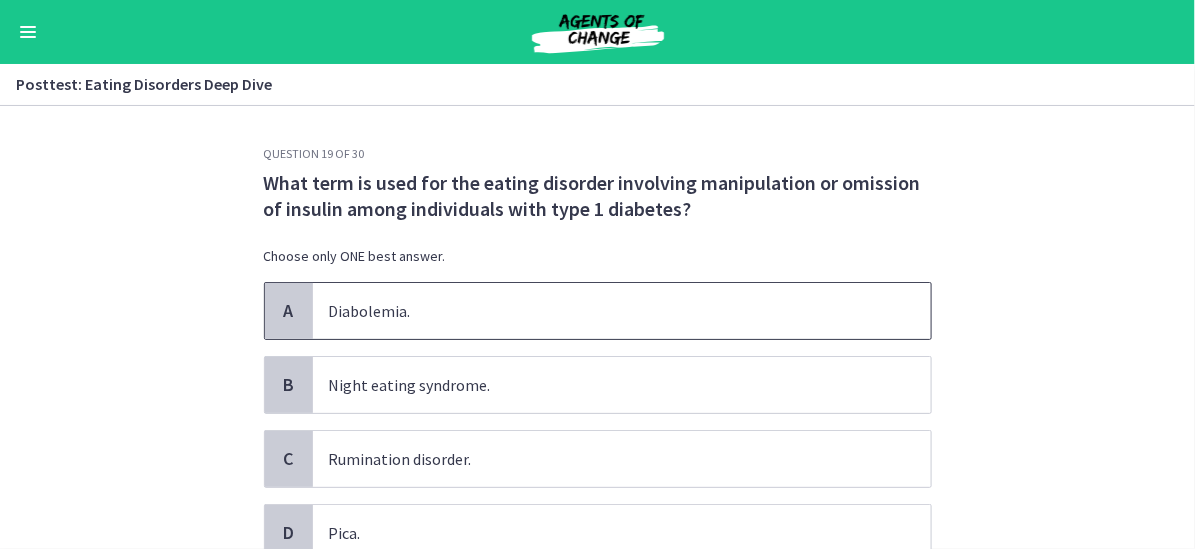 click on "Diabolemia." at bounding box center (622, 311) 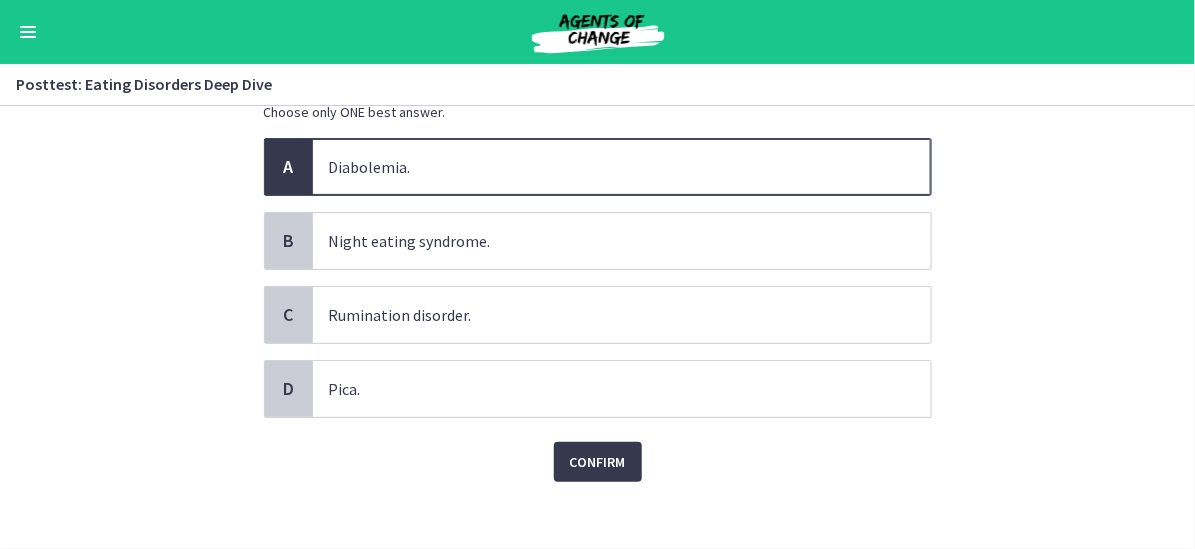 scroll, scrollTop: 154, scrollLeft: 0, axis: vertical 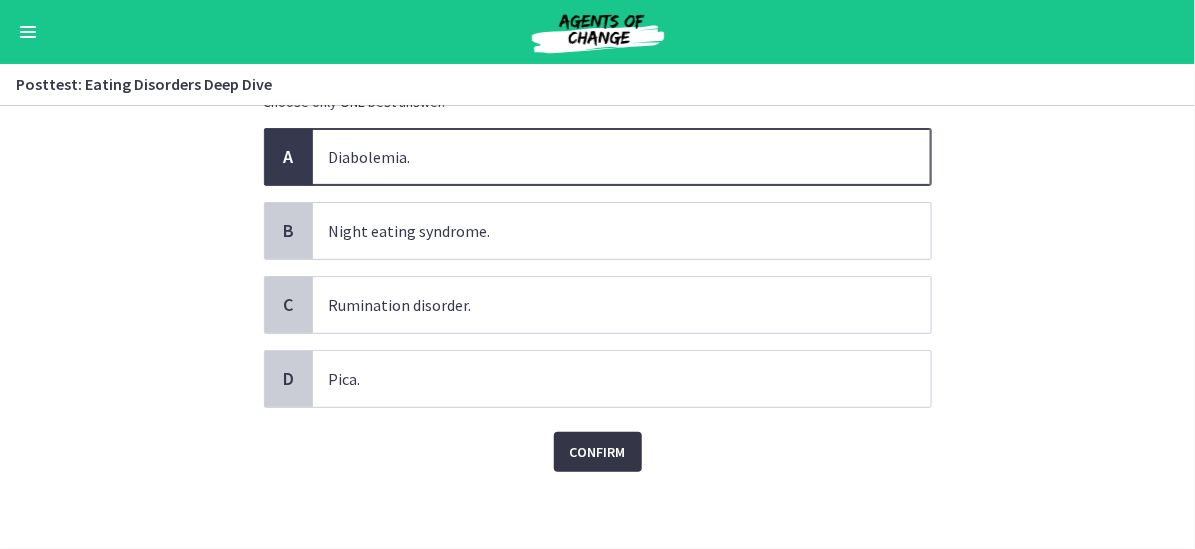 click on "Confirm" at bounding box center (598, 452) 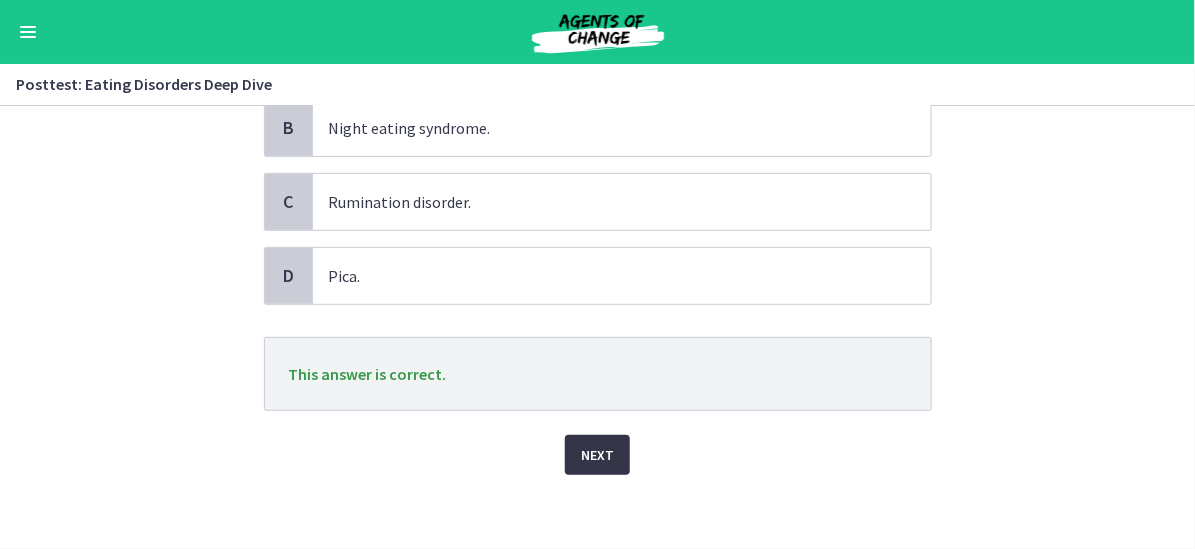 scroll, scrollTop: 260, scrollLeft: 0, axis: vertical 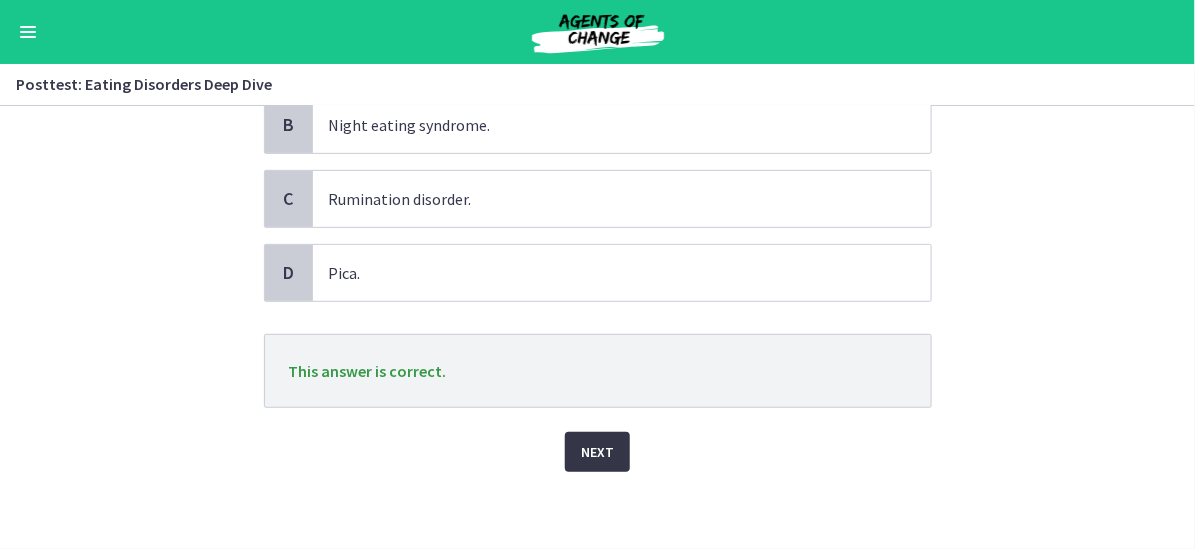 click on "Next" at bounding box center [597, 452] 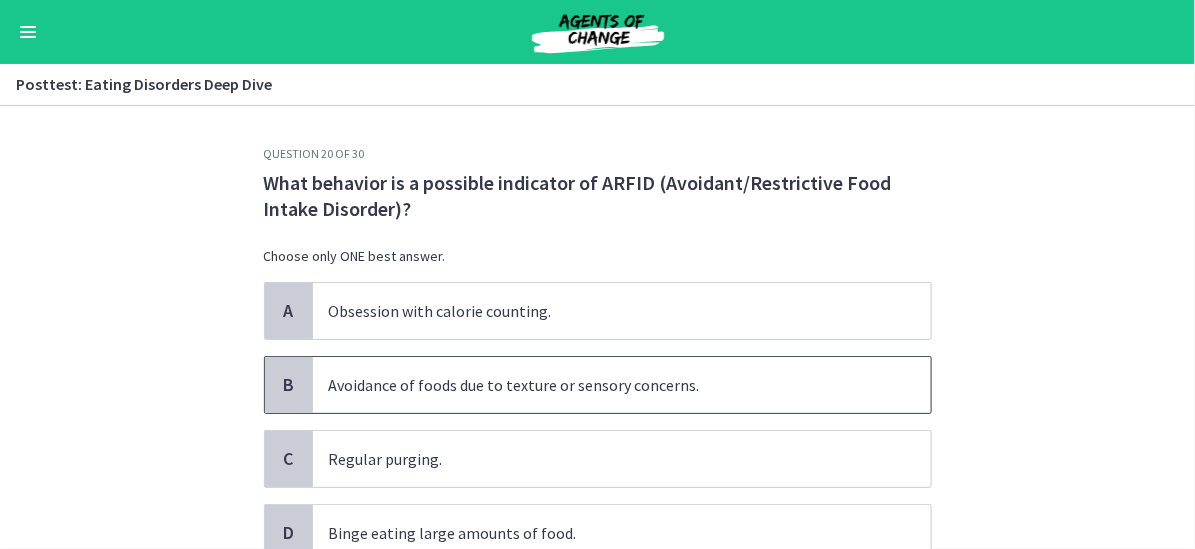 click on "Avoidance of foods due to texture or sensory concerns." at bounding box center (622, 385) 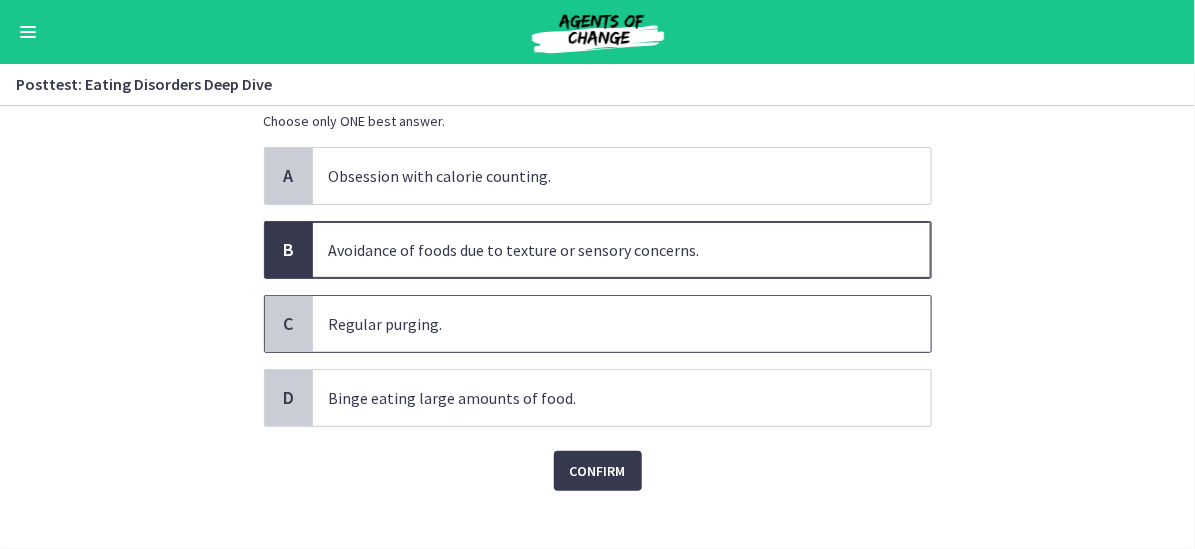 scroll, scrollTop: 154, scrollLeft: 0, axis: vertical 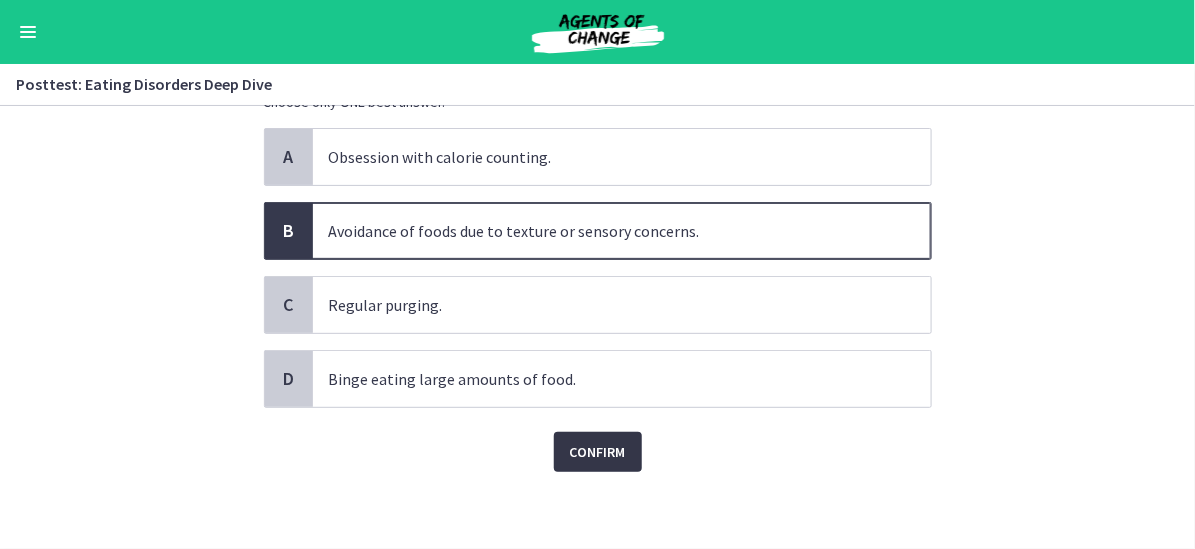 click on "Confirm" at bounding box center [598, 452] 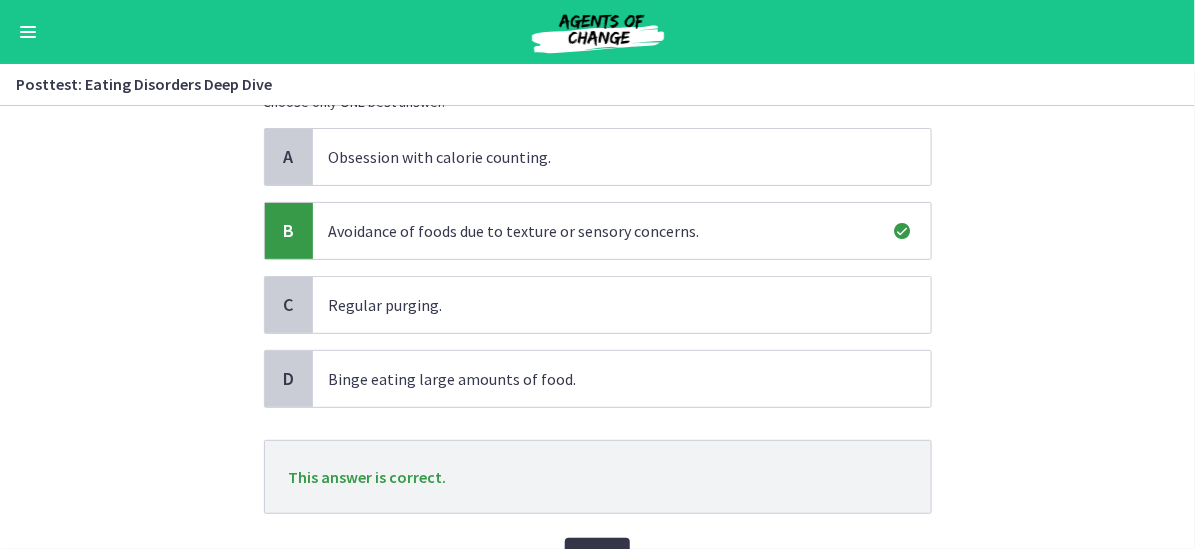 scroll, scrollTop: 254, scrollLeft: 0, axis: vertical 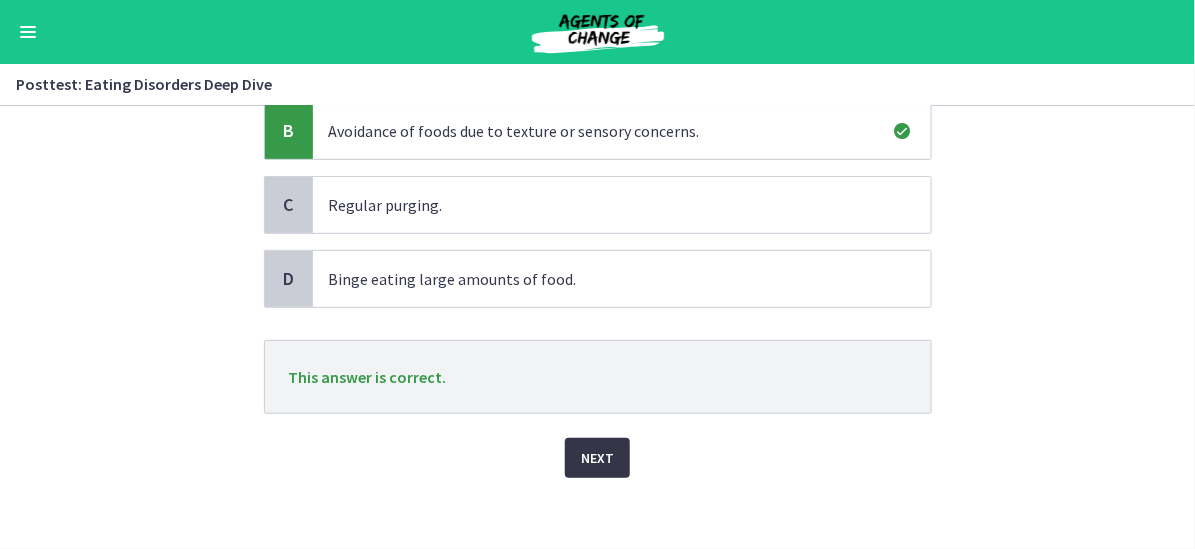 click on "Next" at bounding box center [597, 458] 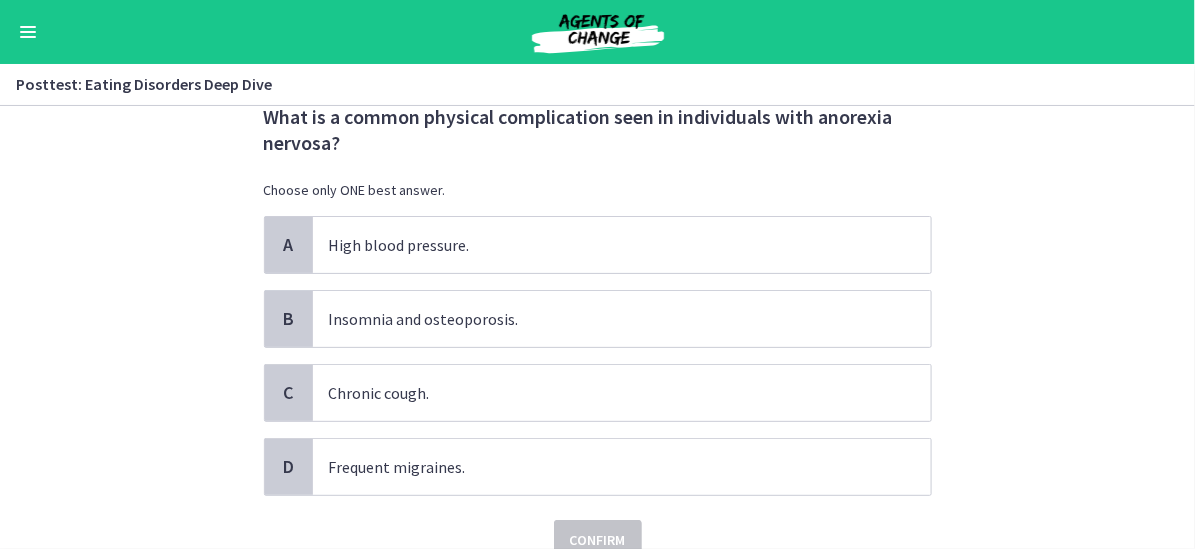 scroll, scrollTop: 100, scrollLeft: 0, axis: vertical 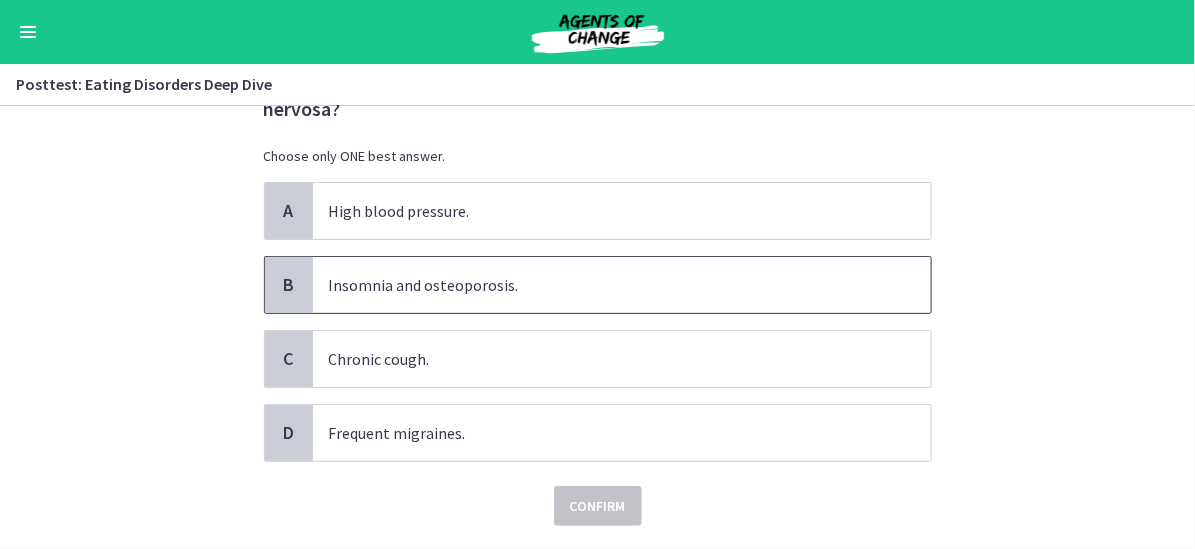click on "Insomnia and osteoporosis." at bounding box center (622, 285) 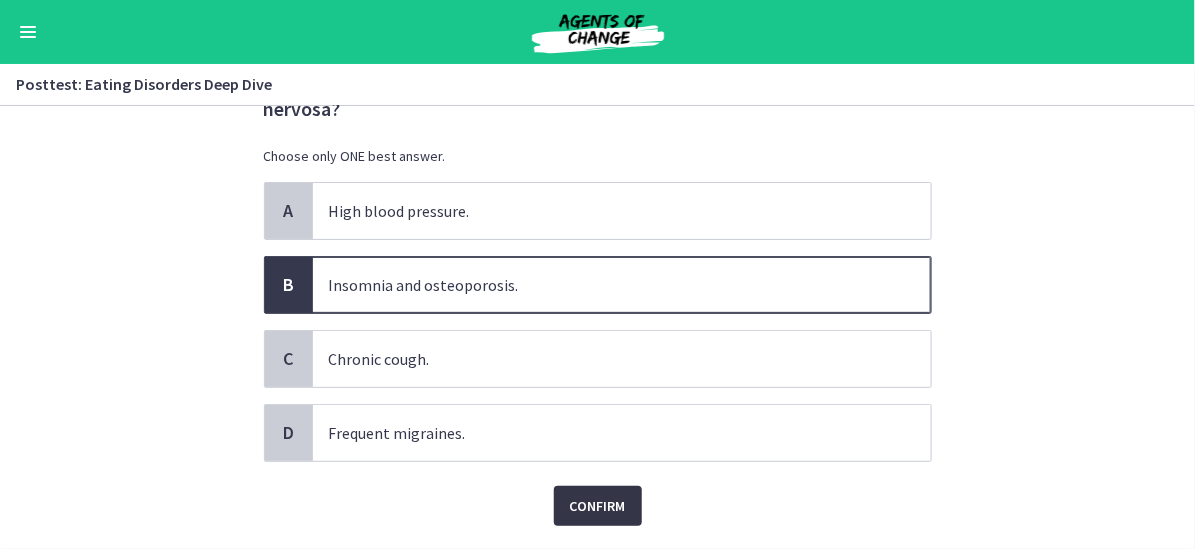 click on "Confirm" at bounding box center [598, 506] 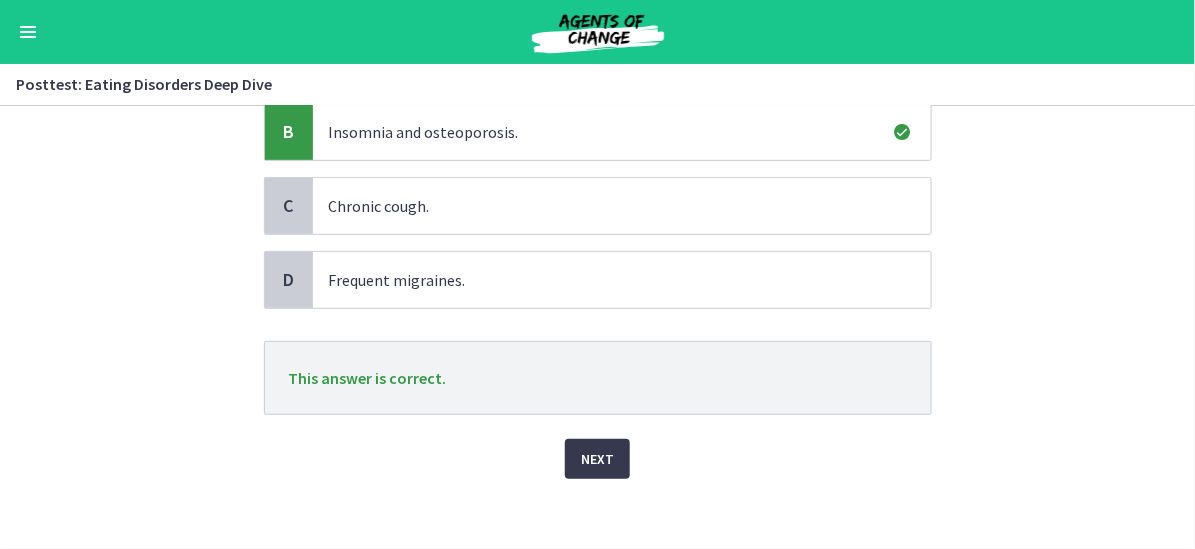 scroll, scrollTop: 254, scrollLeft: 0, axis: vertical 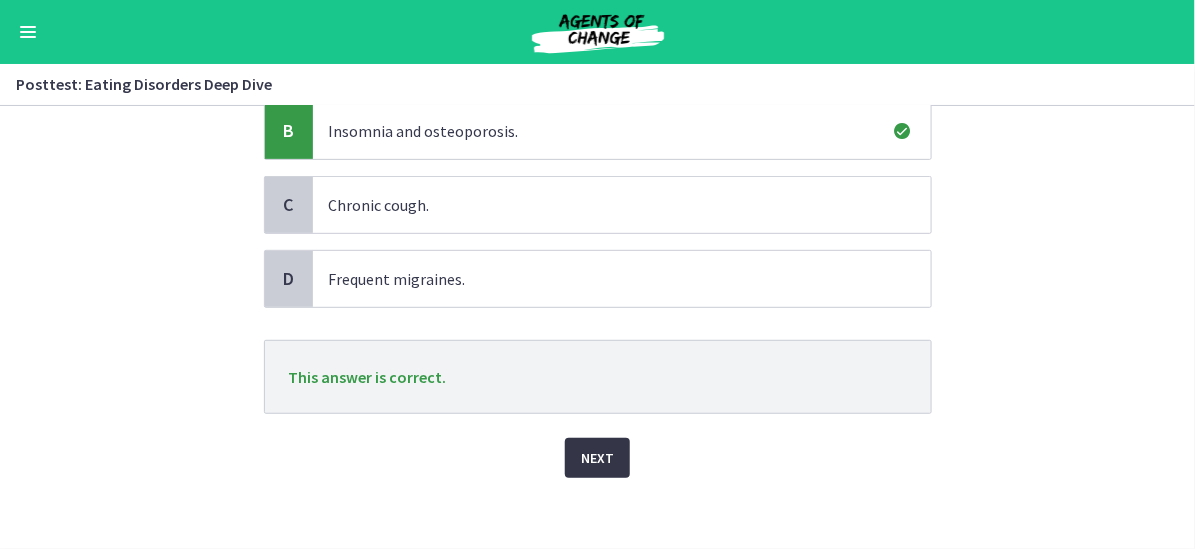 click on "Next" at bounding box center (597, 458) 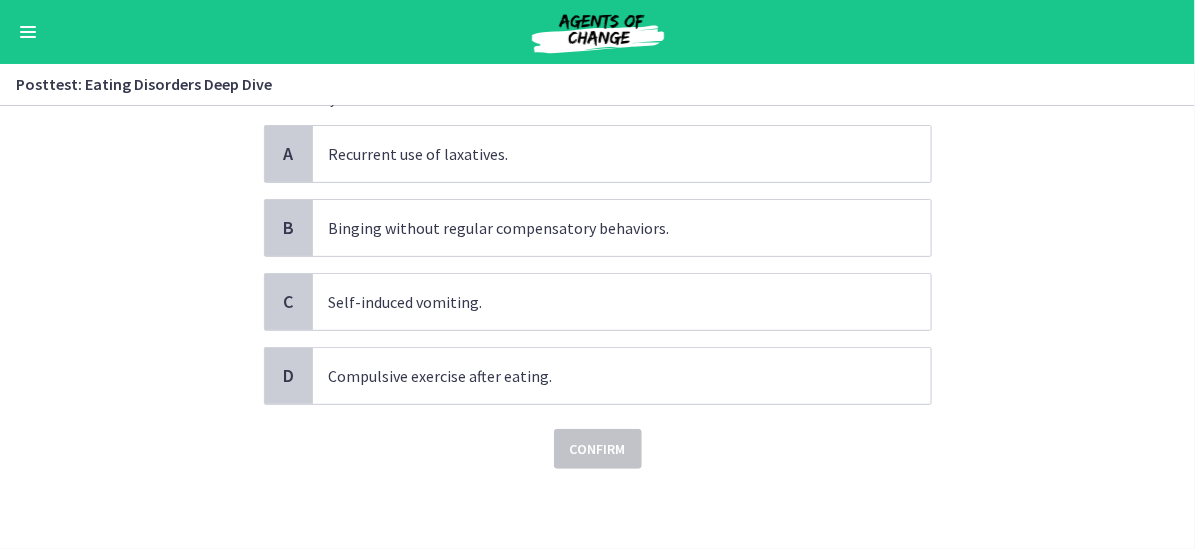 scroll, scrollTop: 0, scrollLeft: 0, axis: both 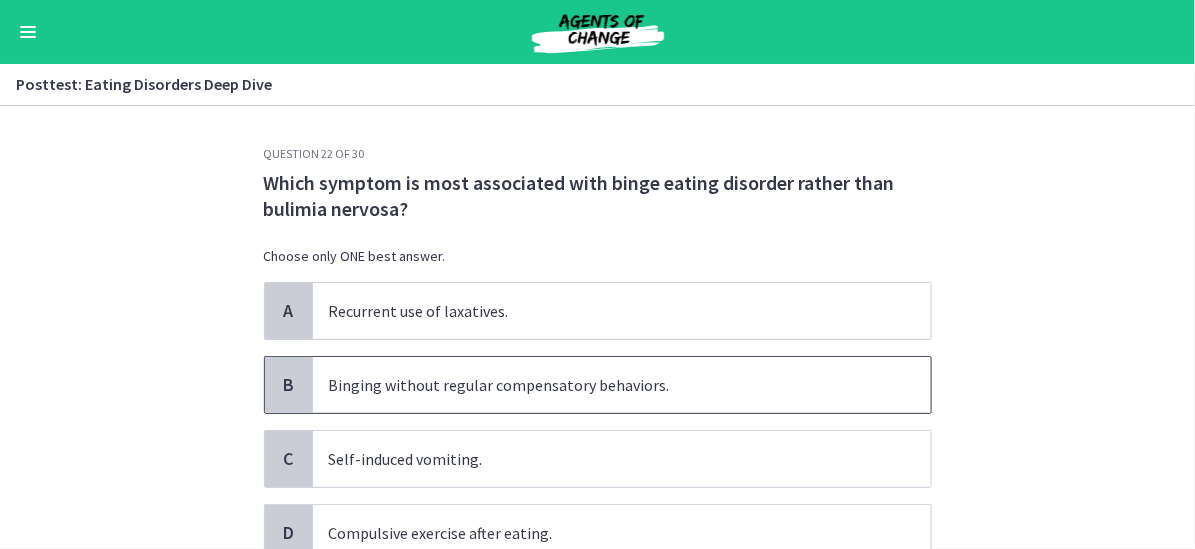 click on "Binging without regular compensatory behaviors." at bounding box center [622, 385] 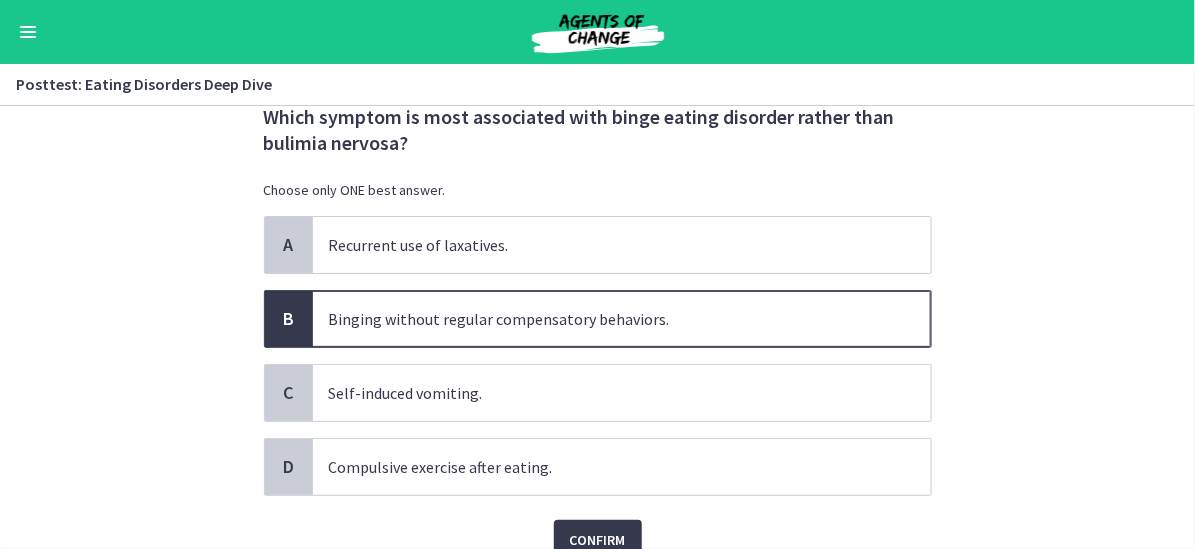 scroll, scrollTop: 100, scrollLeft: 0, axis: vertical 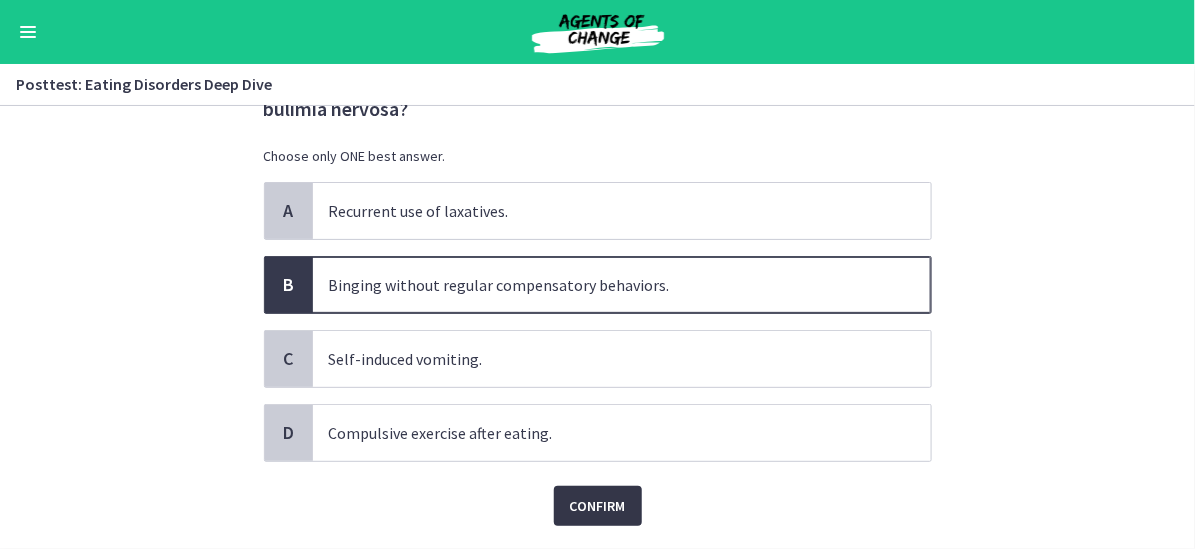 click on "Confirm" at bounding box center (598, 506) 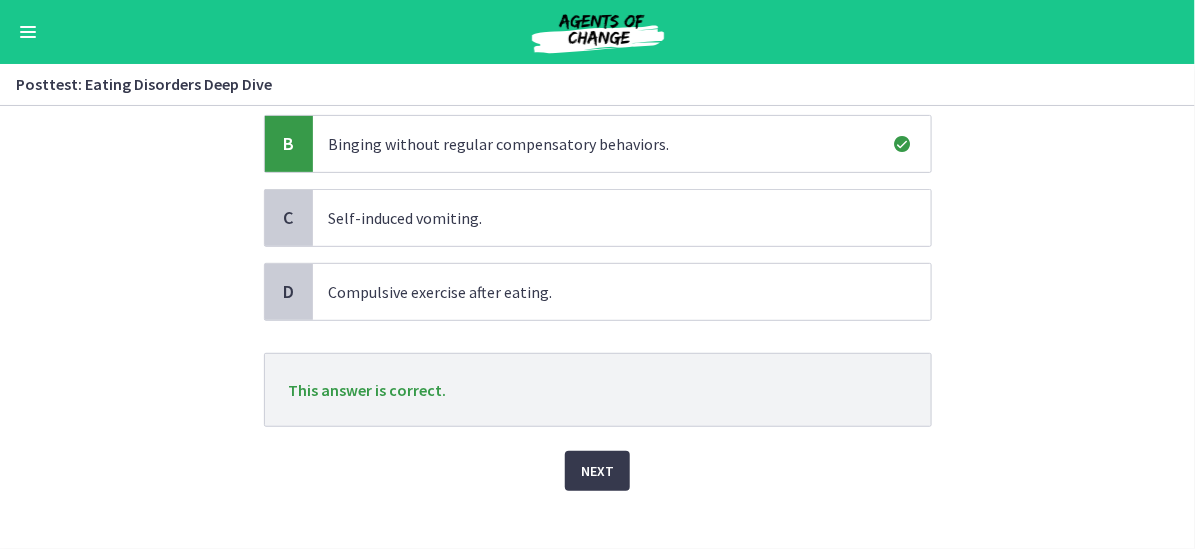 scroll, scrollTop: 260, scrollLeft: 0, axis: vertical 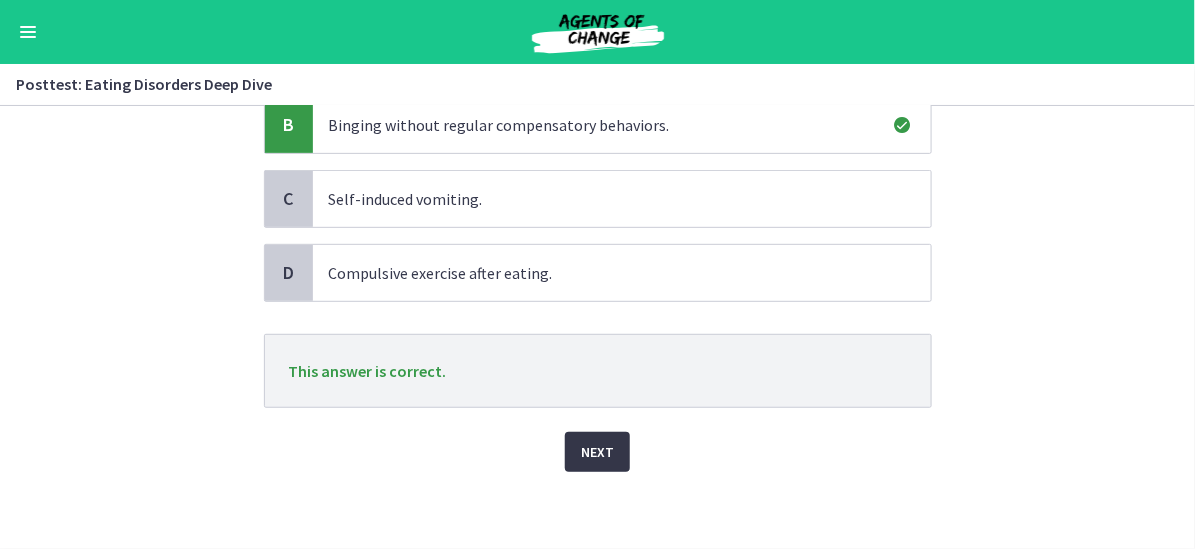 click on "Next" at bounding box center [597, 452] 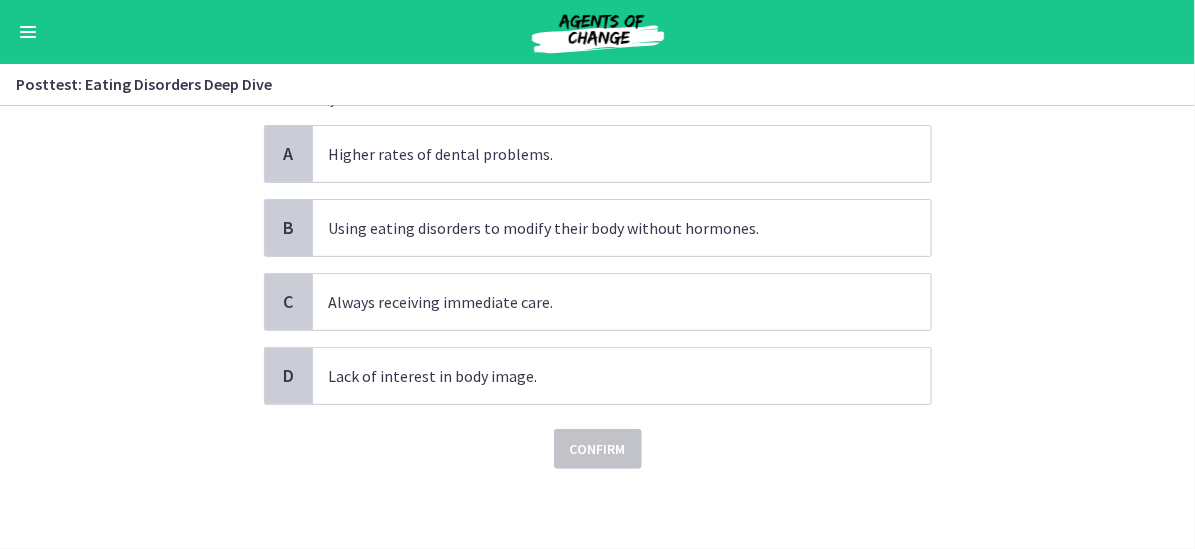scroll, scrollTop: 0, scrollLeft: 0, axis: both 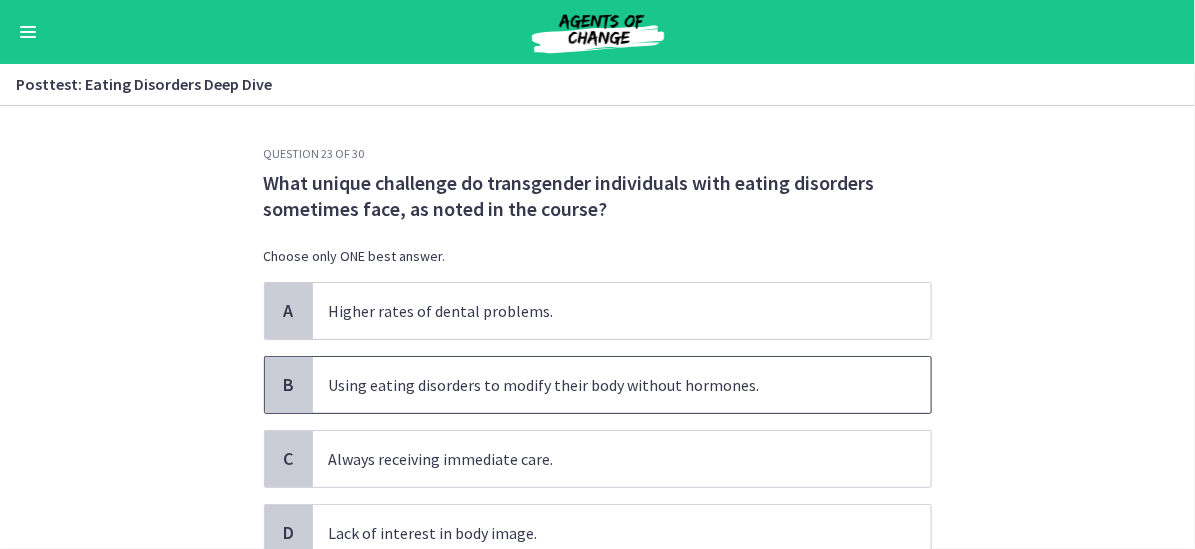 click on "Using eating disorders to modify their body without hormones." at bounding box center [622, 385] 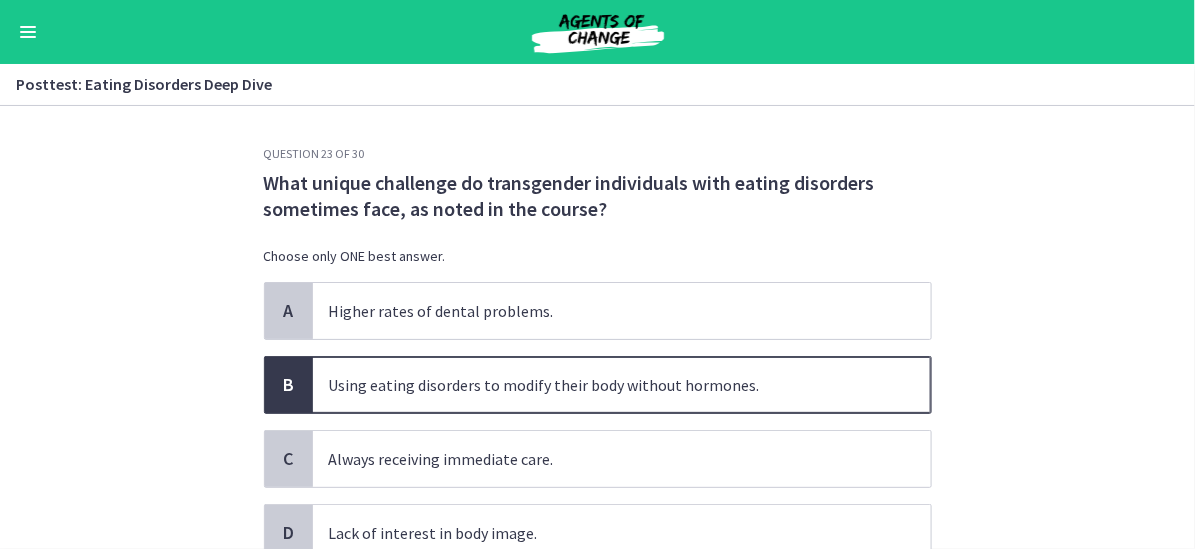 scroll, scrollTop: 100, scrollLeft: 0, axis: vertical 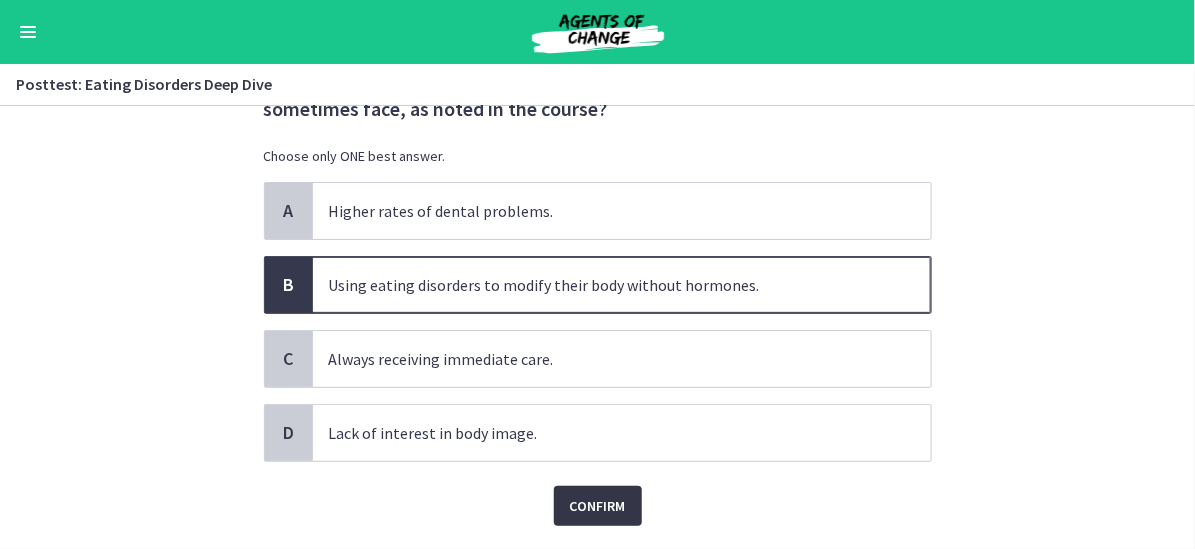 click on "Confirm" at bounding box center [598, 506] 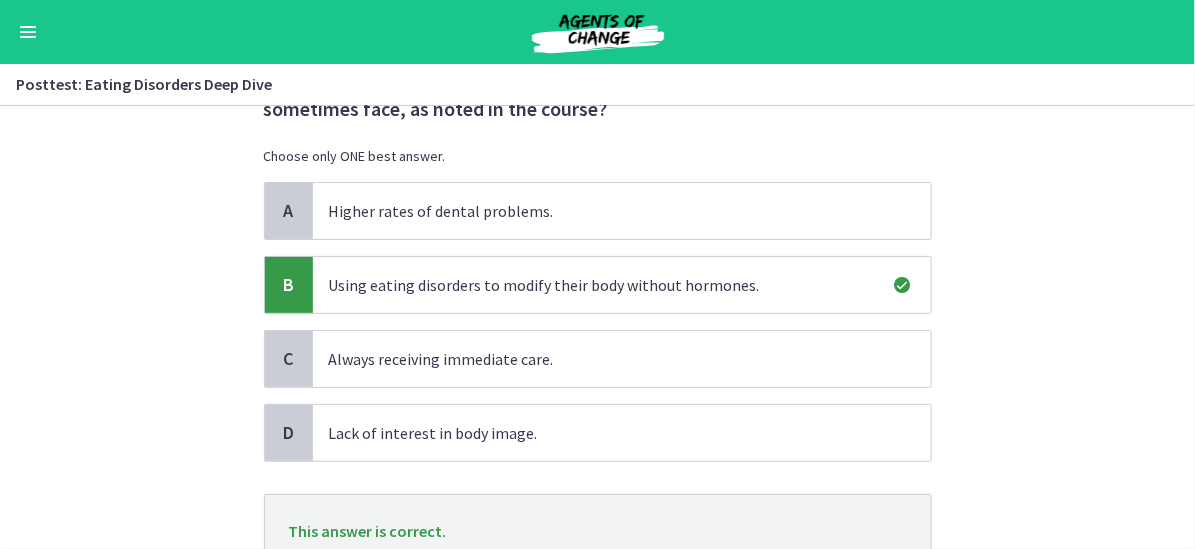 scroll, scrollTop: 200, scrollLeft: 0, axis: vertical 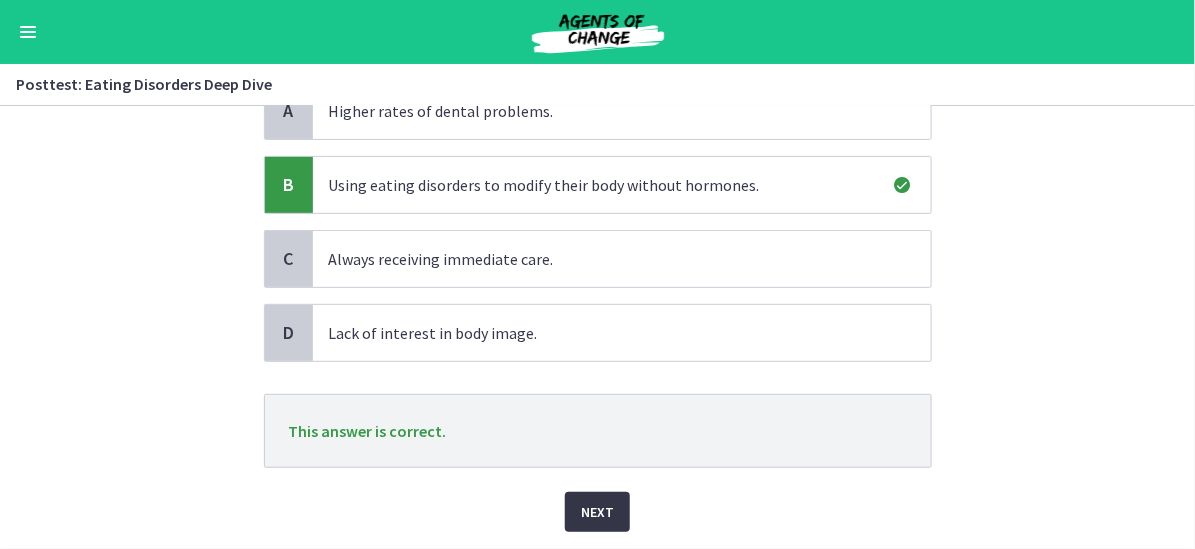 click on "Next" at bounding box center (597, 512) 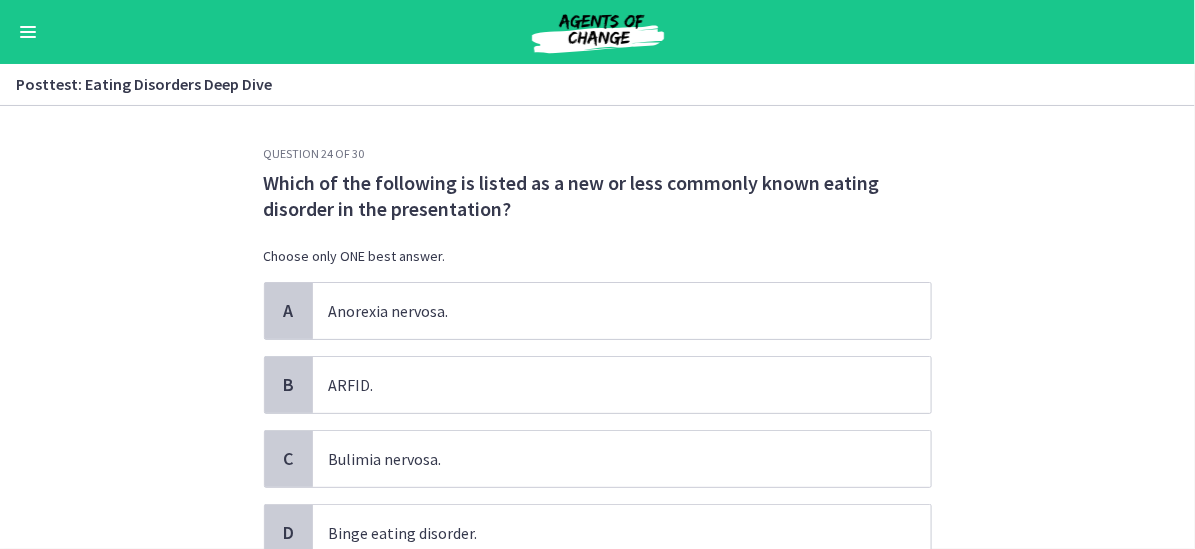 scroll, scrollTop: 100, scrollLeft: 0, axis: vertical 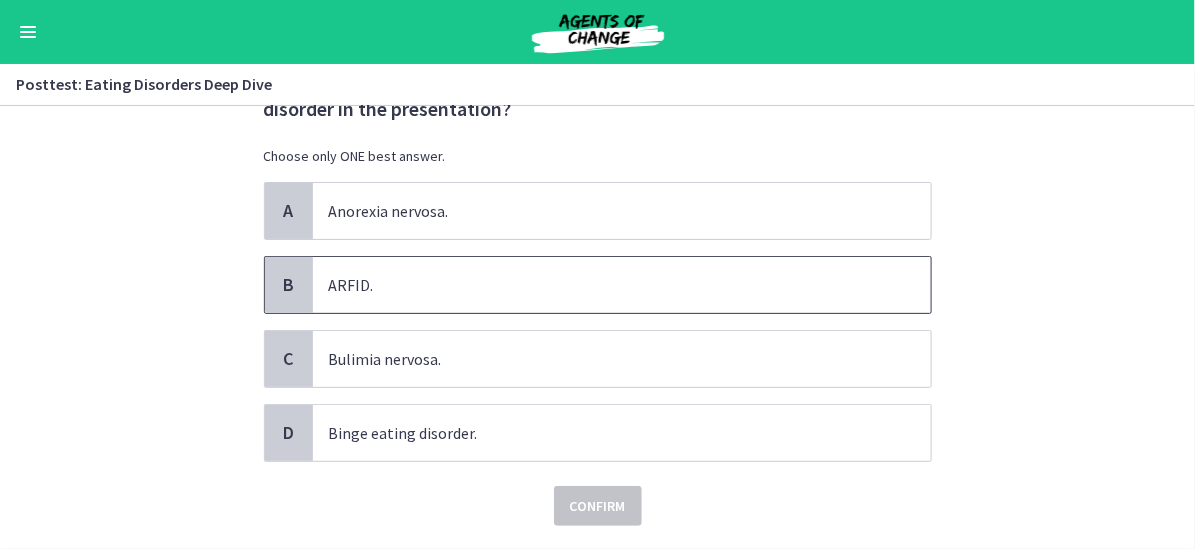 click on "ARFID." at bounding box center (622, 285) 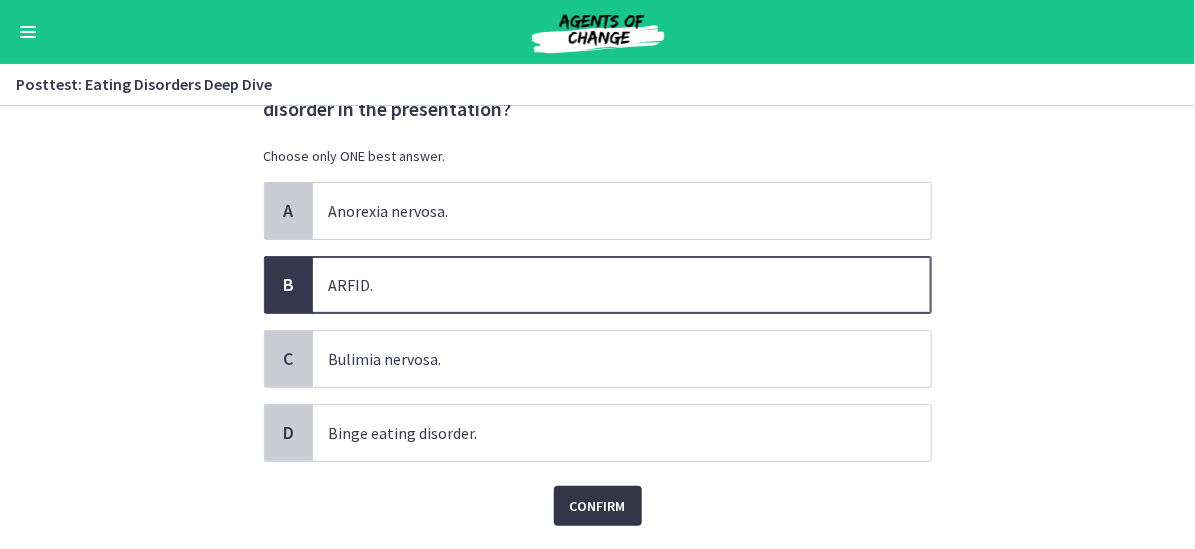 click on "Confirm" at bounding box center [598, 506] 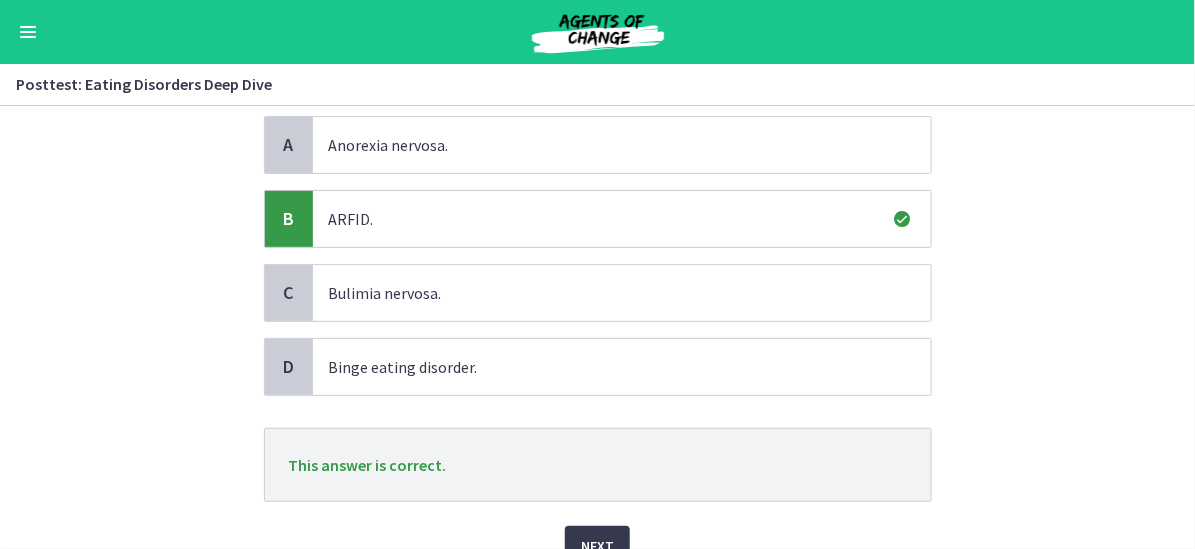 scroll, scrollTop: 200, scrollLeft: 0, axis: vertical 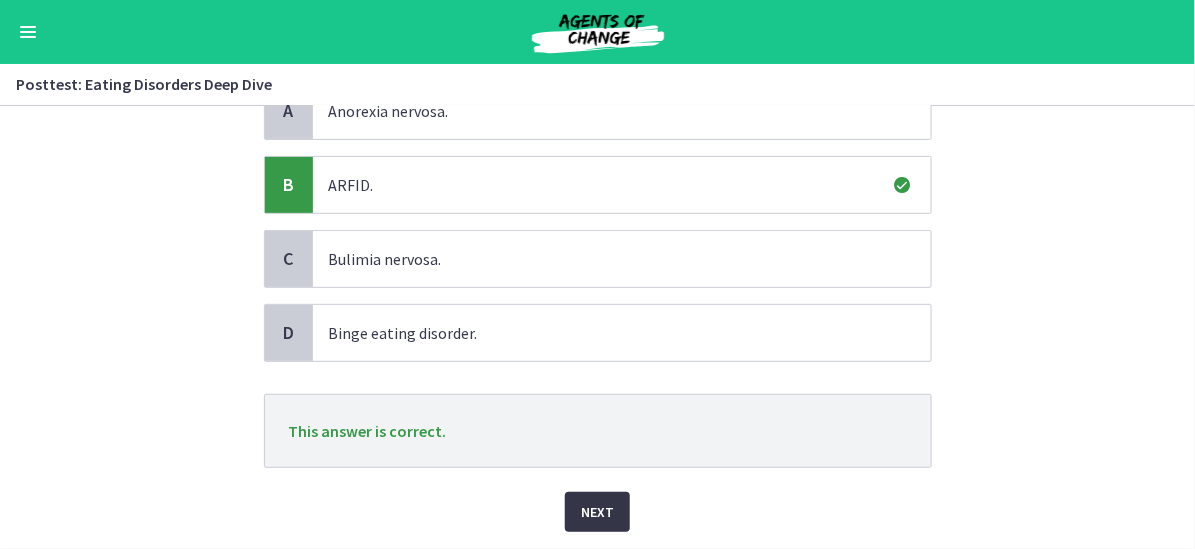 click on "Next" at bounding box center [597, 512] 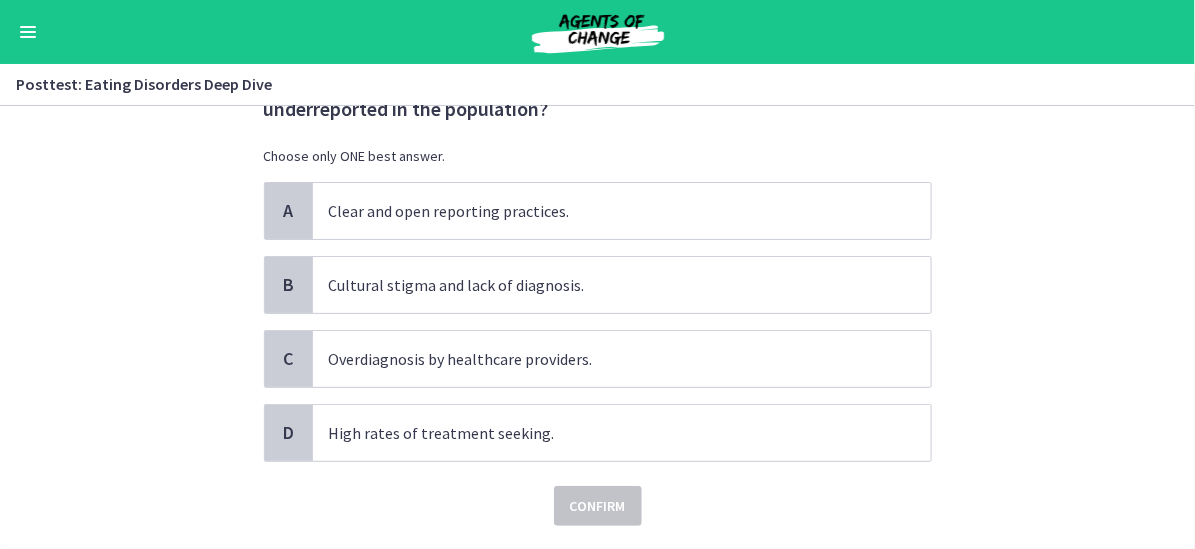 scroll, scrollTop: 0, scrollLeft: 0, axis: both 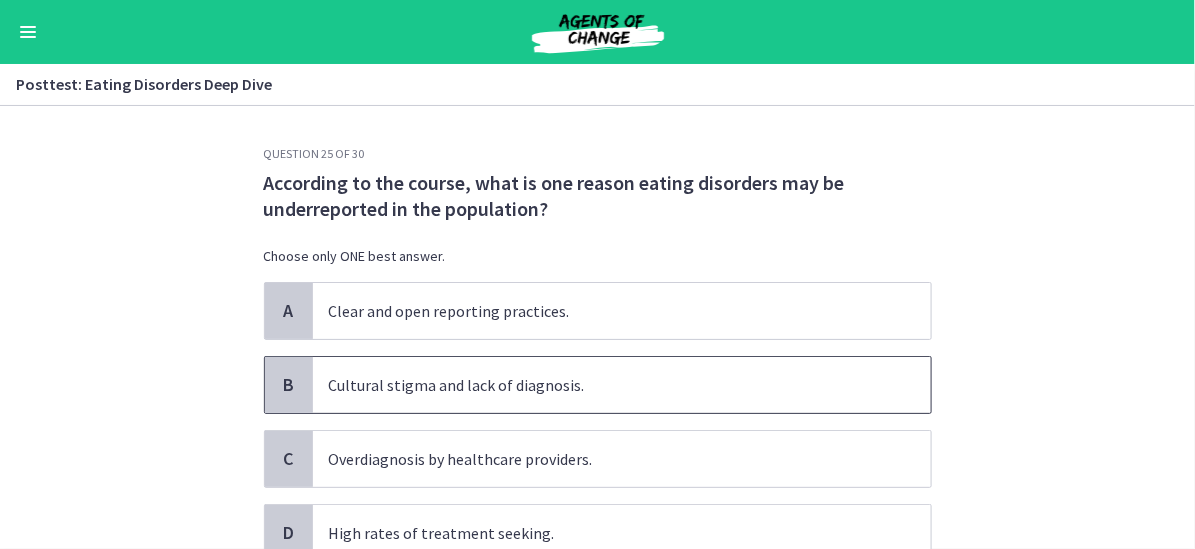 click on "Cultural stigma and lack of diagnosis." at bounding box center (622, 385) 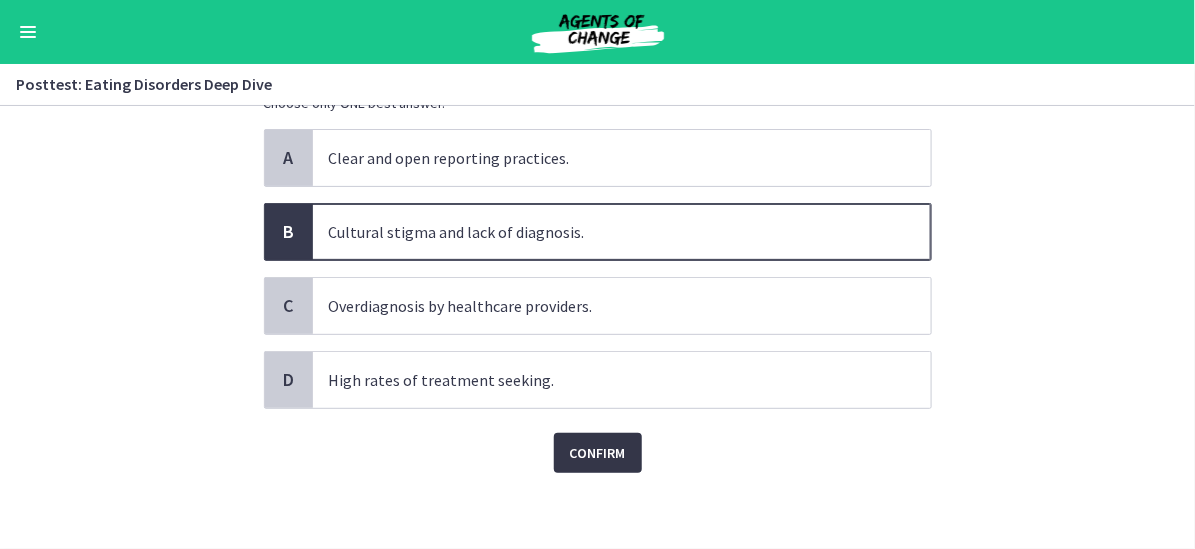 scroll, scrollTop: 154, scrollLeft: 0, axis: vertical 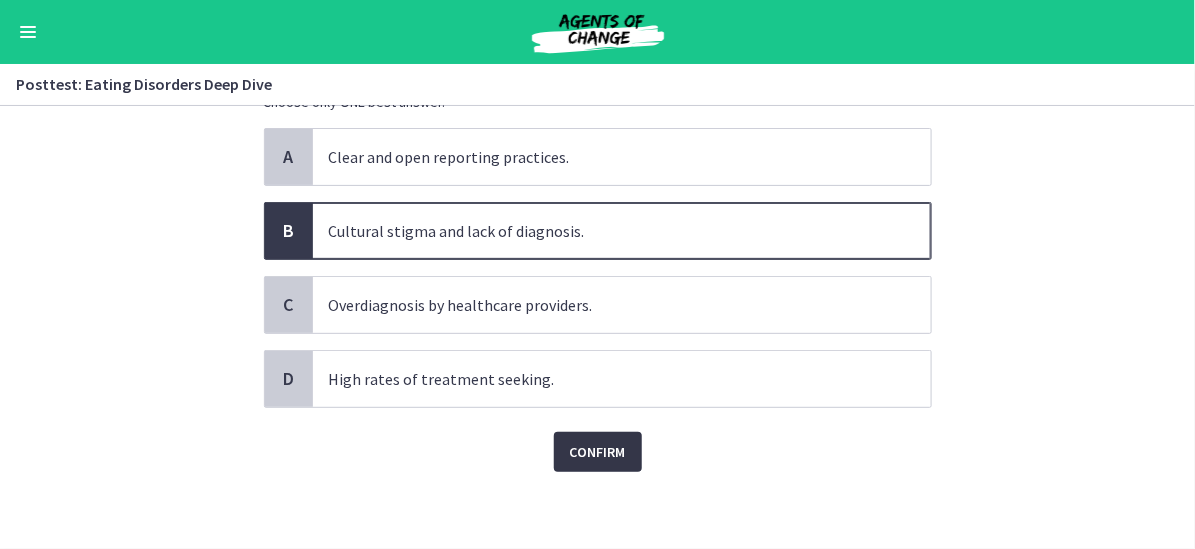 click on "Confirm" at bounding box center (598, 452) 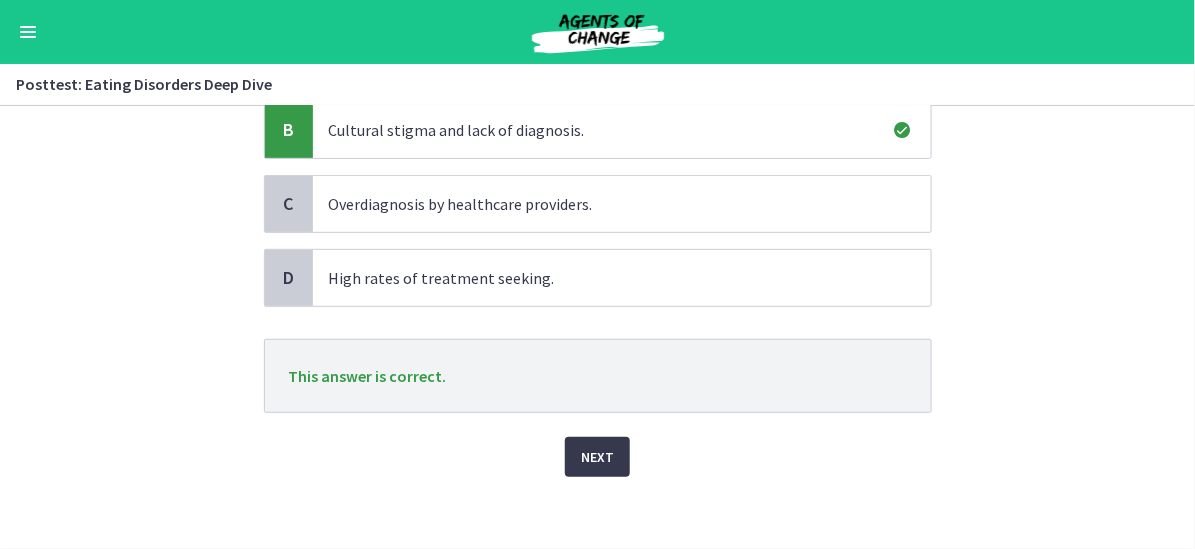scroll, scrollTop: 260, scrollLeft: 0, axis: vertical 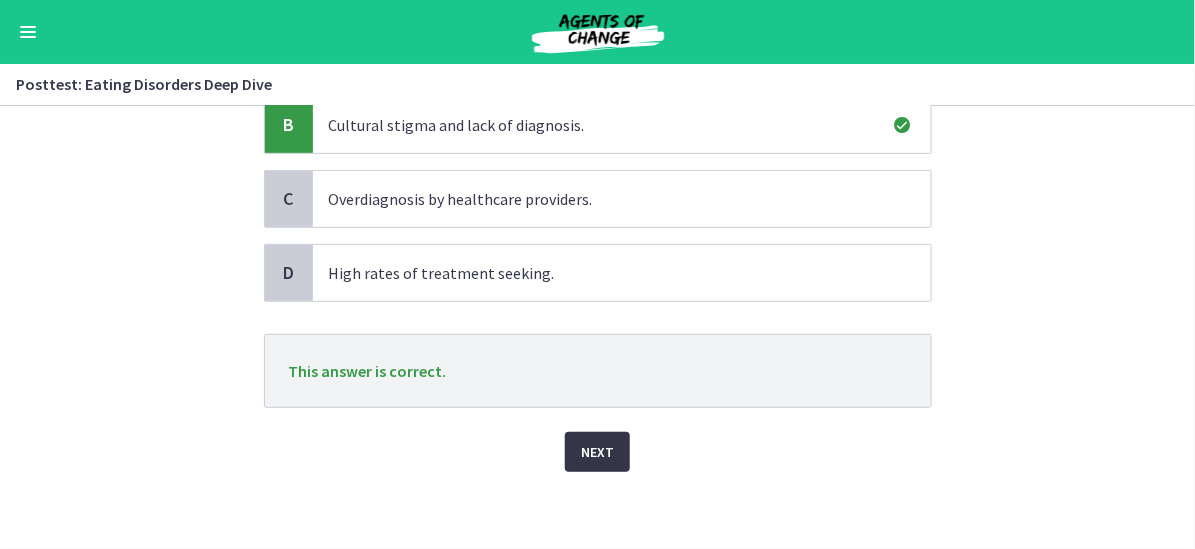 click on "Next" at bounding box center [597, 452] 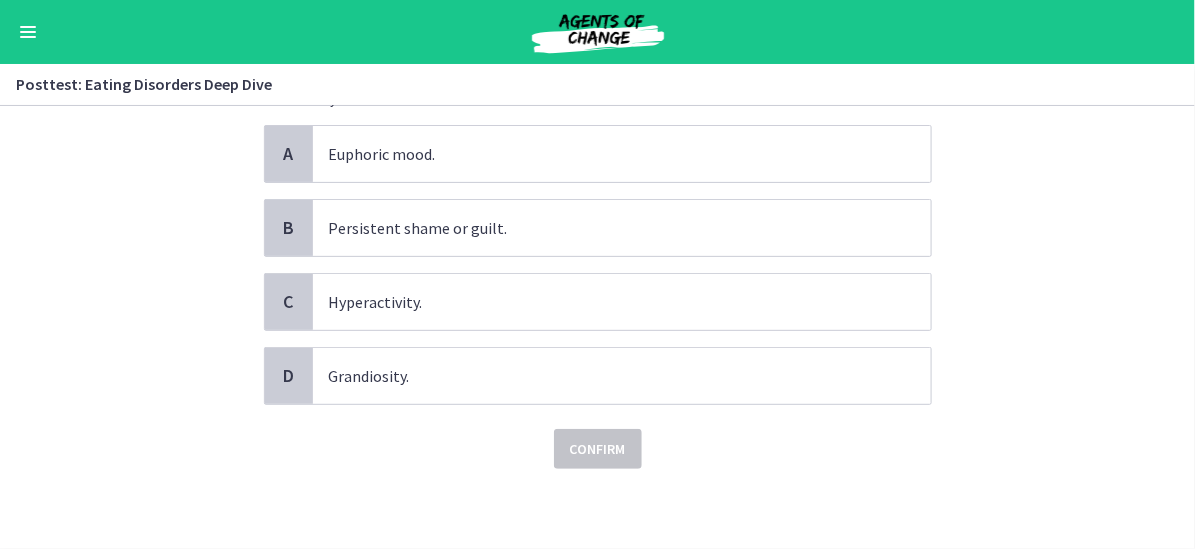 scroll, scrollTop: 0, scrollLeft: 0, axis: both 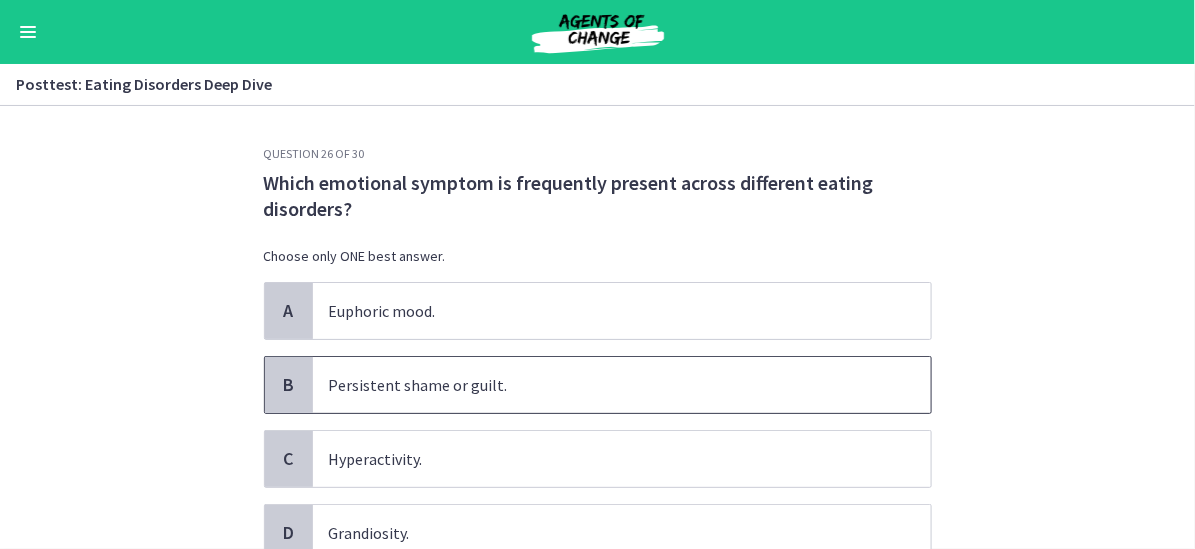 click on "Persistent shame or guilt." at bounding box center [622, 385] 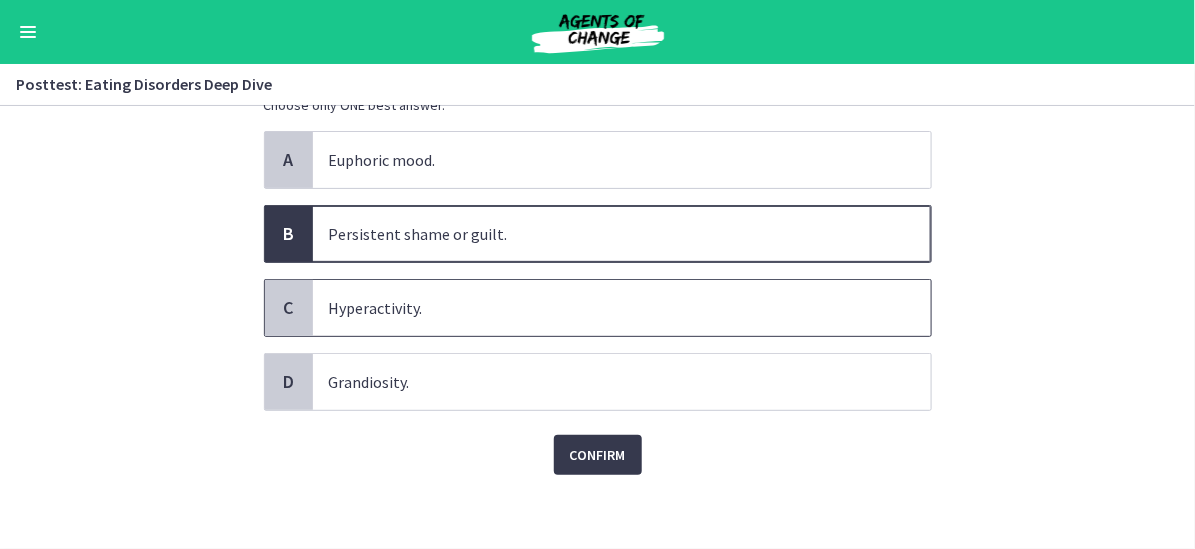 scroll, scrollTop: 154, scrollLeft: 0, axis: vertical 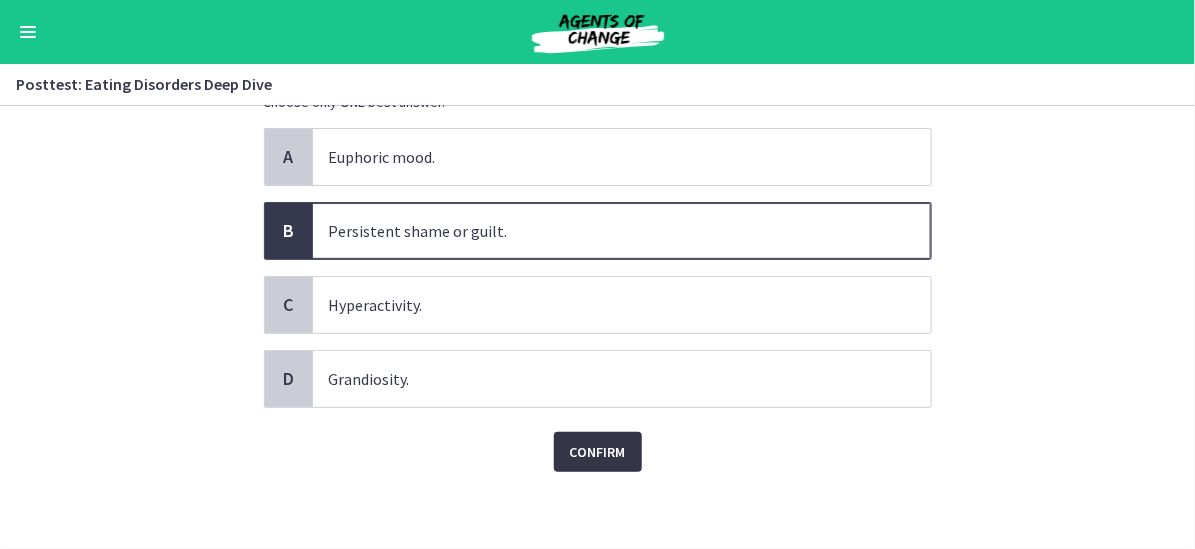 click on "Confirm" at bounding box center (598, 452) 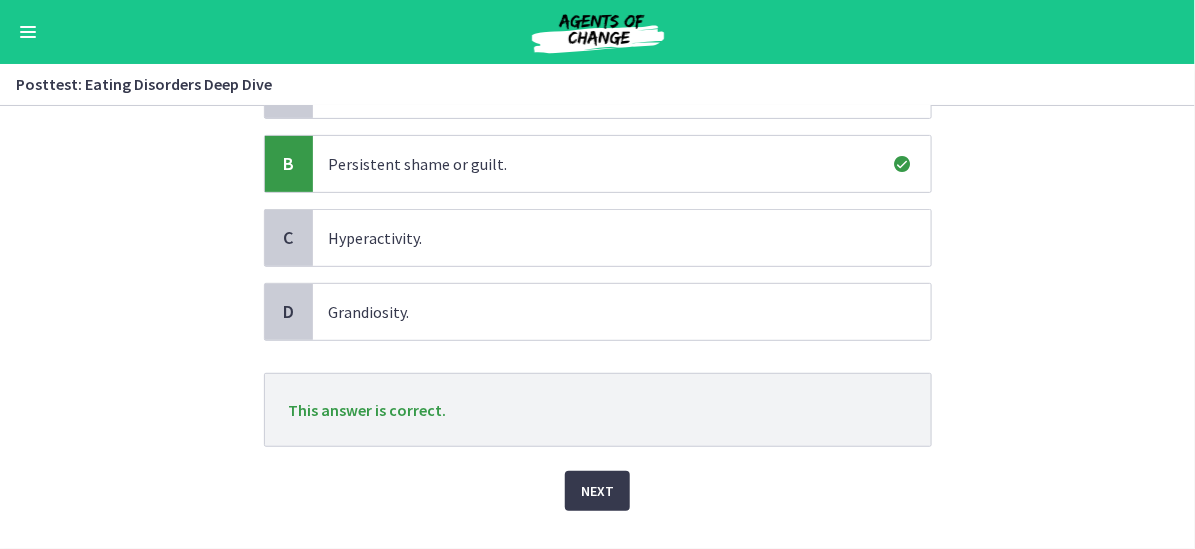 scroll, scrollTop: 254, scrollLeft: 0, axis: vertical 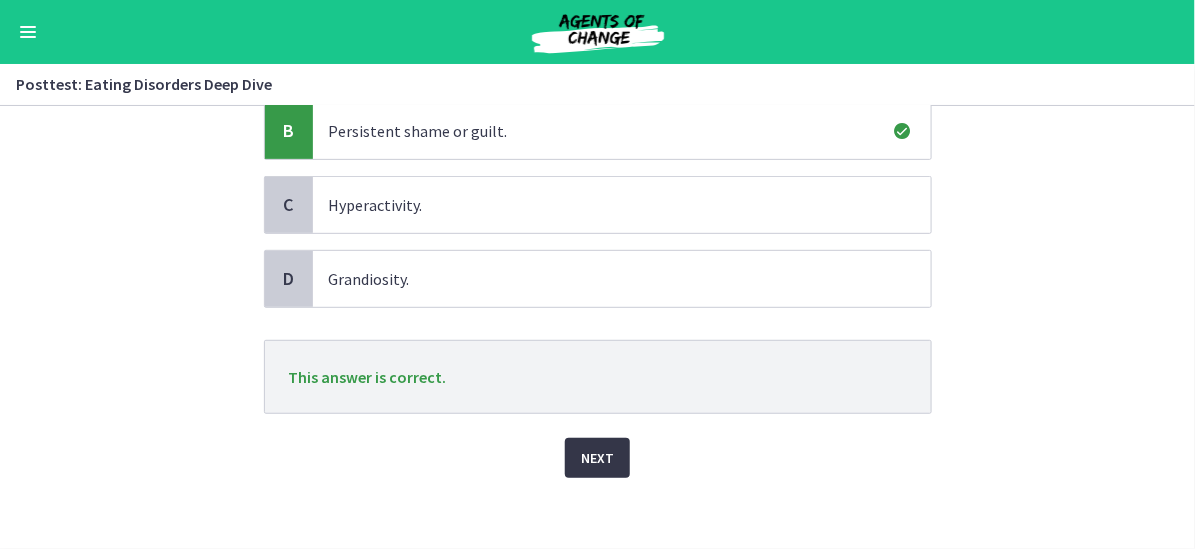 click on "Next" at bounding box center [597, 458] 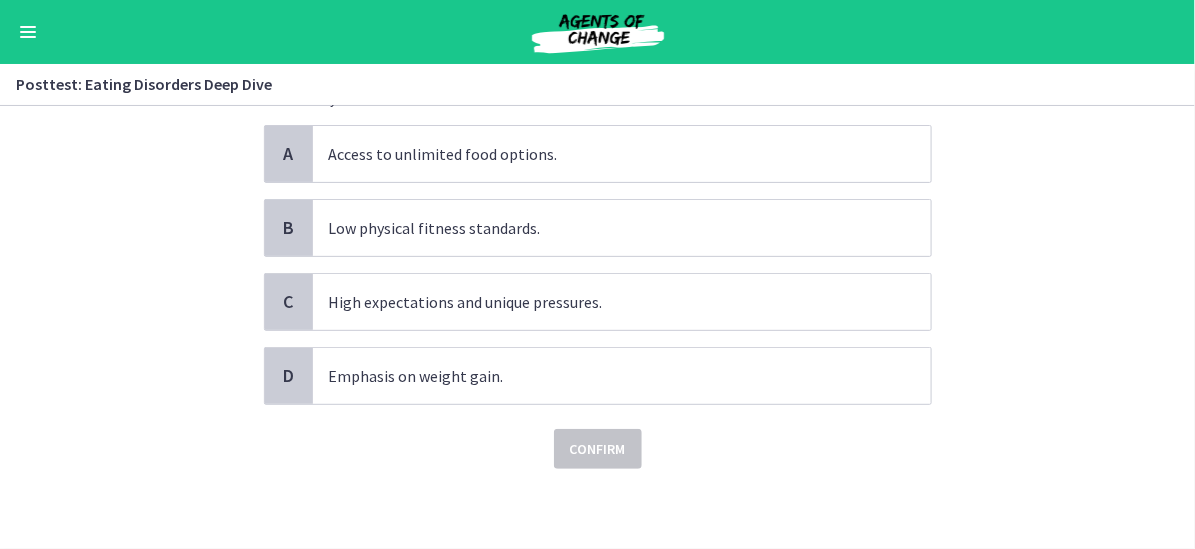 scroll, scrollTop: 0, scrollLeft: 0, axis: both 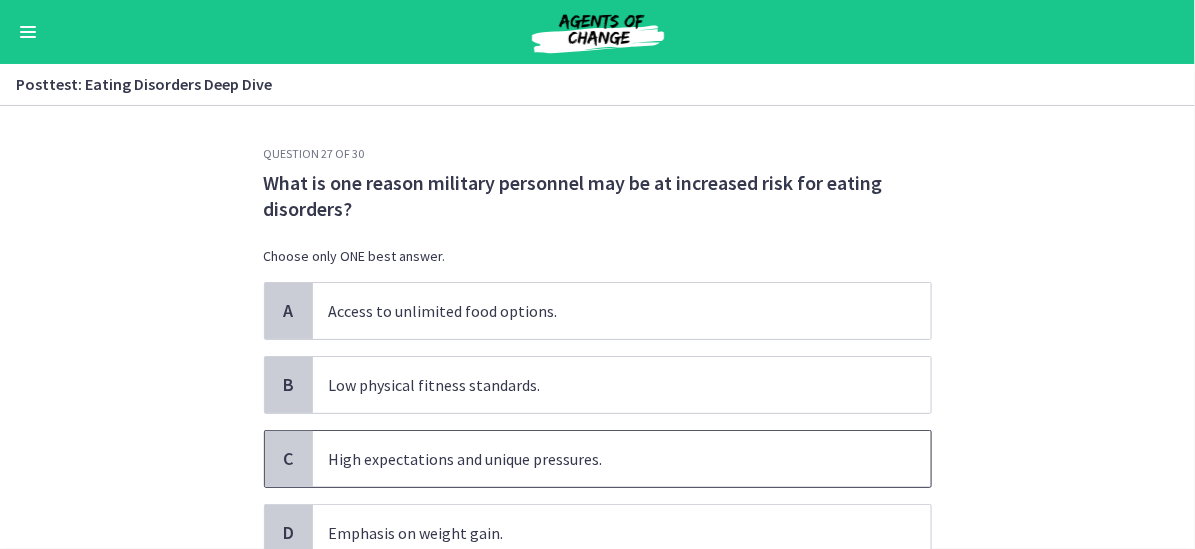 click on "High expectations and unique pressures." at bounding box center [622, 459] 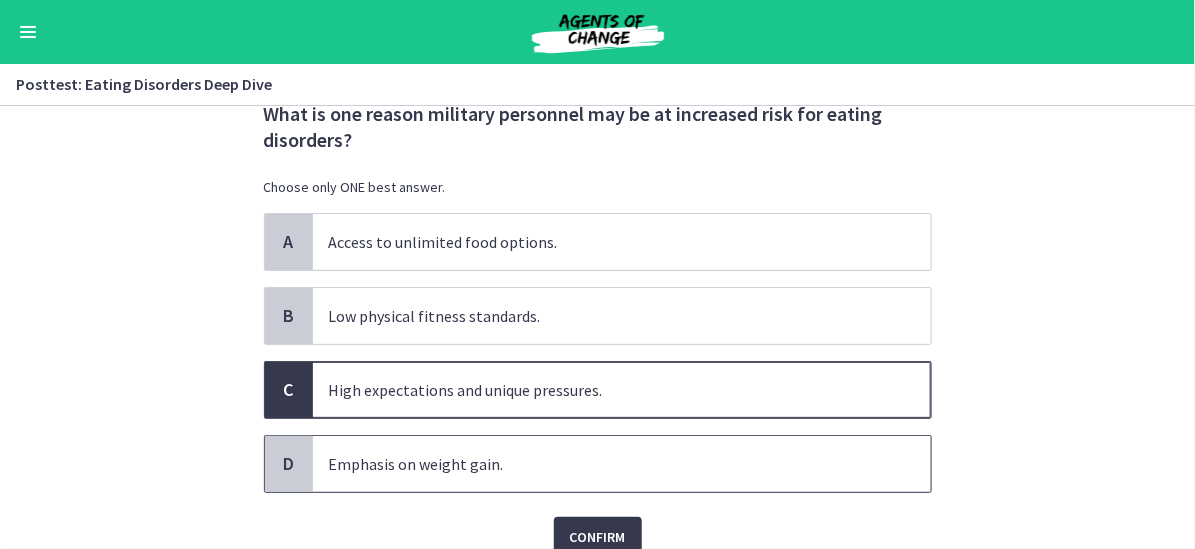 scroll, scrollTop: 100, scrollLeft: 0, axis: vertical 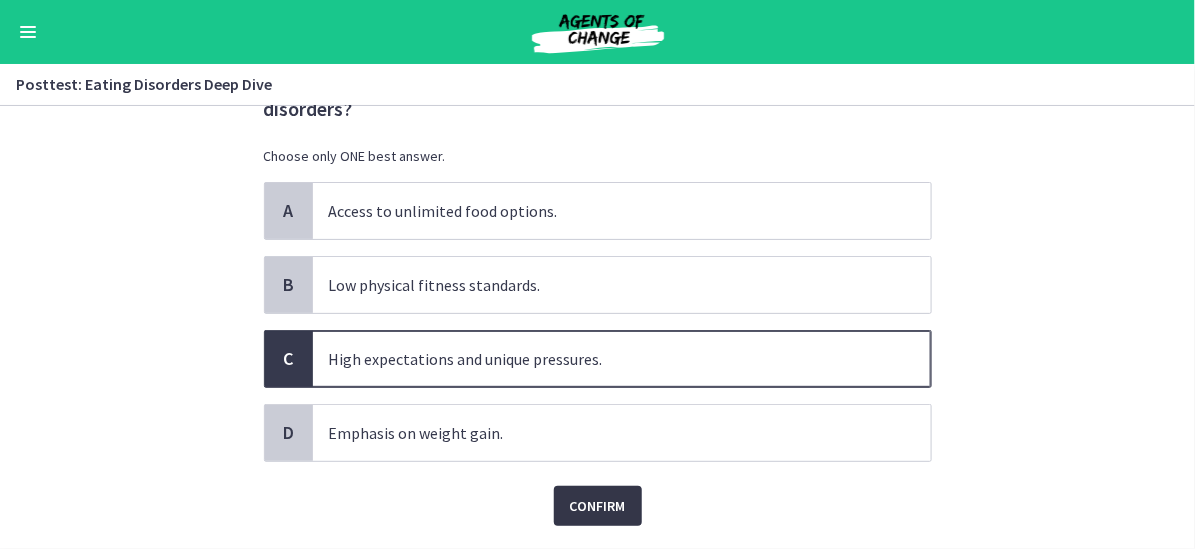 click on "Confirm" at bounding box center (598, 506) 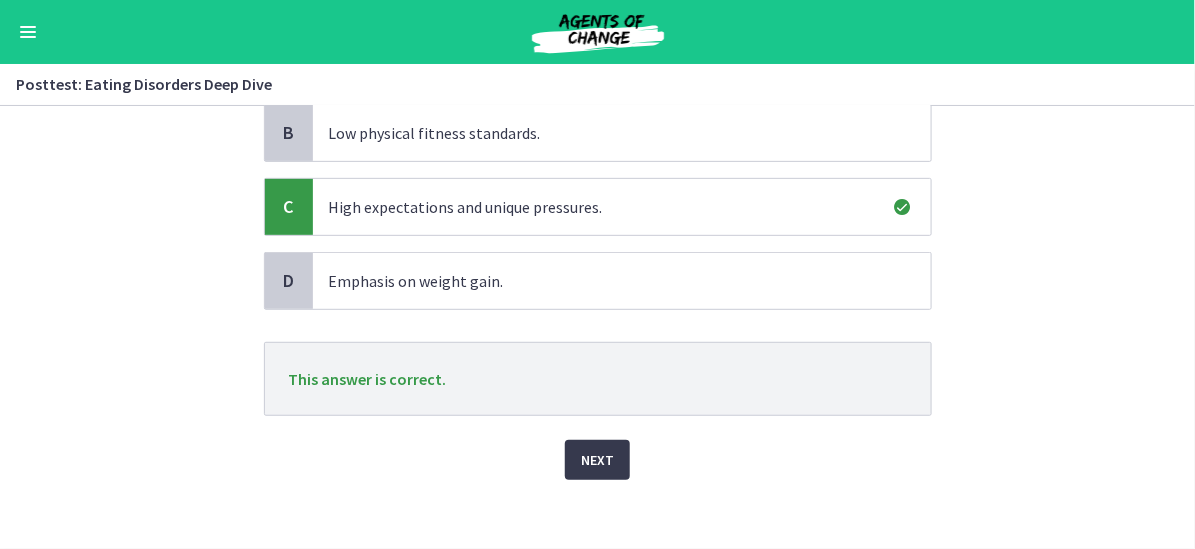 scroll, scrollTop: 260, scrollLeft: 0, axis: vertical 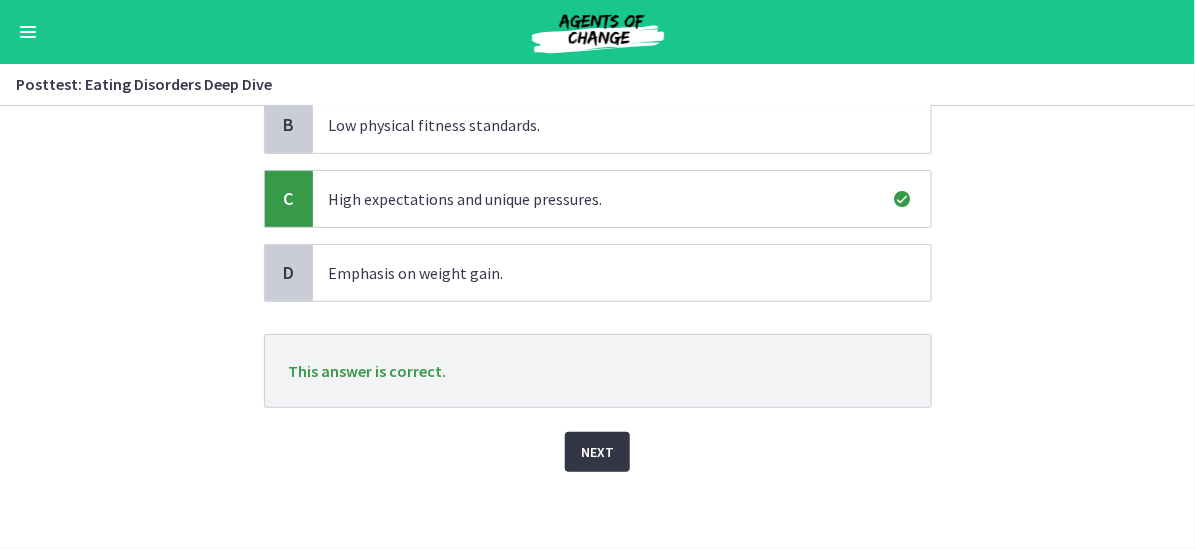 click on "Next" at bounding box center [597, 452] 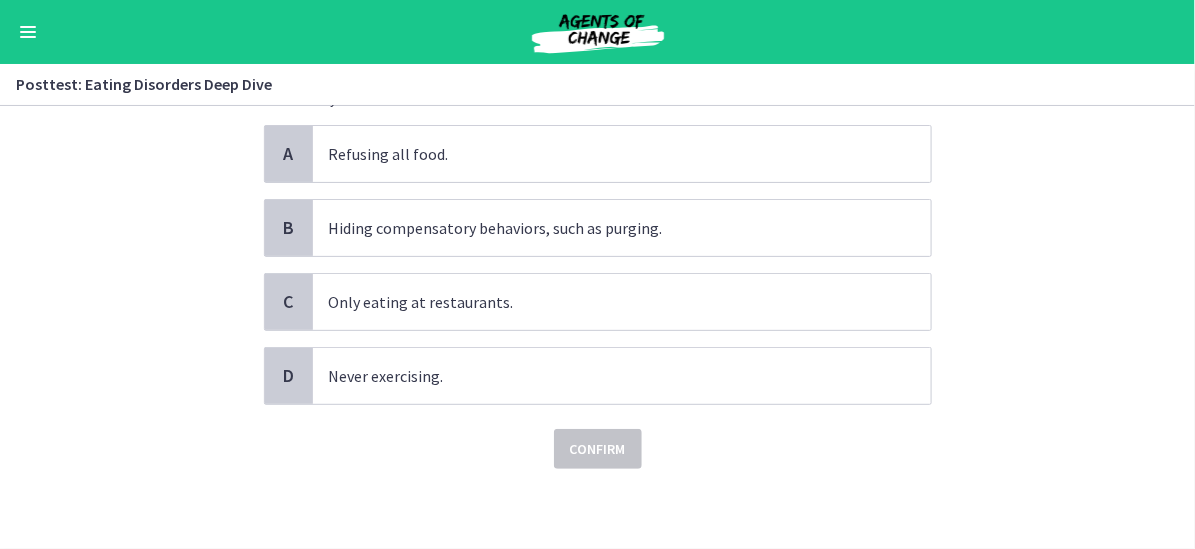 scroll, scrollTop: 0, scrollLeft: 0, axis: both 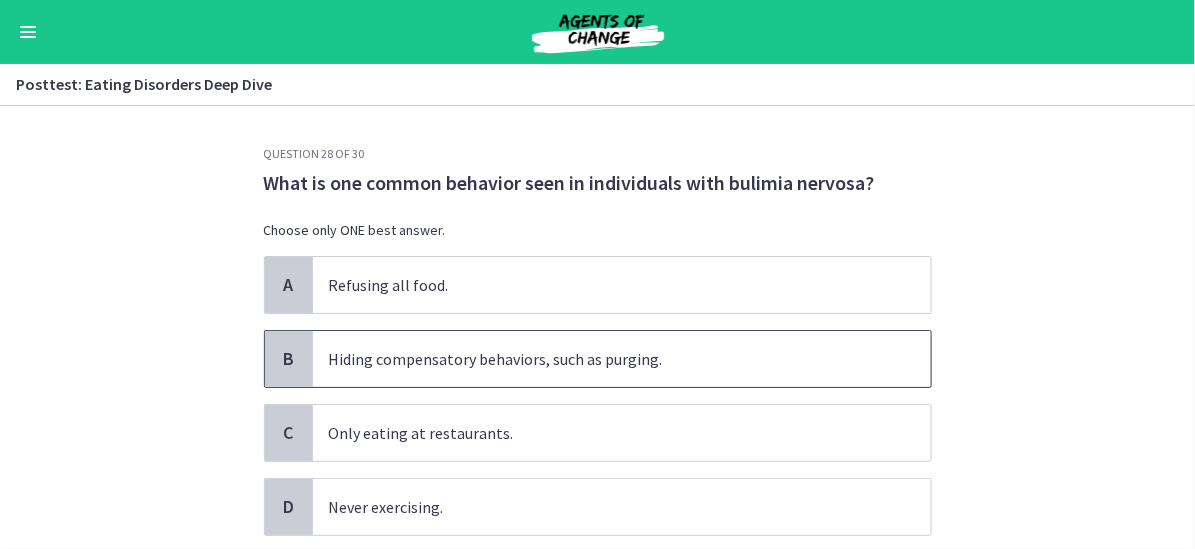click on "Hiding compensatory behaviors, such as purging." at bounding box center (622, 359) 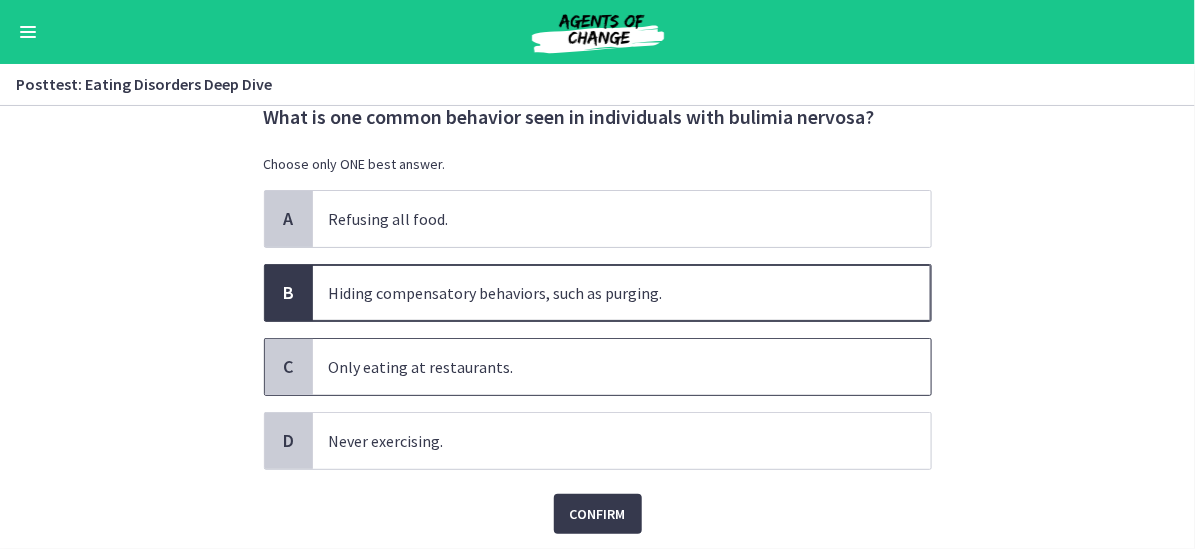 scroll, scrollTop: 100, scrollLeft: 0, axis: vertical 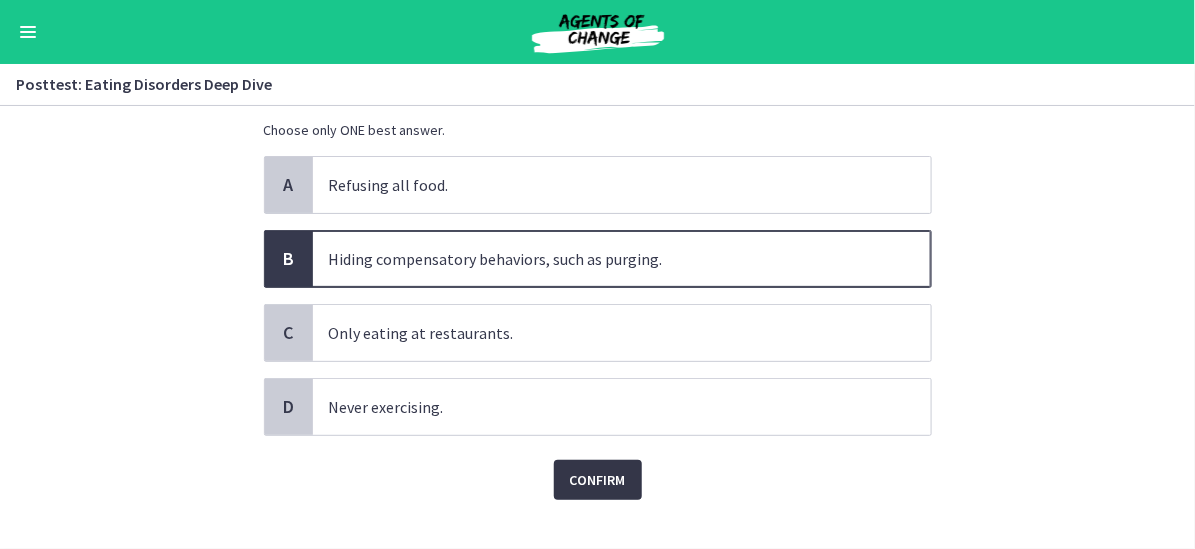 click on "Confirm" at bounding box center (598, 480) 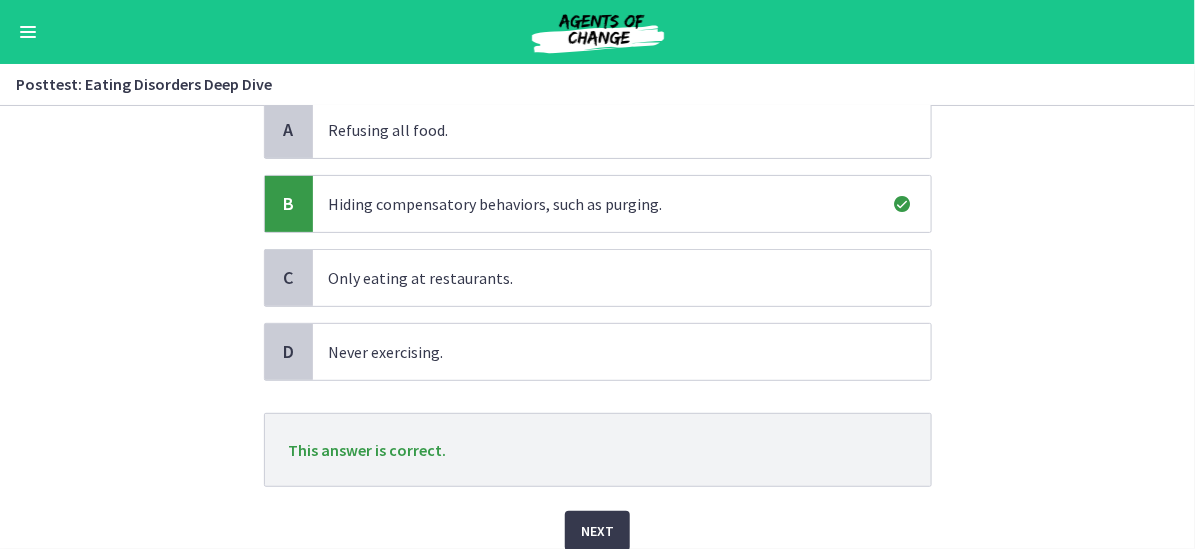 scroll, scrollTop: 200, scrollLeft: 0, axis: vertical 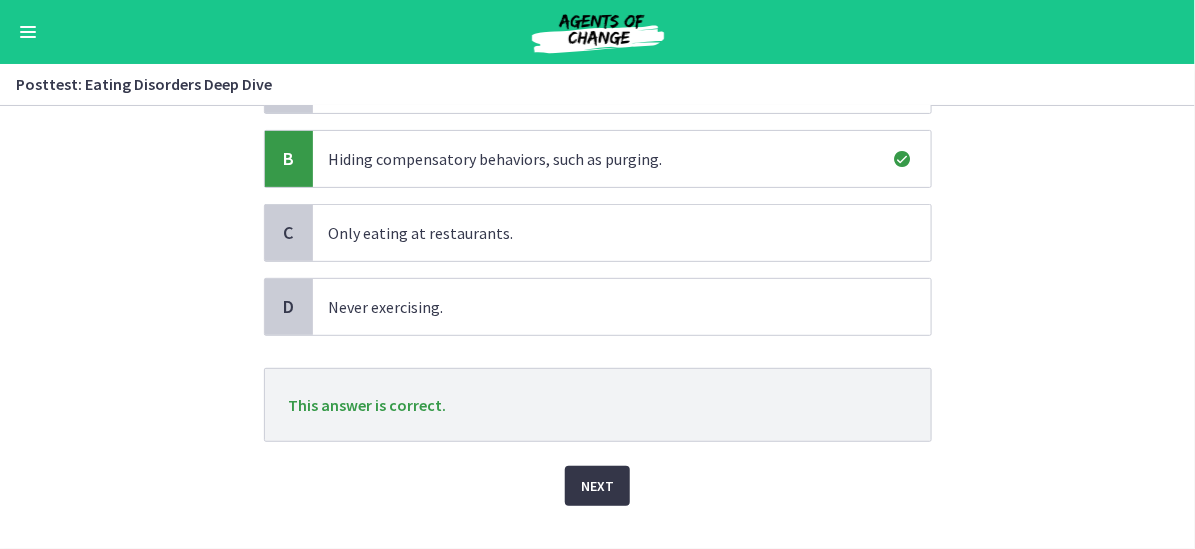 click on "Next" at bounding box center (597, 486) 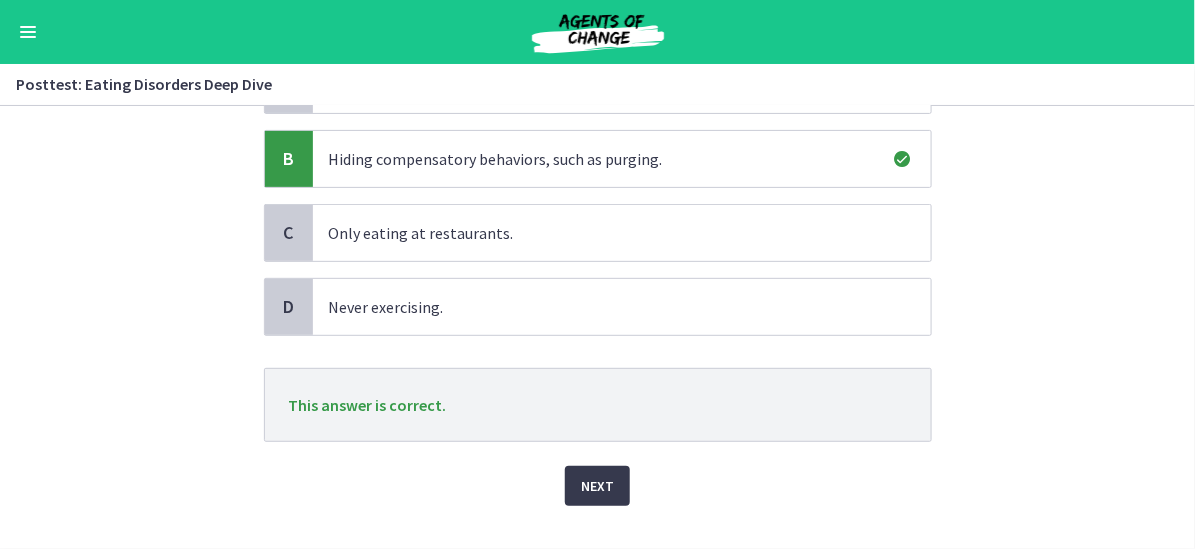 scroll, scrollTop: 0, scrollLeft: 0, axis: both 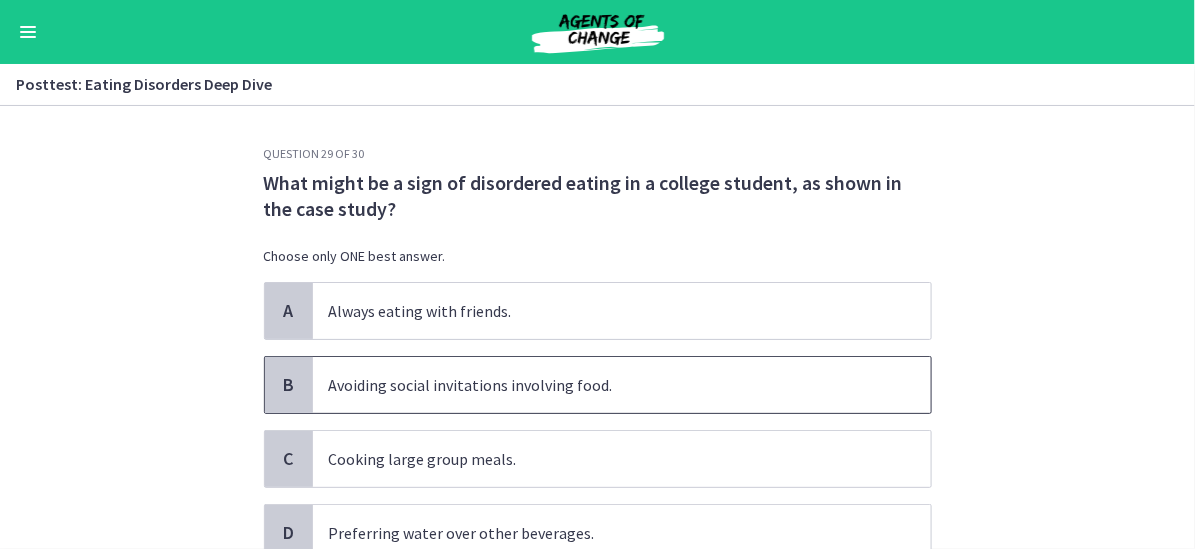 click on "Avoiding social invitations involving food." at bounding box center (622, 385) 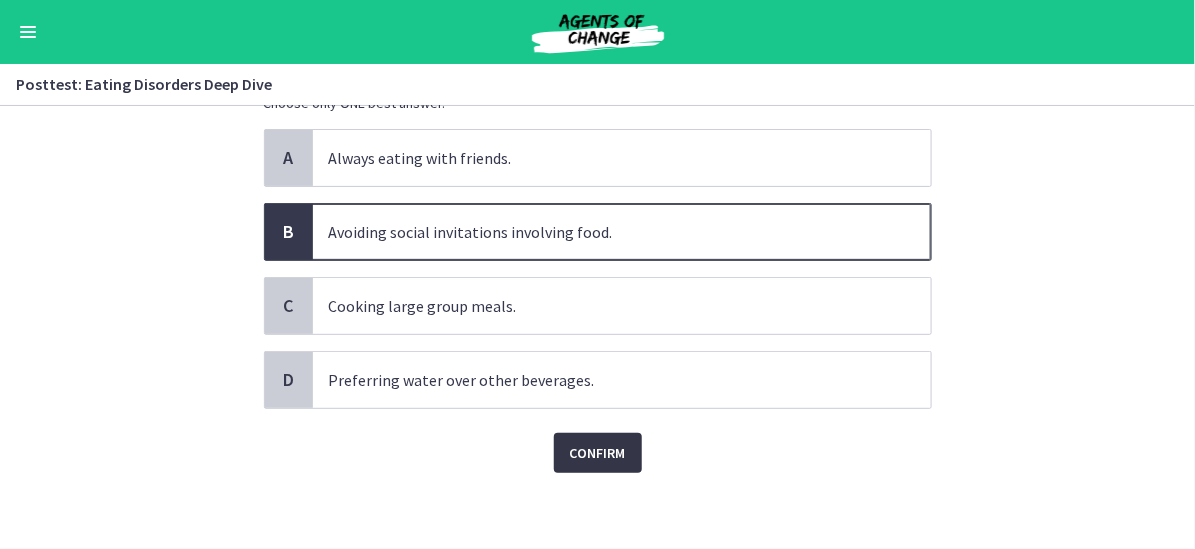 scroll, scrollTop: 154, scrollLeft: 0, axis: vertical 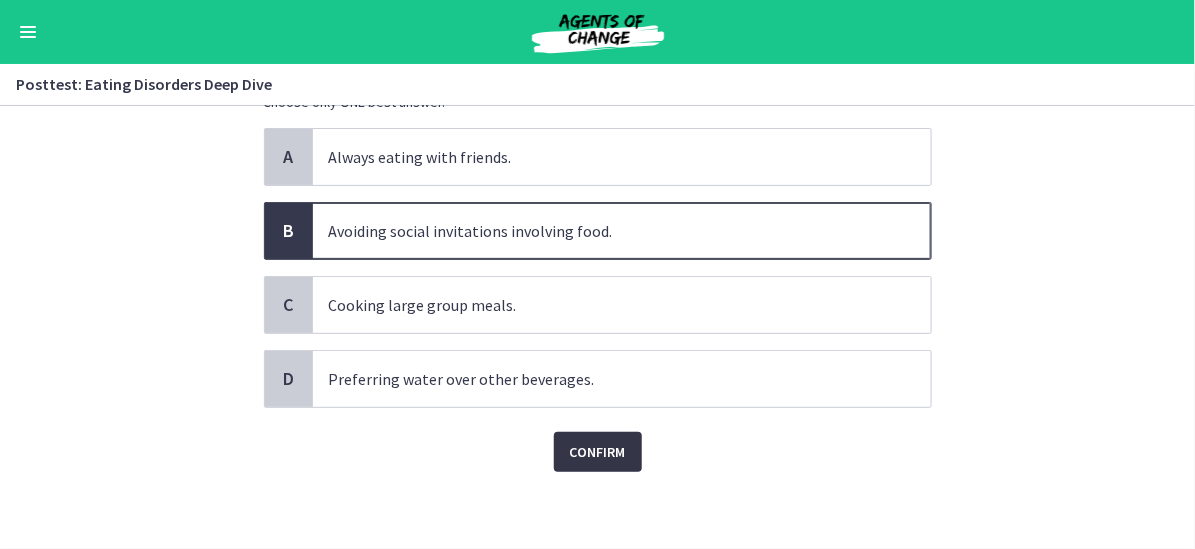 click on "Confirm" at bounding box center (598, 452) 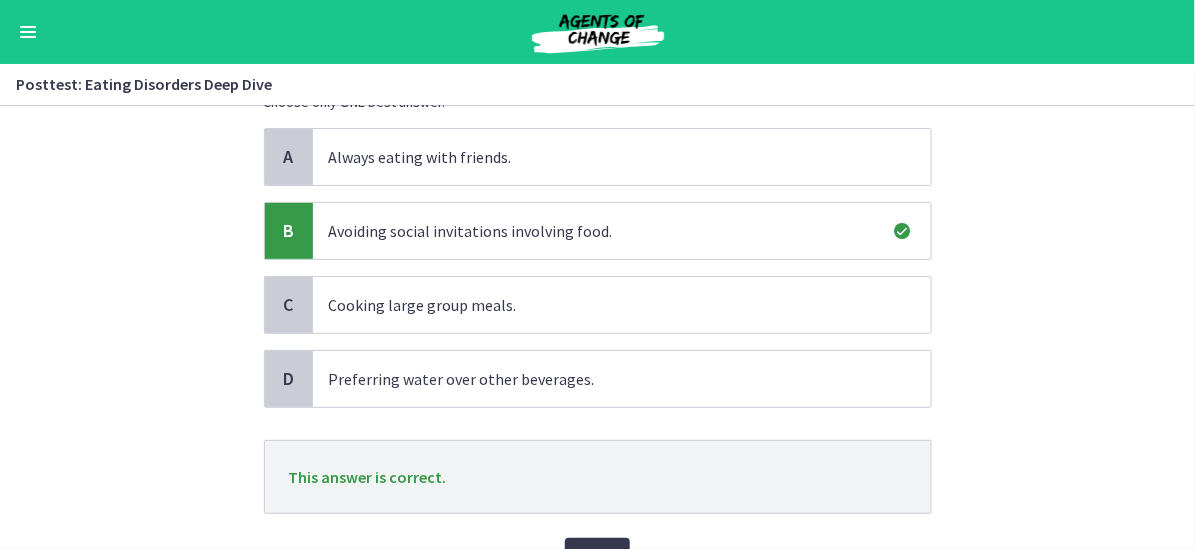 scroll, scrollTop: 254, scrollLeft: 0, axis: vertical 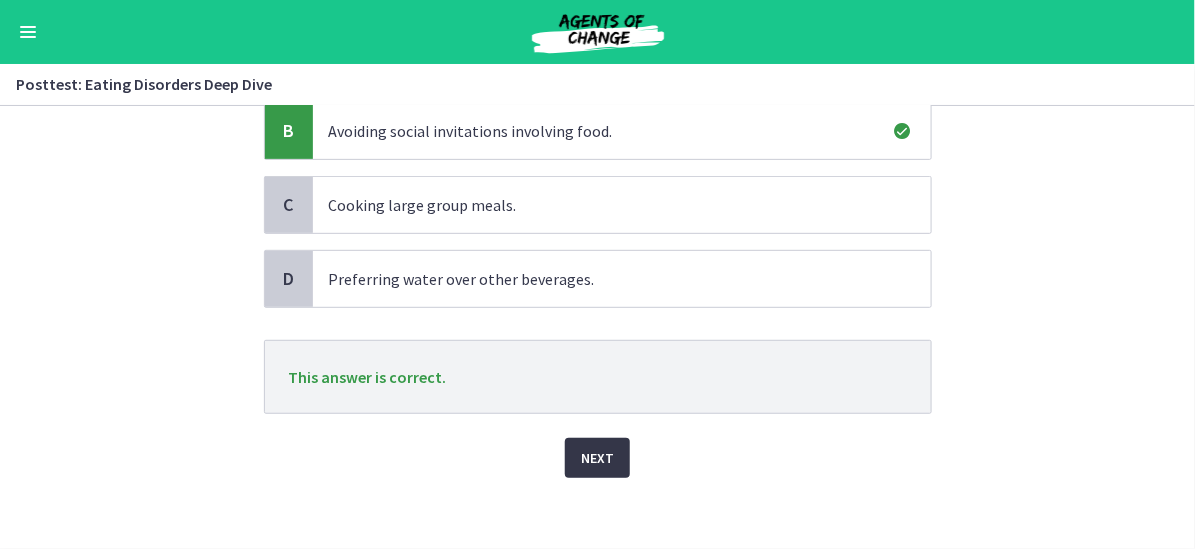 click on "Next" at bounding box center (597, 458) 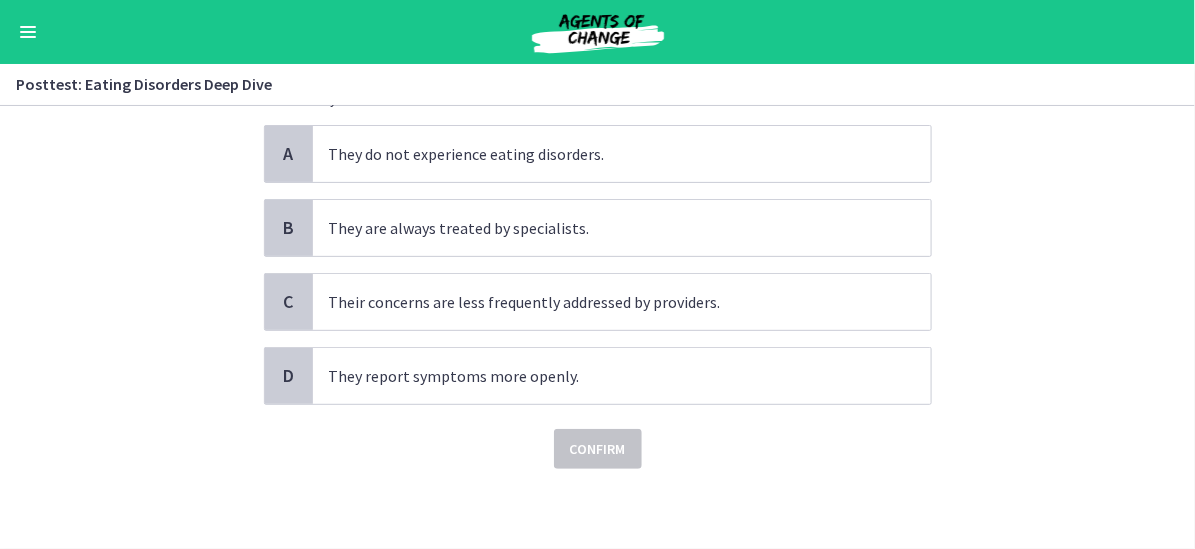 scroll, scrollTop: 0, scrollLeft: 0, axis: both 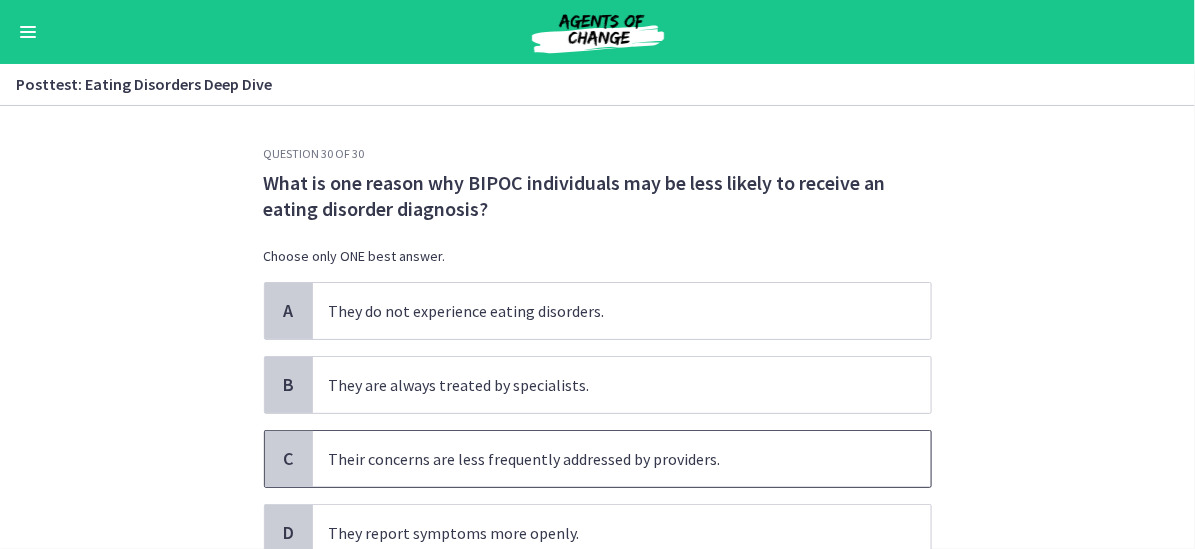 click on "Their concerns are less frequently addressed by providers." 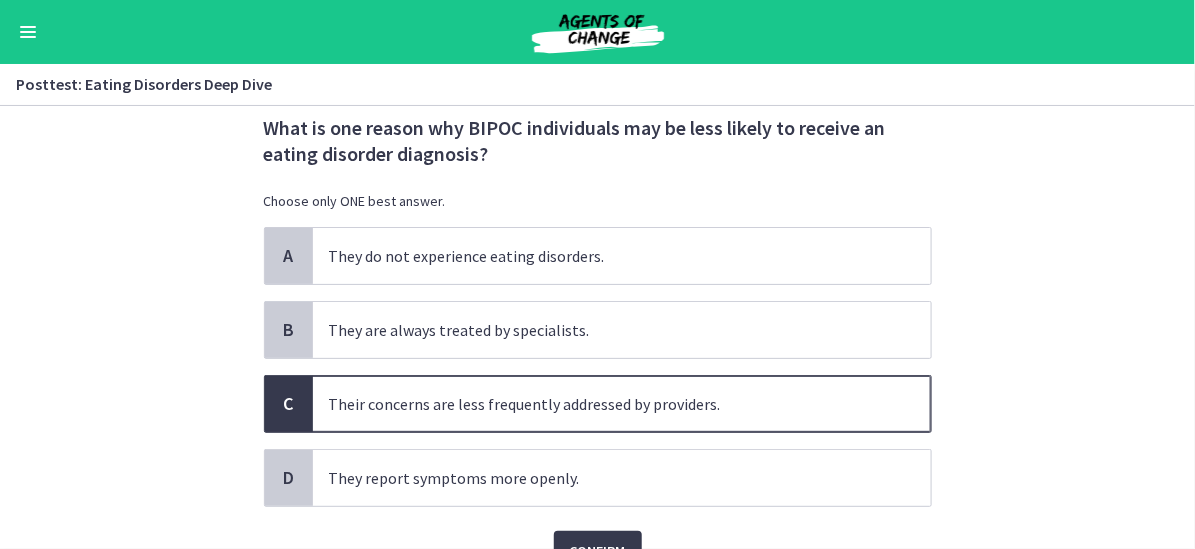 scroll, scrollTop: 100, scrollLeft: 0, axis: vertical 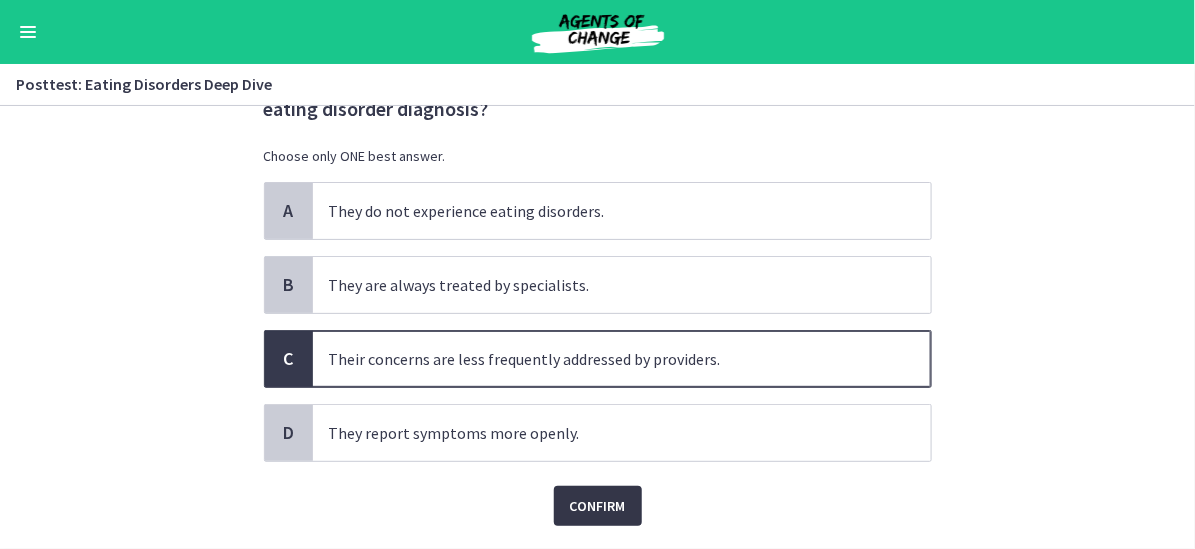 click on "Confirm" 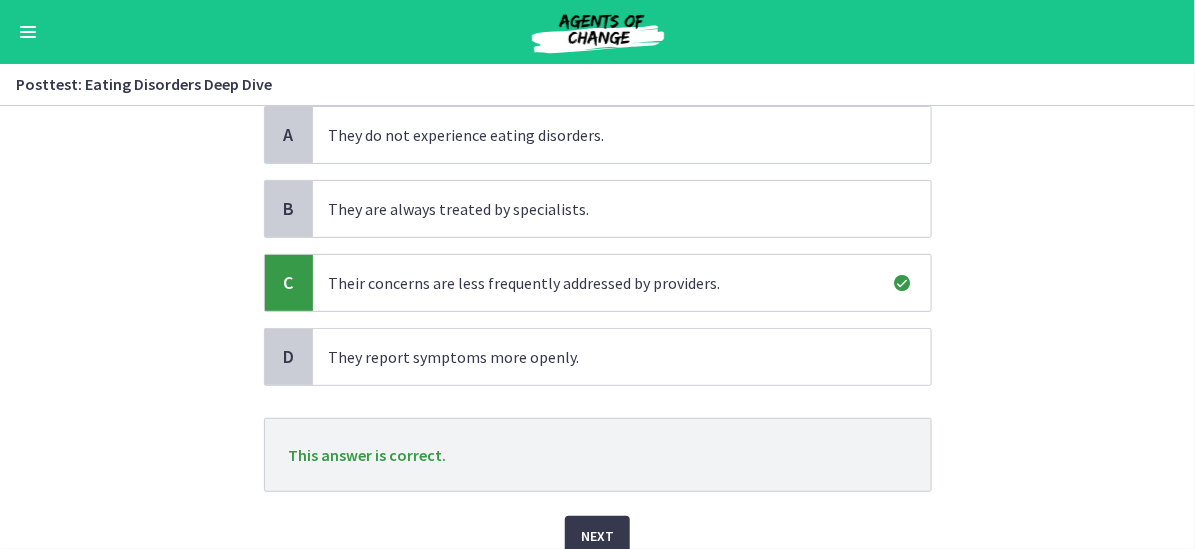 scroll, scrollTop: 260, scrollLeft: 0, axis: vertical 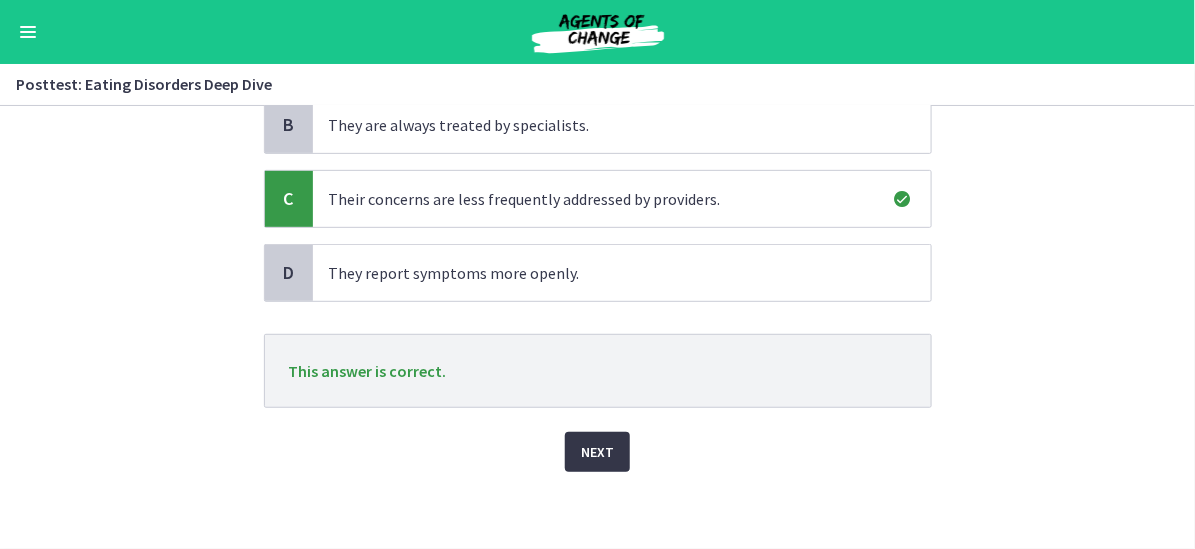 click on "Next" 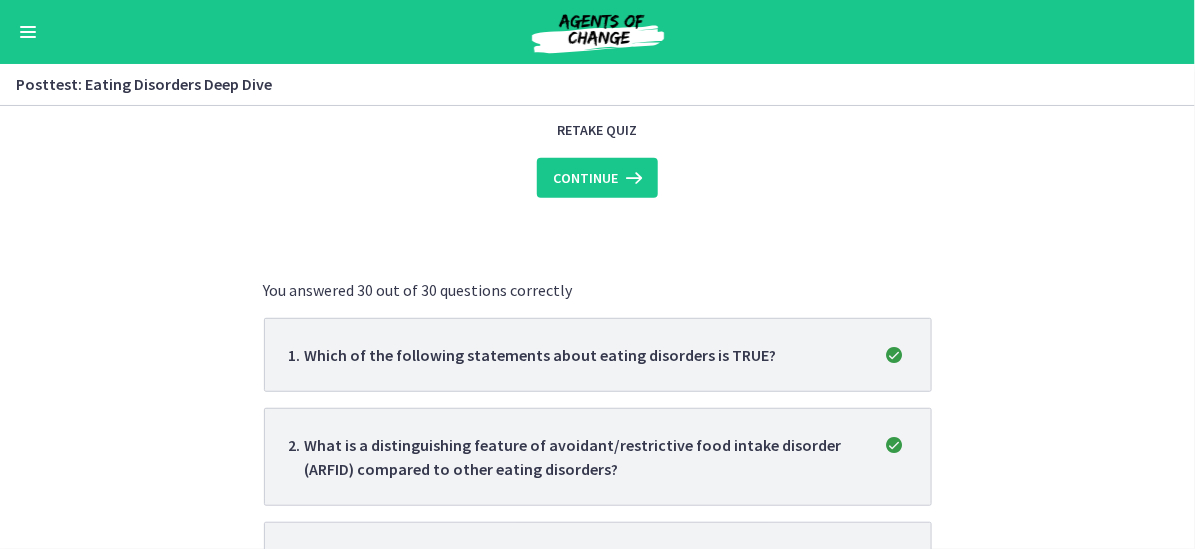 scroll, scrollTop: 0, scrollLeft: 0, axis: both 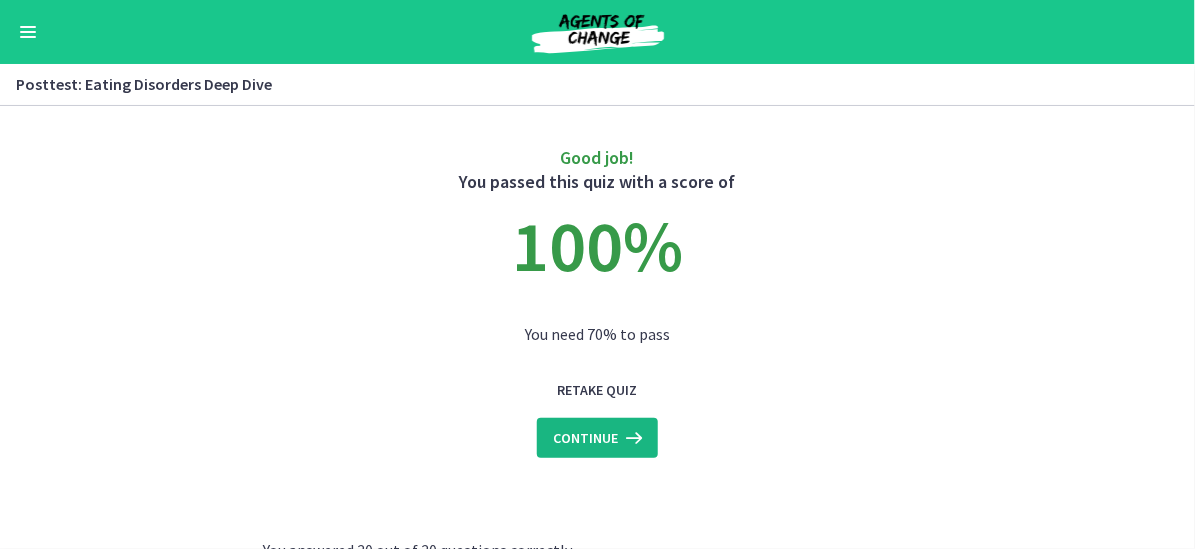 click 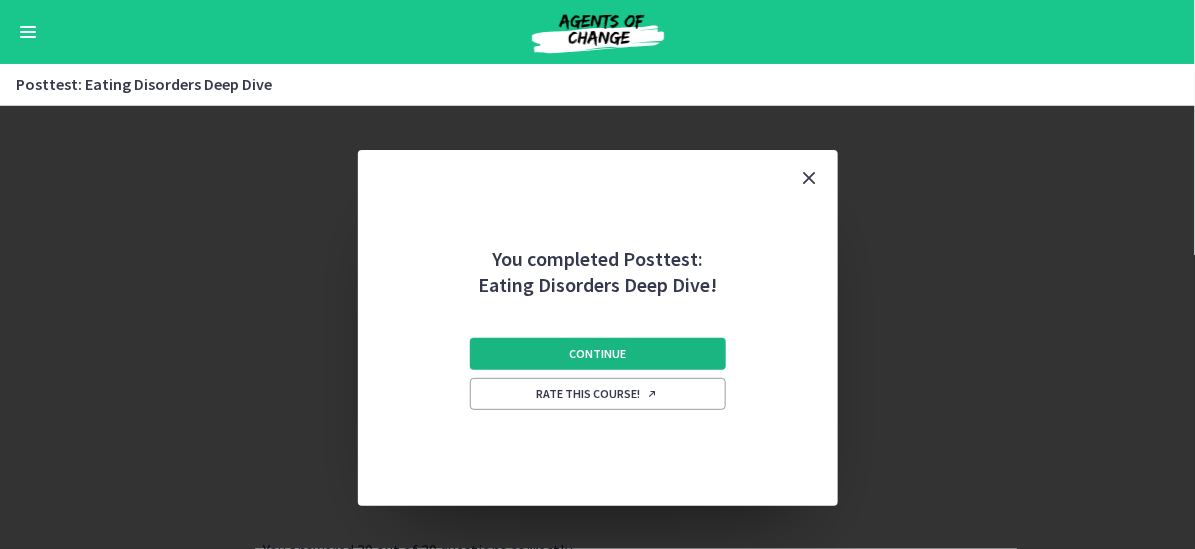 click on "Continue" 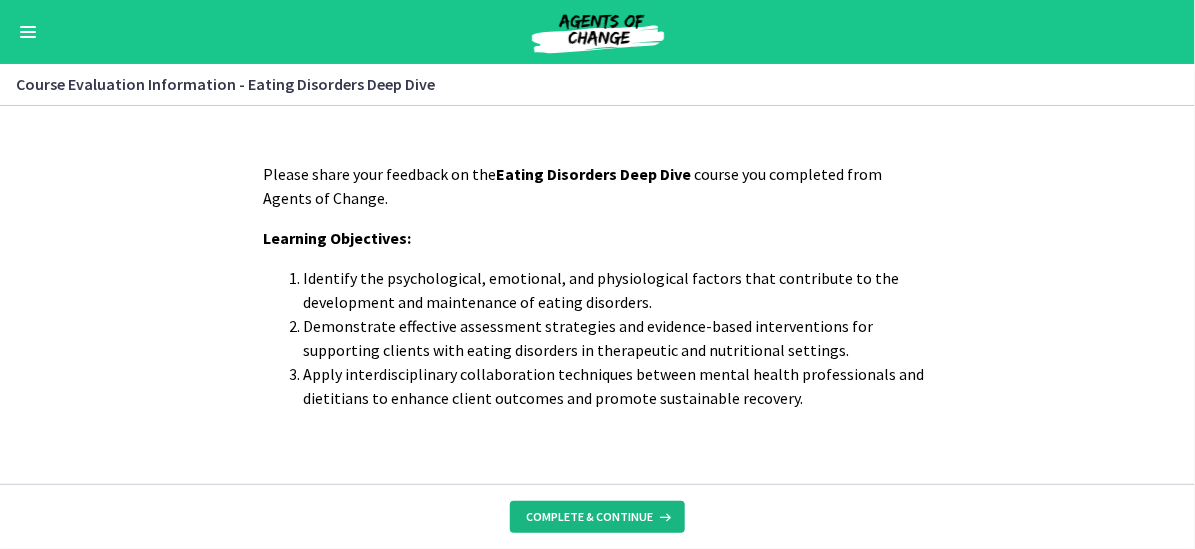 click on "Complete & continue" 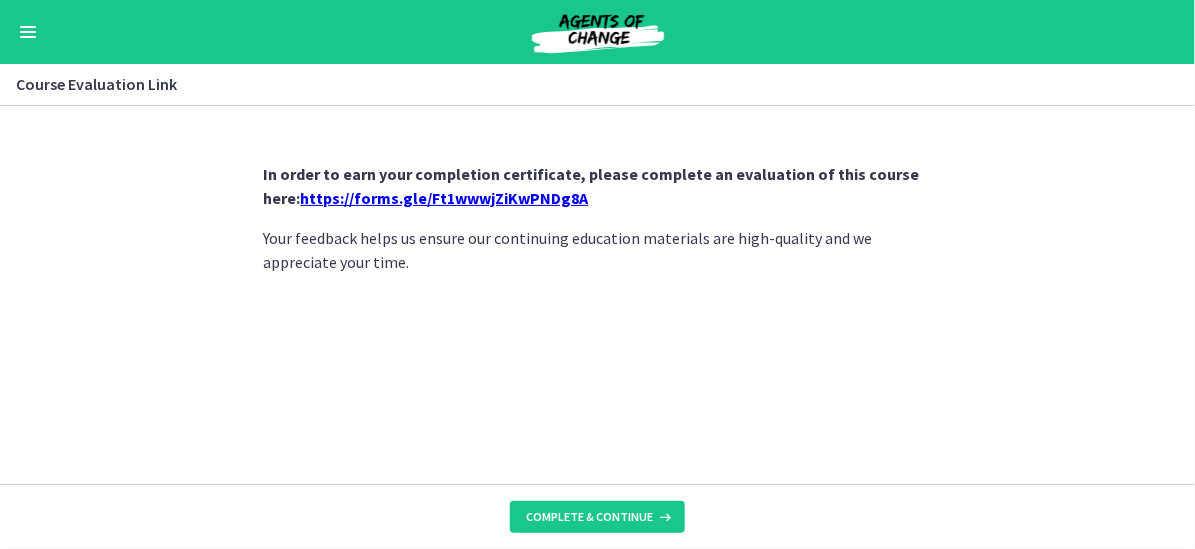 click on "https://forms.gle/Ft1wwwjZiKwPNDg8A" 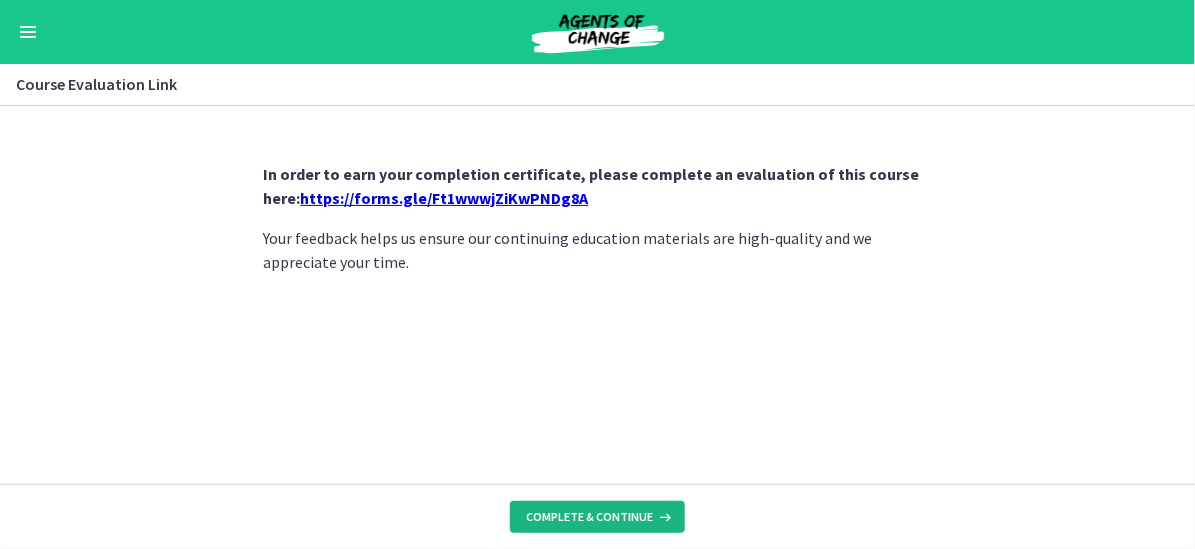 click on "Complete & continue" 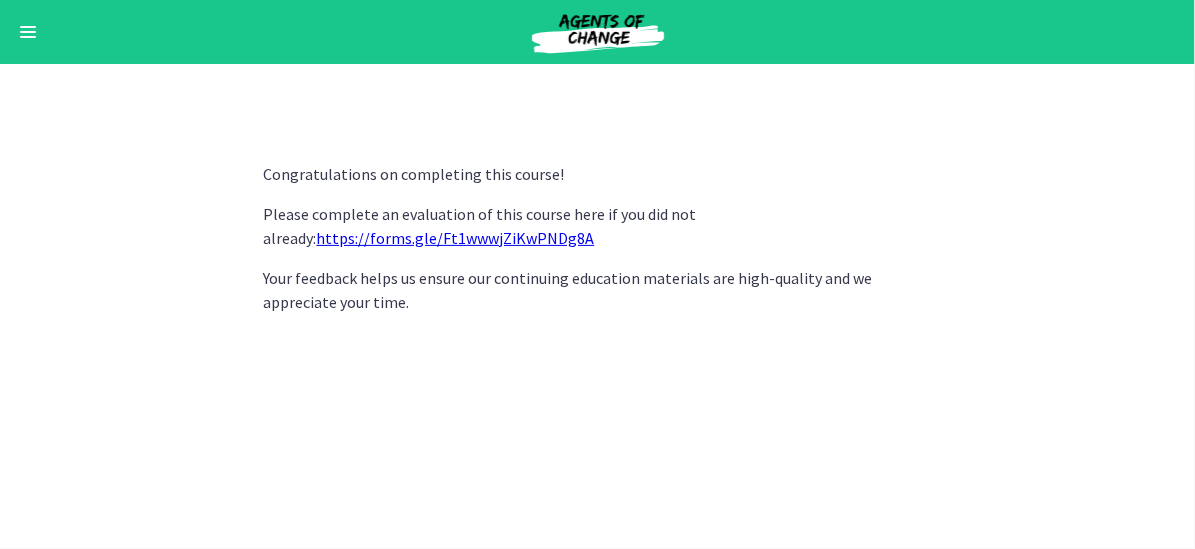 click on "https://forms.gle/Ft1wwwjZiKwPNDg8A" 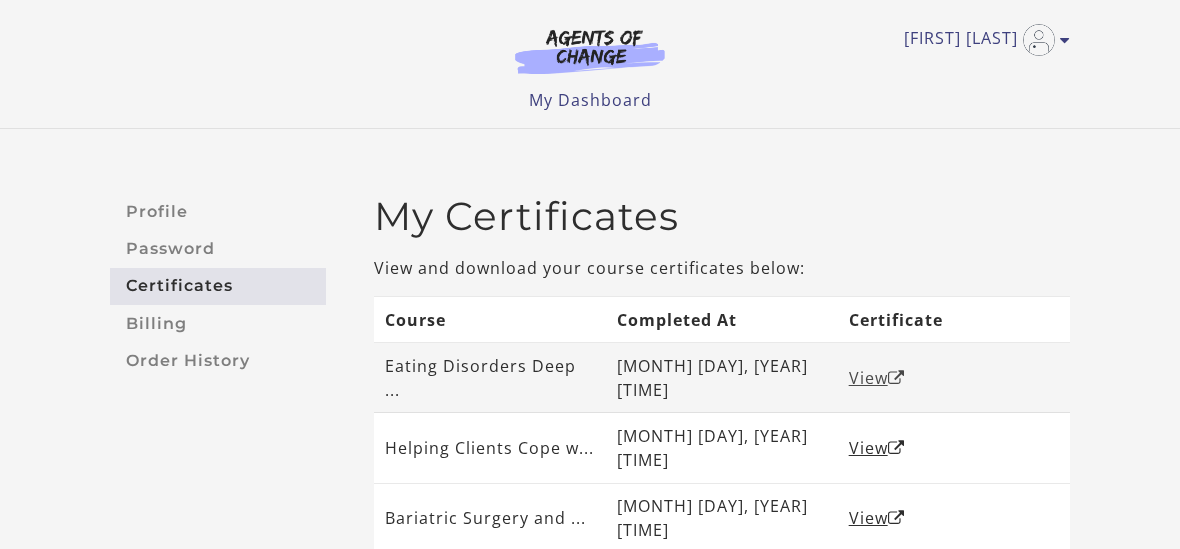 scroll, scrollTop: 0, scrollLeft: 0, axis: both 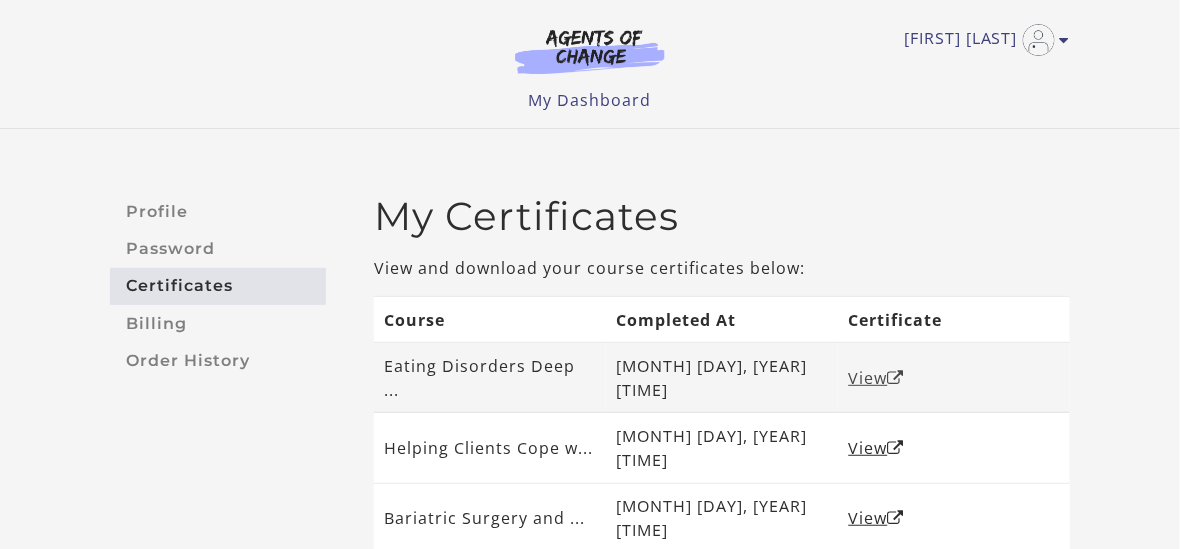 click on "View" at bounding box center [877, 378] 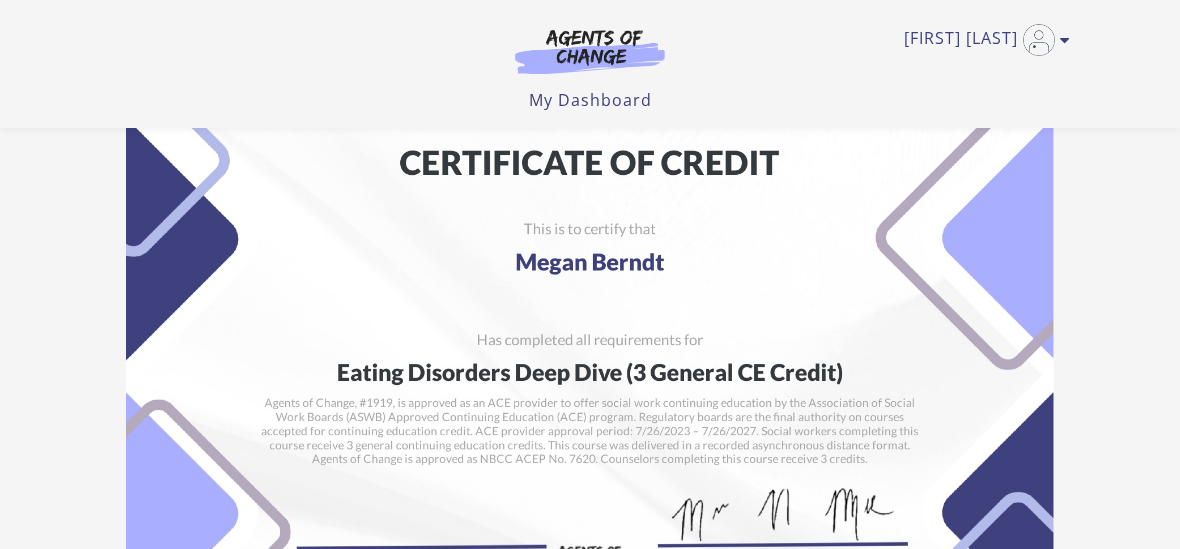 scroll, scrollTop: 400, scrollLeft: 0, axis: vertical 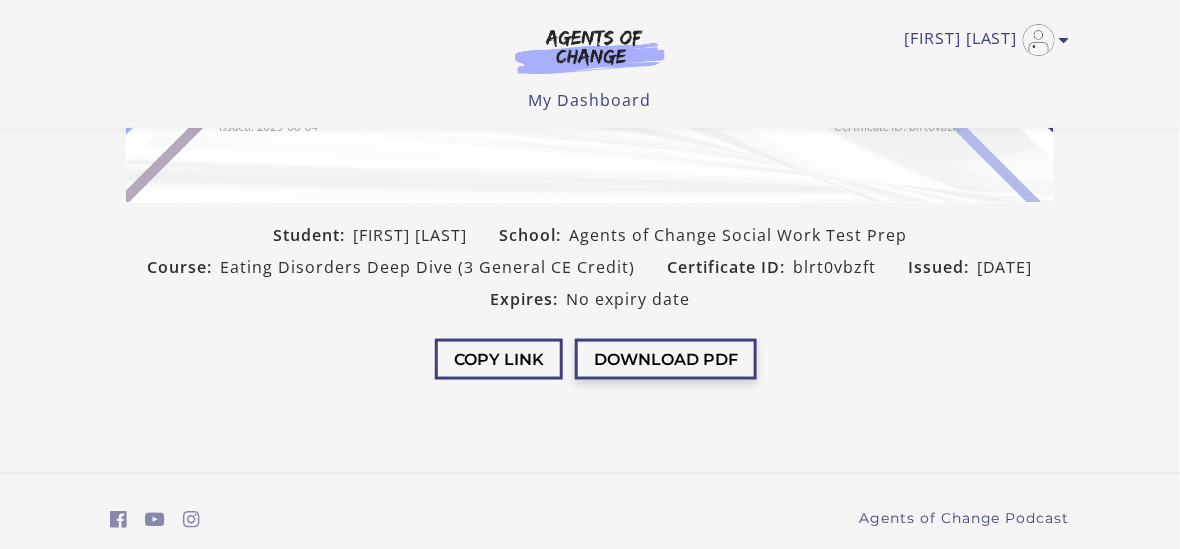 click on "Download PDF" at bounding box center [666, 359] 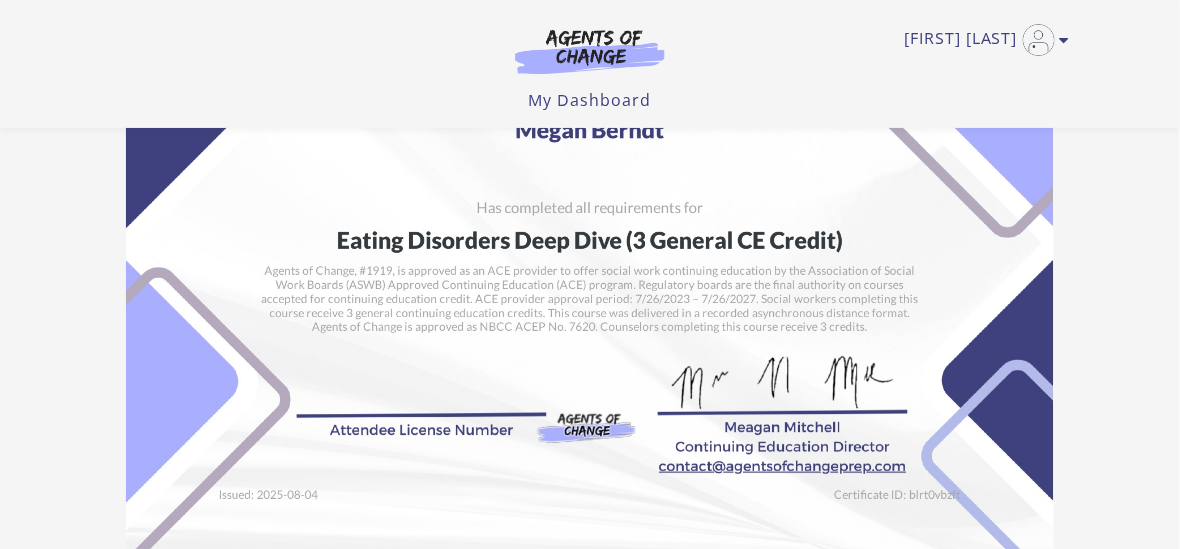 scroll, scrollTop: 100, scrollLeft: 0, axis: vertical 